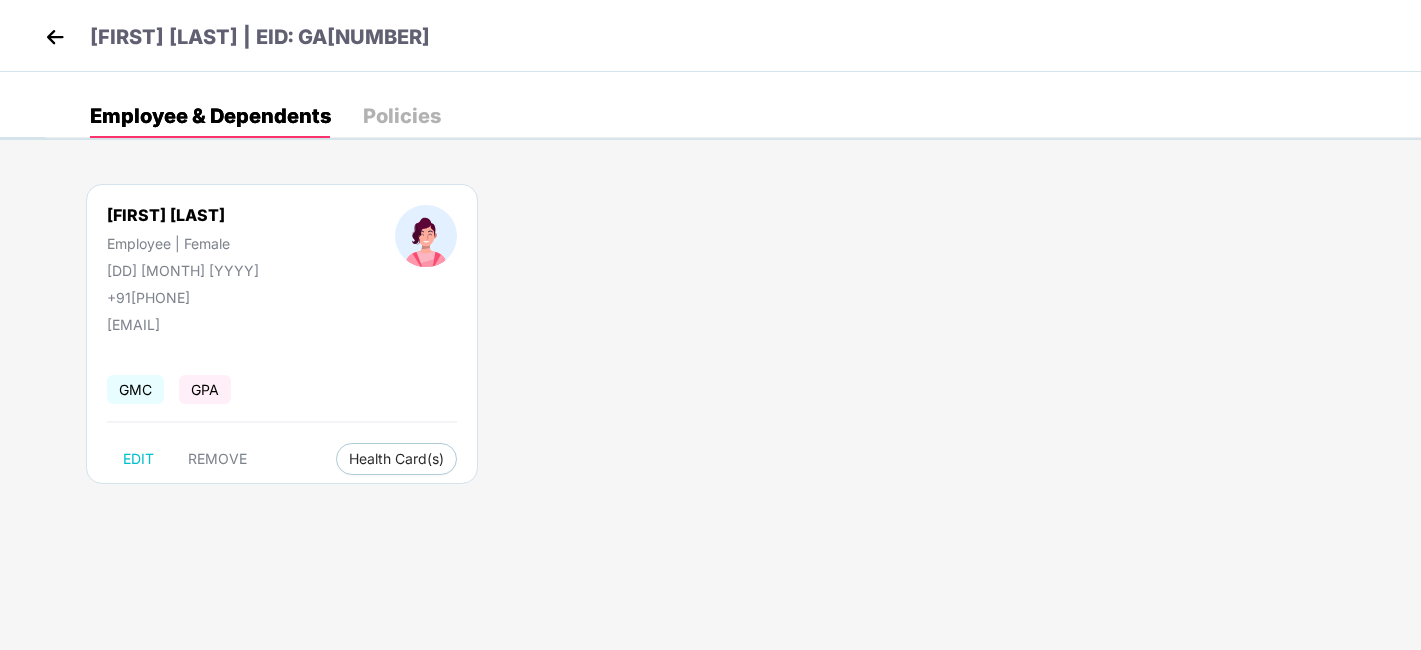 scroll, scrollTop: 0, scrollLeft: 0, axis: both 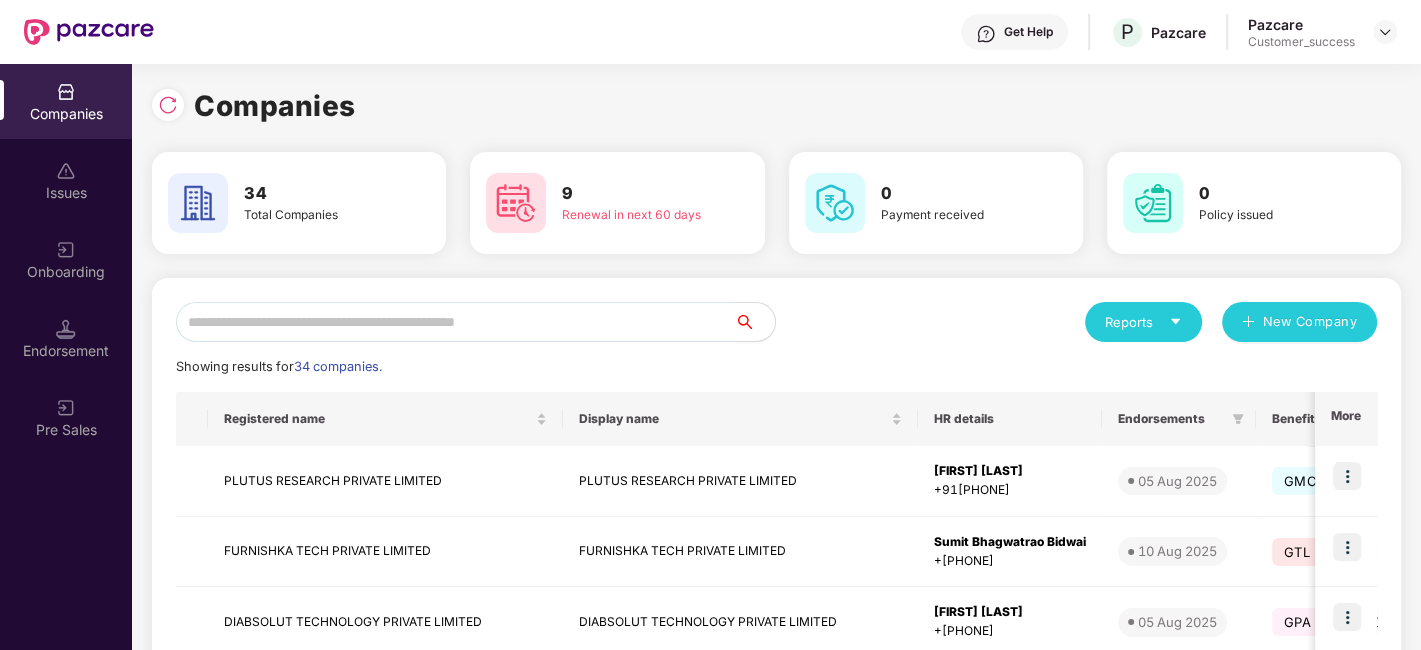click at bounding box center [455, 322] 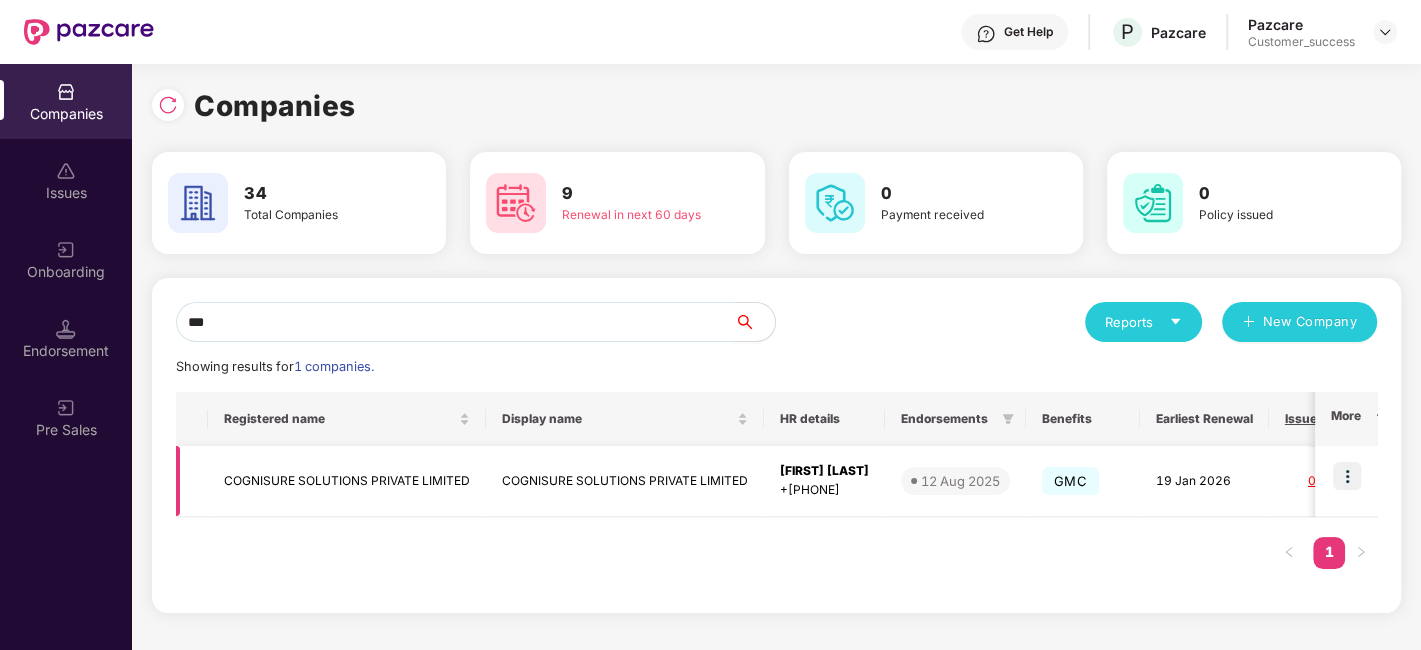 type on "***" 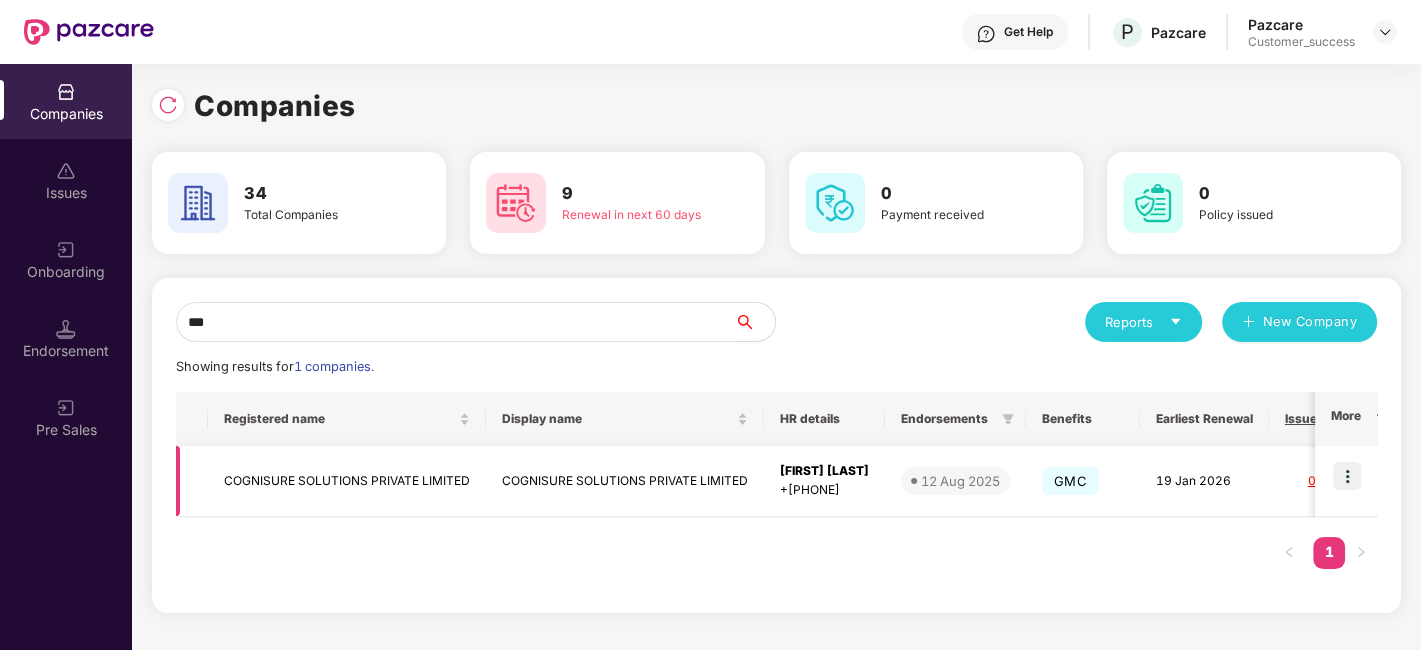 click at bounding box center (1347, 476) 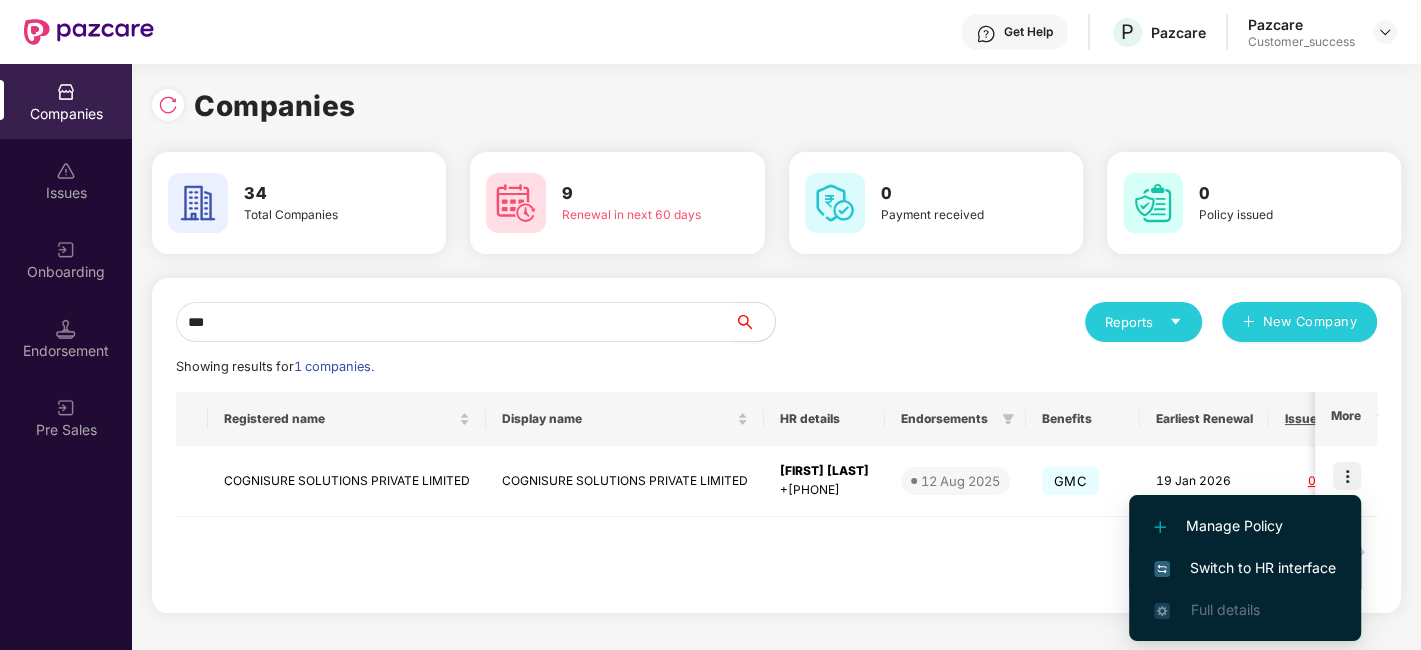 click on "Switch to HR interface" at bounding box center [1245, 568] 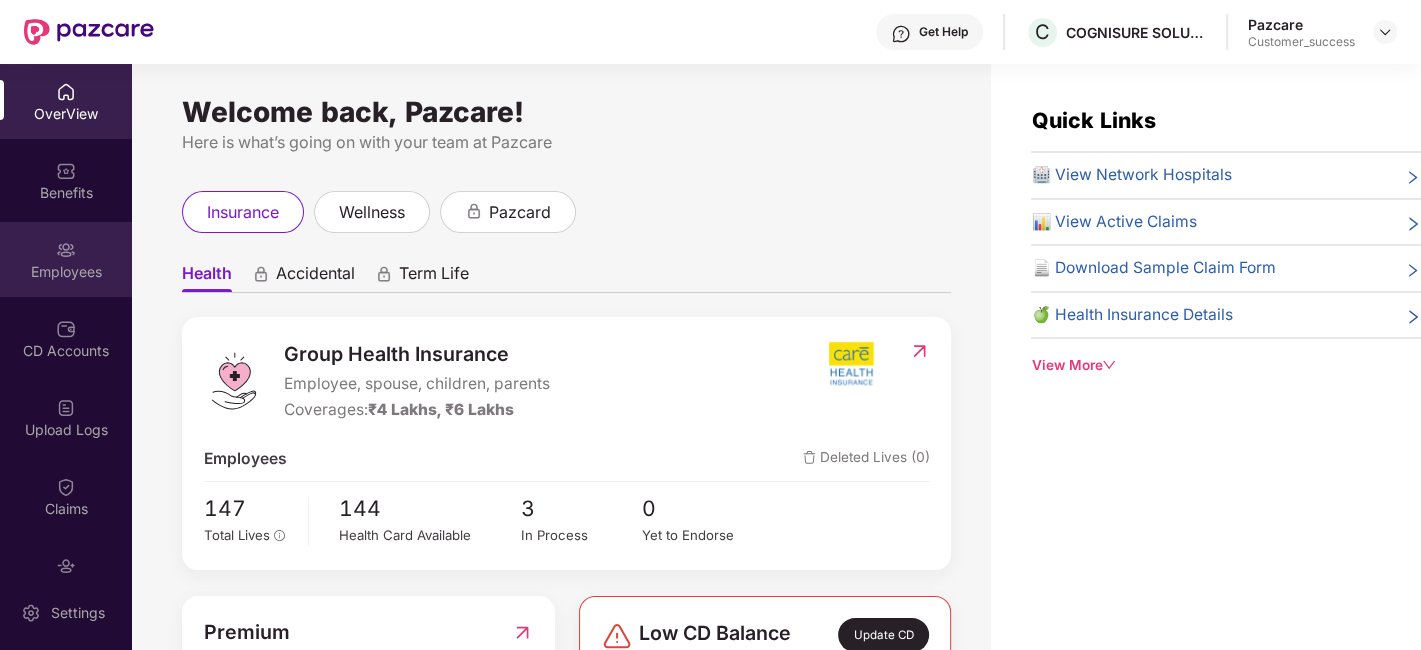 click on "Employees" at bounding box center [66, 272] 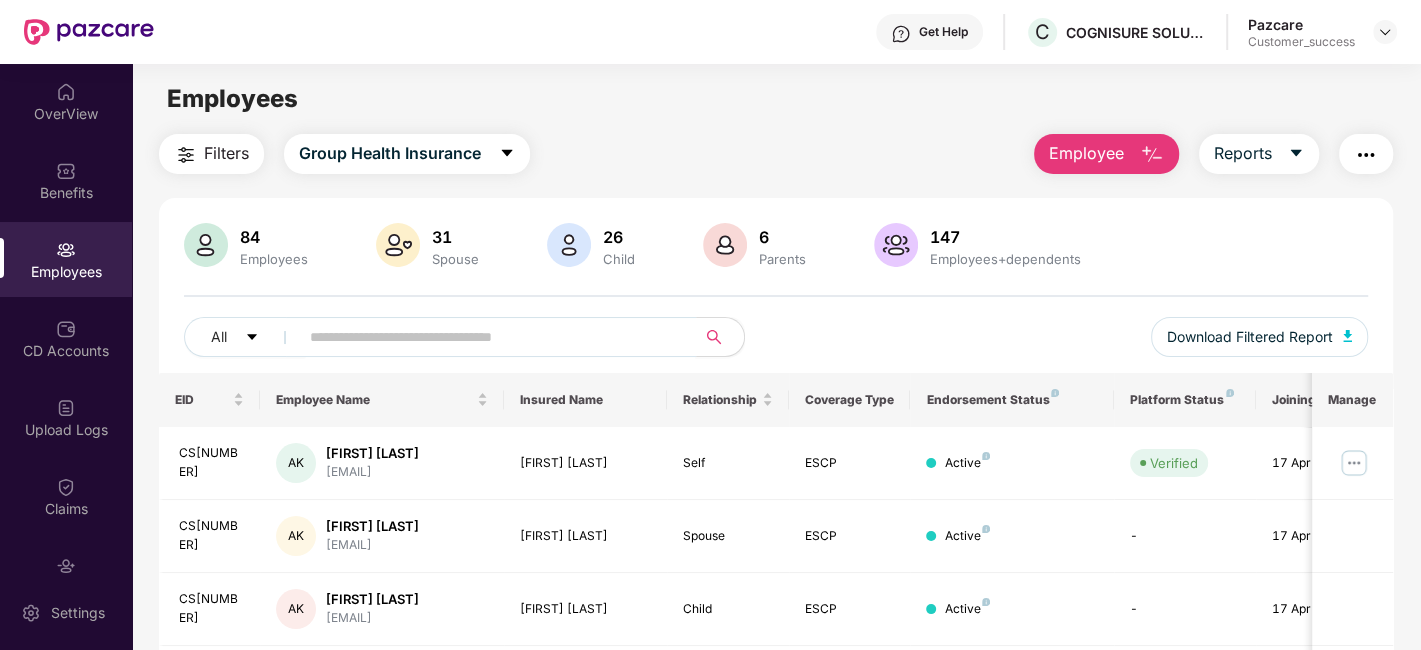 click at bounding box center (489, 337) 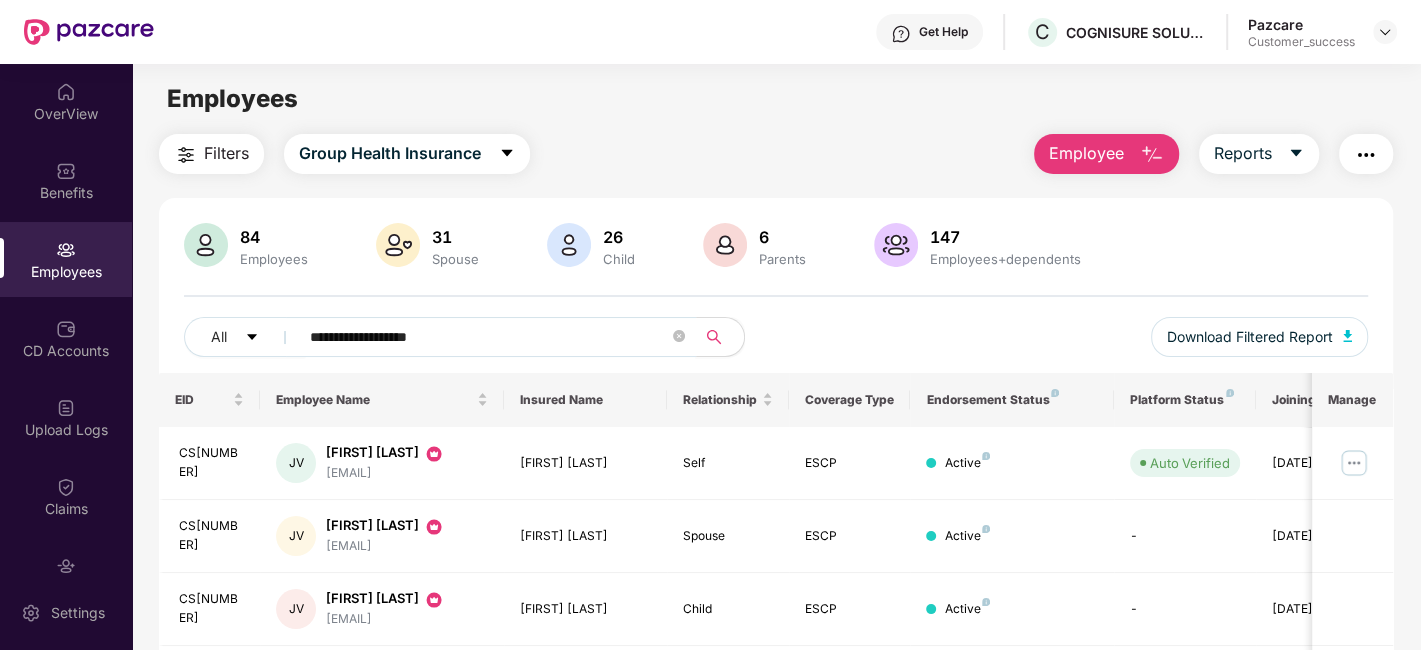 scroll, scrollTop: 138, scrollLeft: 0, axis: vertical 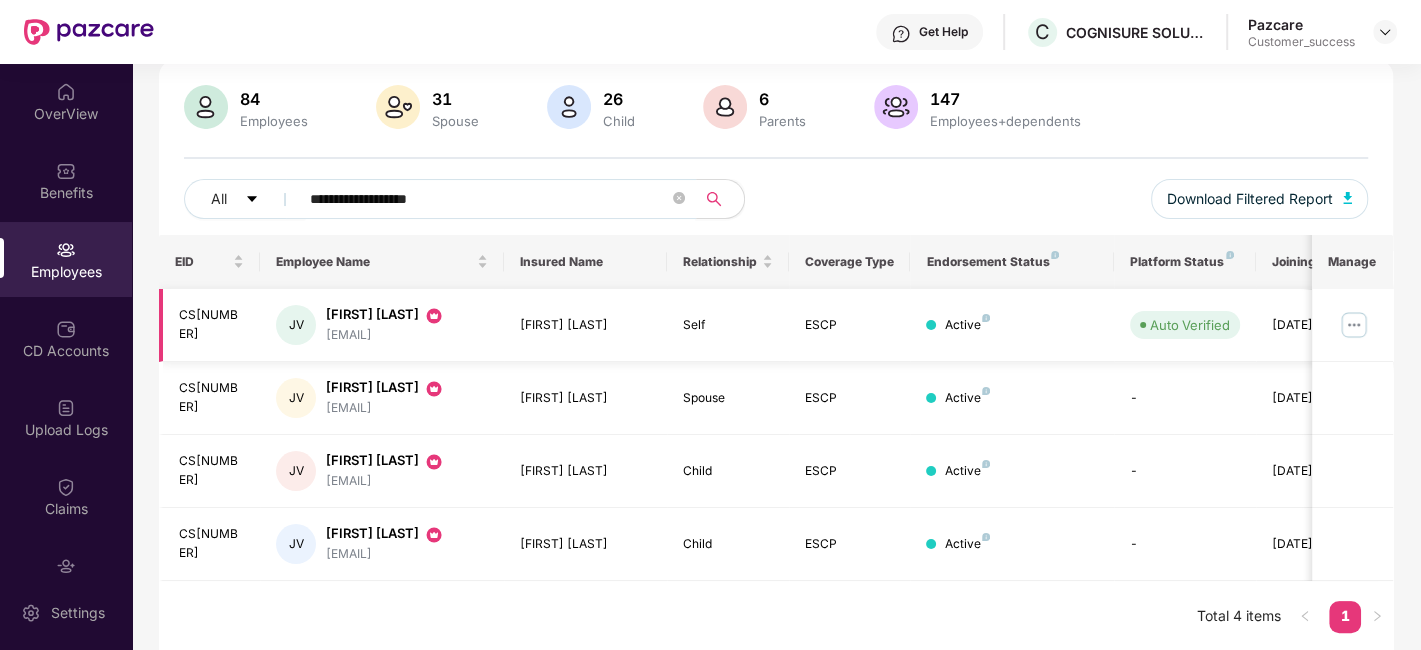 type on "**********" 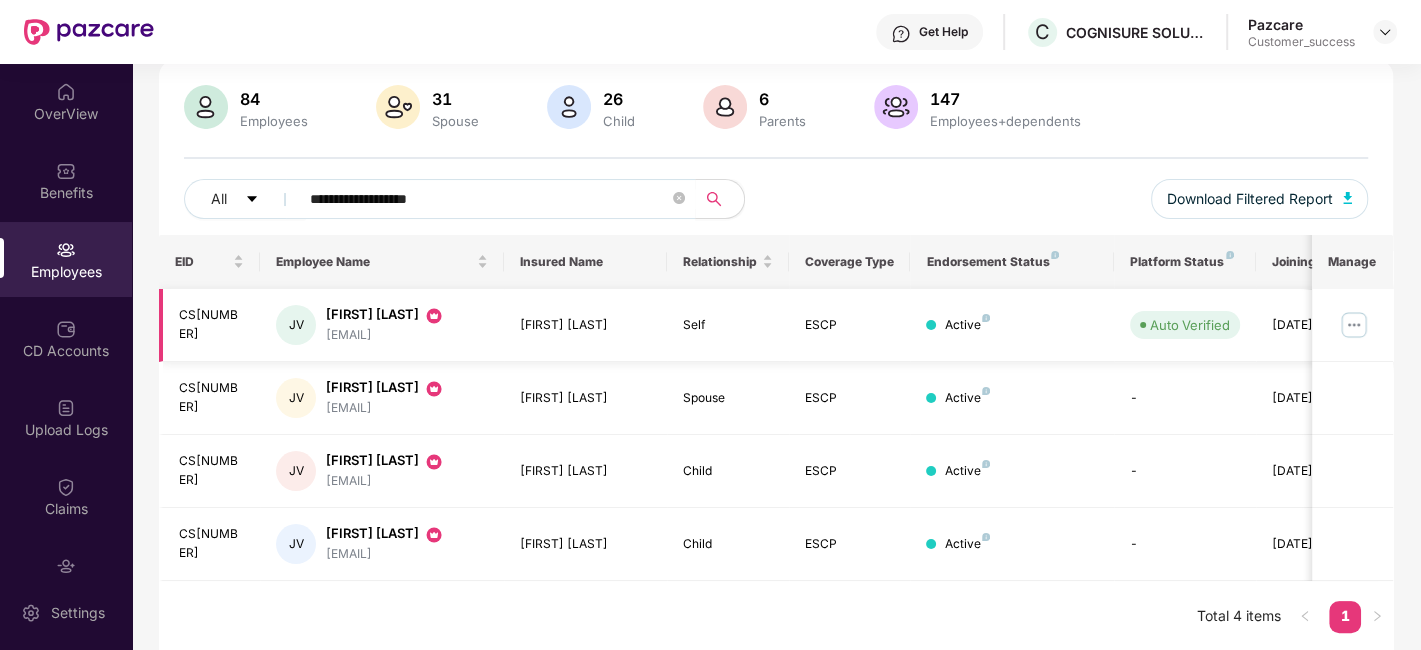 click at bounding box center (1354, 325) 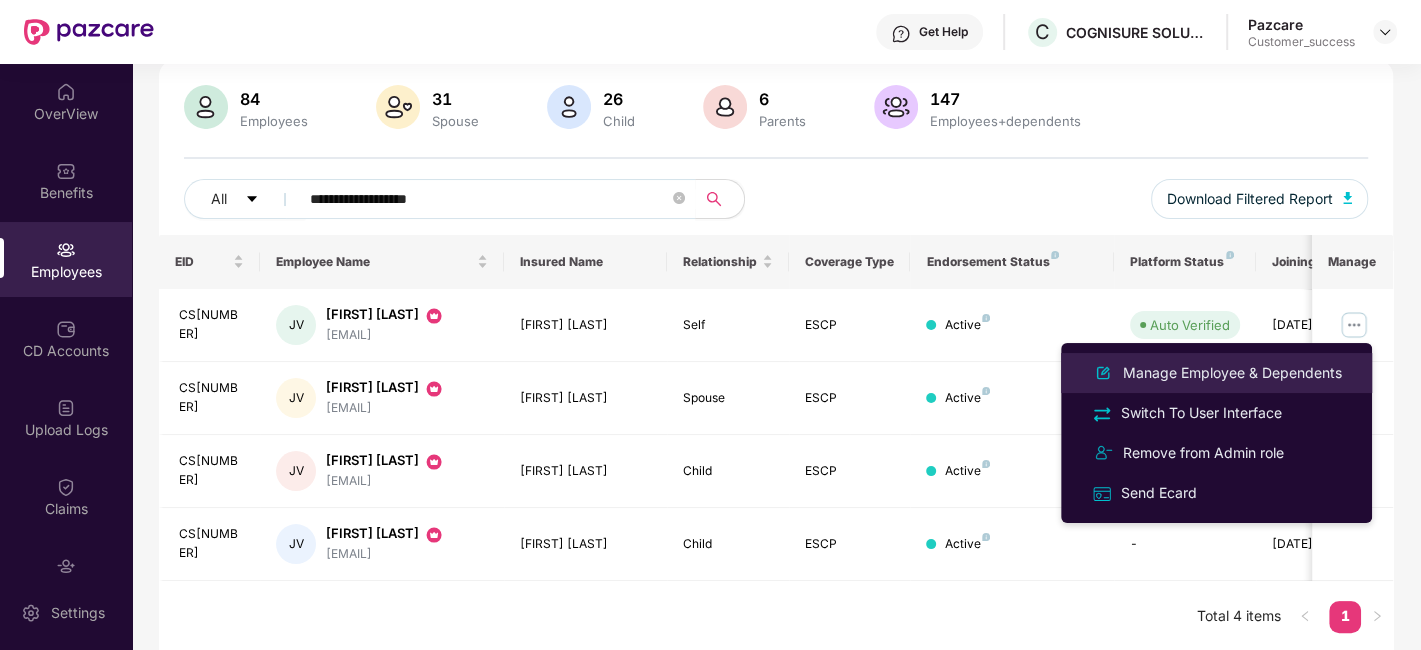 click on "Manage Employee & Dependents" at bounding box center [1232, 373] 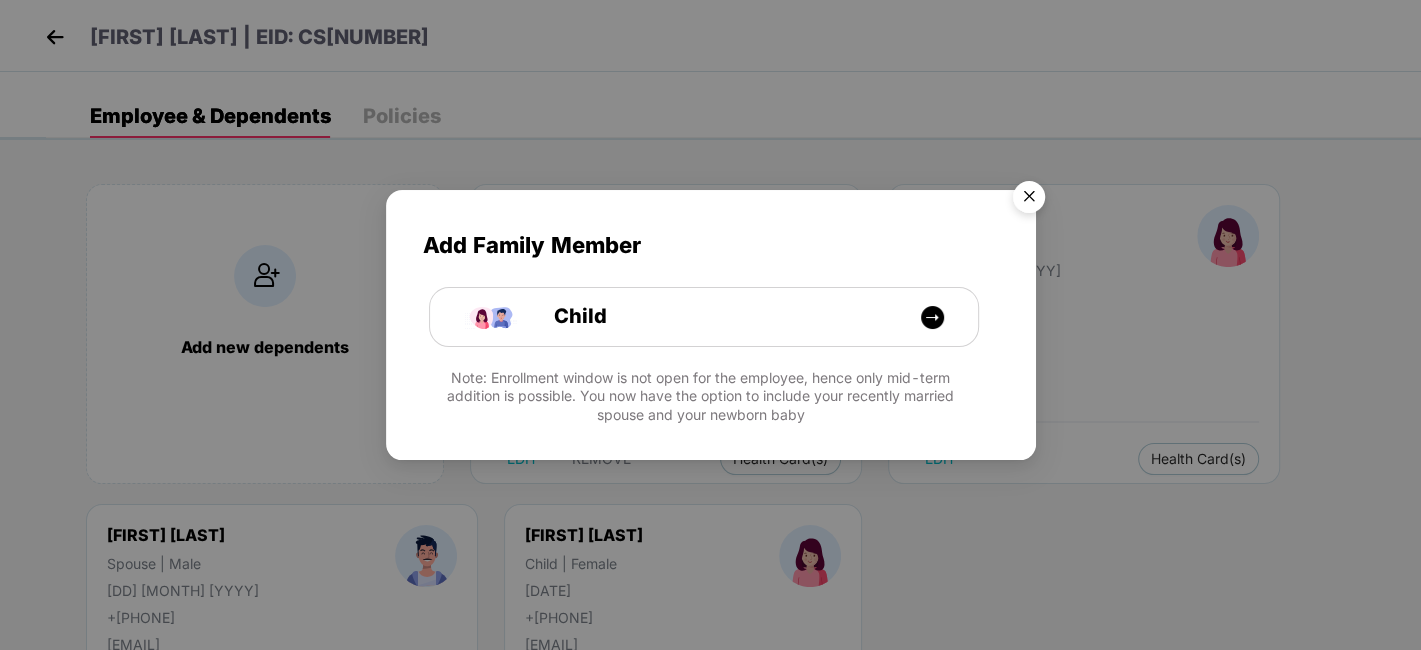 click at bounding box center (1029, 200) 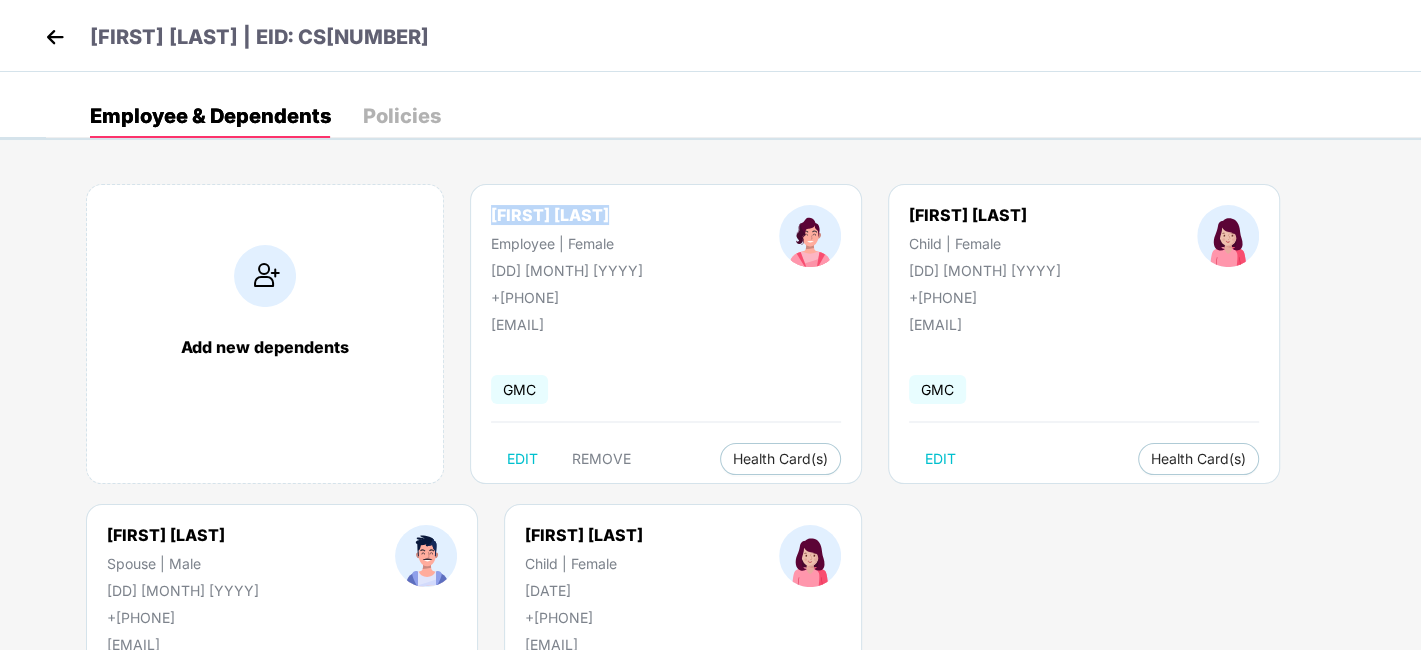 drag, startPoint x: 487, startPoint y: 205, endPoint x: 637, endPoint y: 202, distance: 150.03 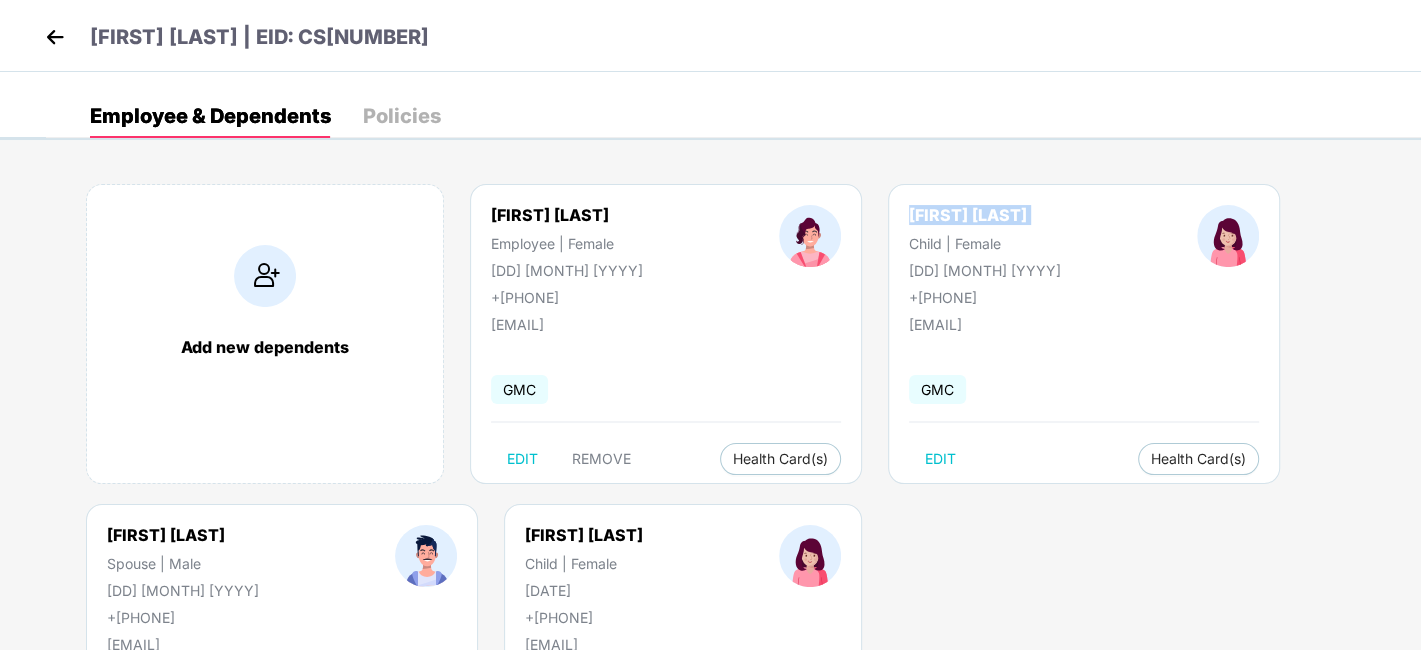drag, startPoint x: 871, startPoint y: 227, endPoint x: 880, endPoint y: 209, distance: 20.12461 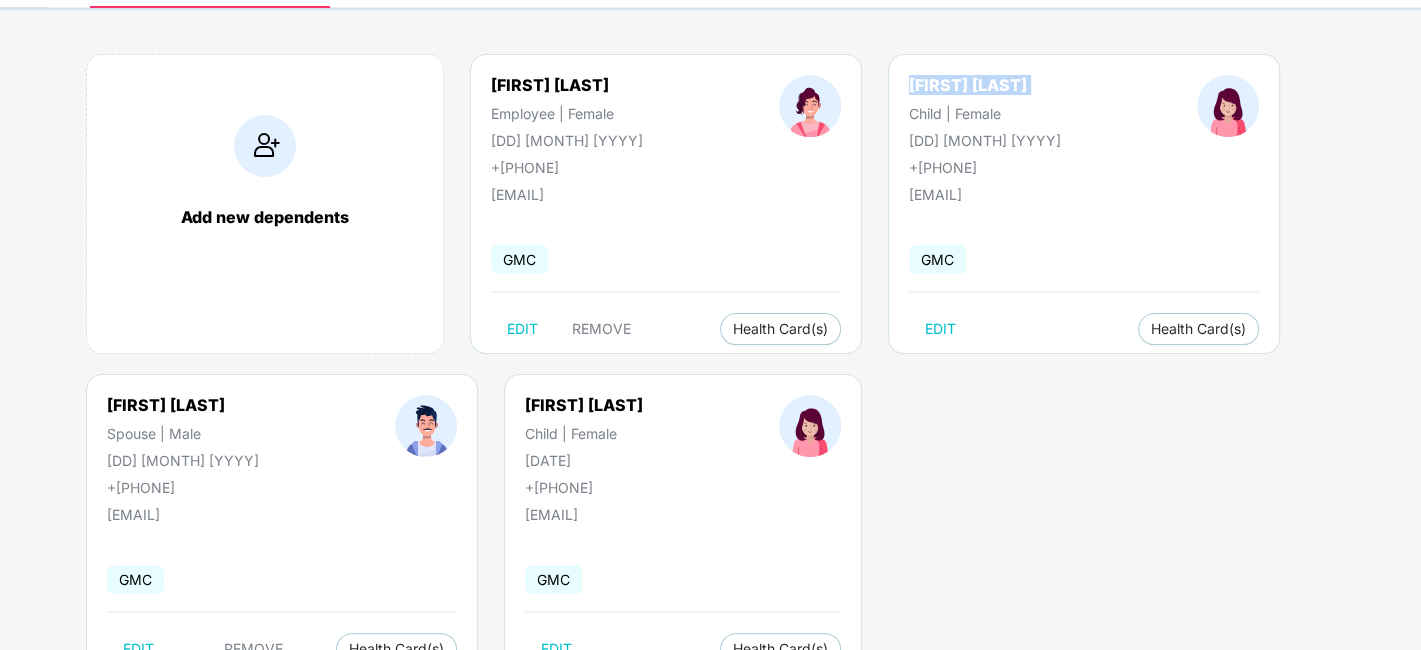 scroll, scrollTop: 132, scrollLeft: 0, axis: vertical 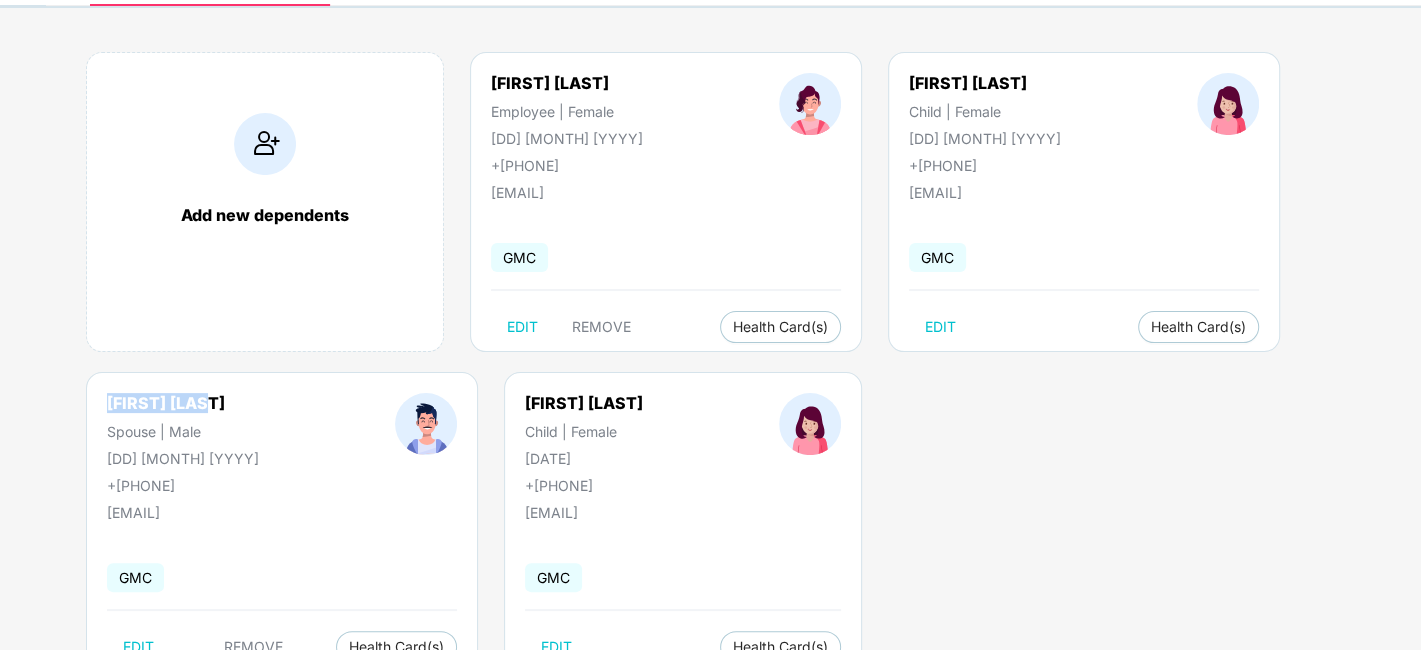 drag, startPoint x: 105, startPoint y: 401, endPoint x: 220, endPoint y: 398, distance: 115.03912 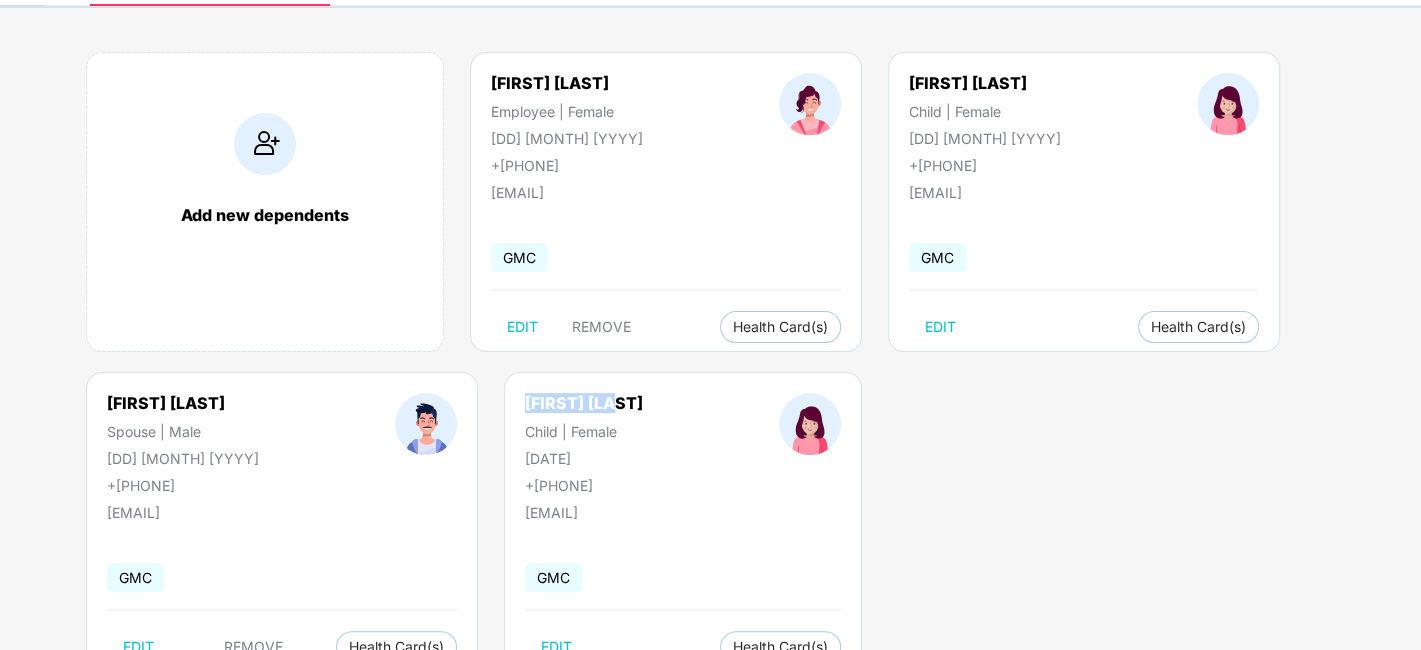 drag, startPoint x: 483, startPoint y: 401, endPoint x: 605, endPoint y: 394, distance: 122.20065 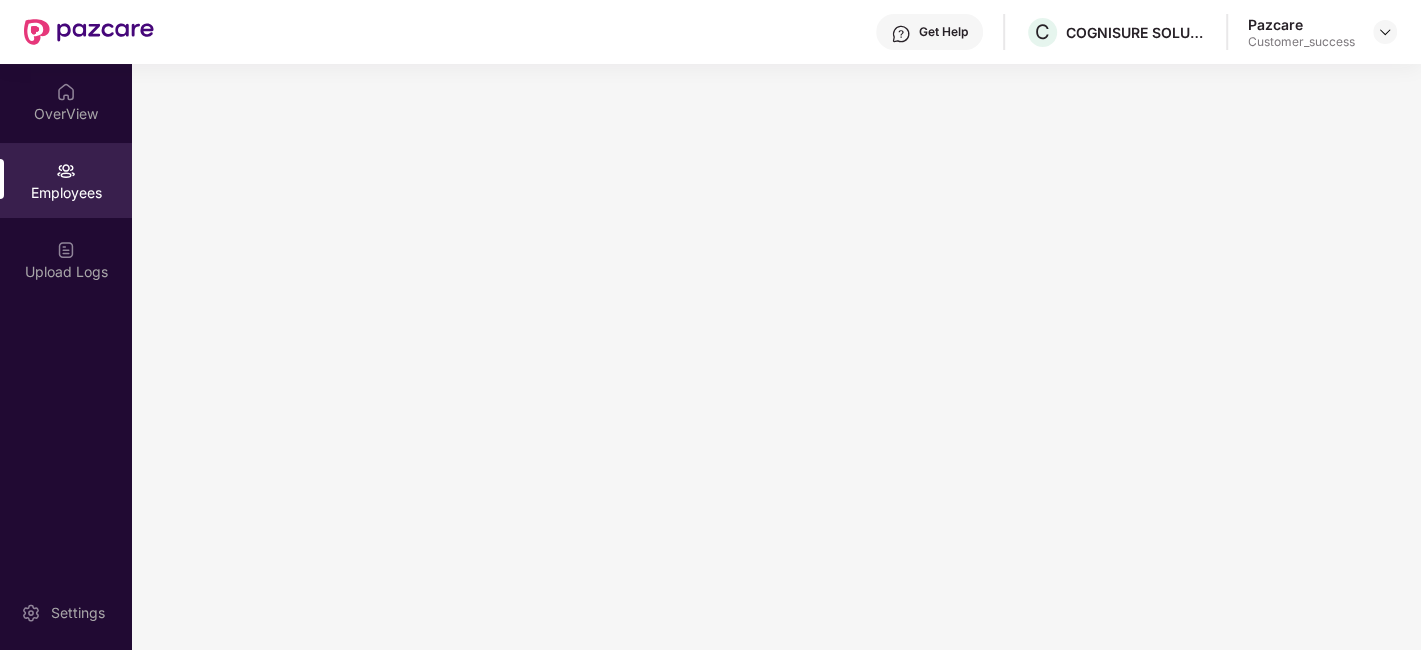 scroll, scrollTop: 0, scrollLeft: 0, axis: both 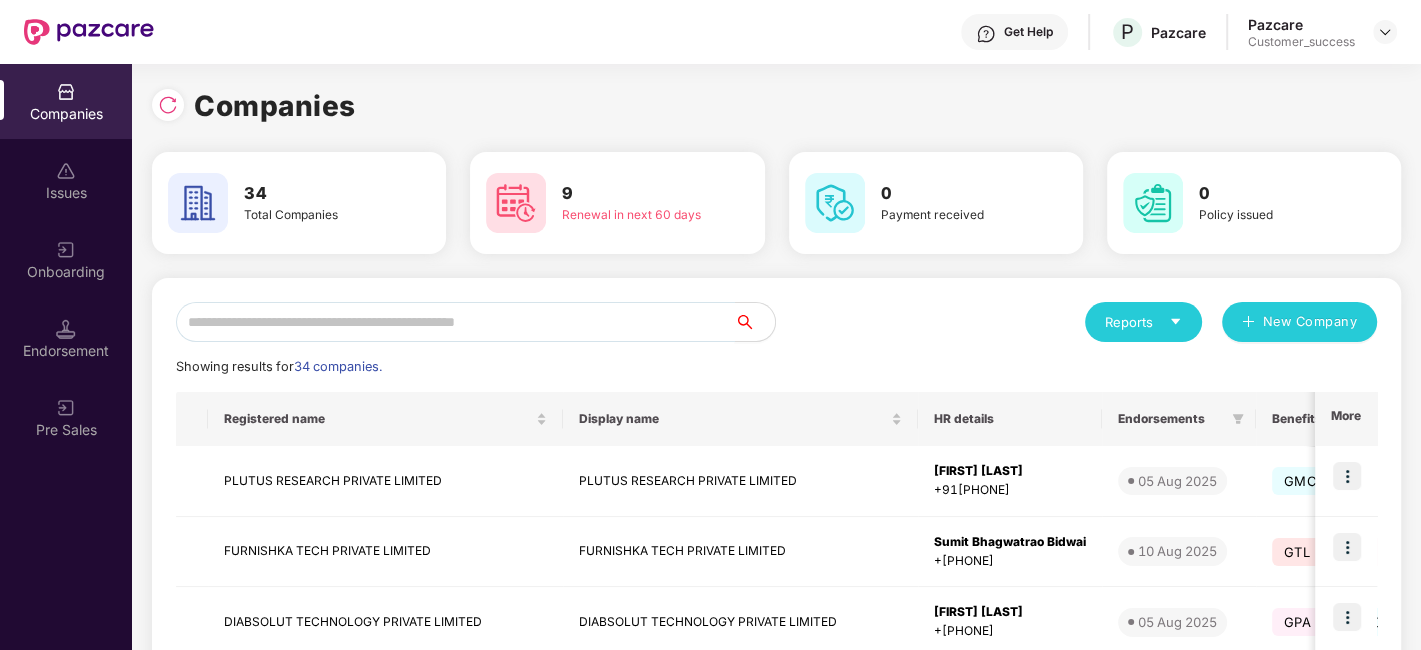 click at bounding box center (455, 322) 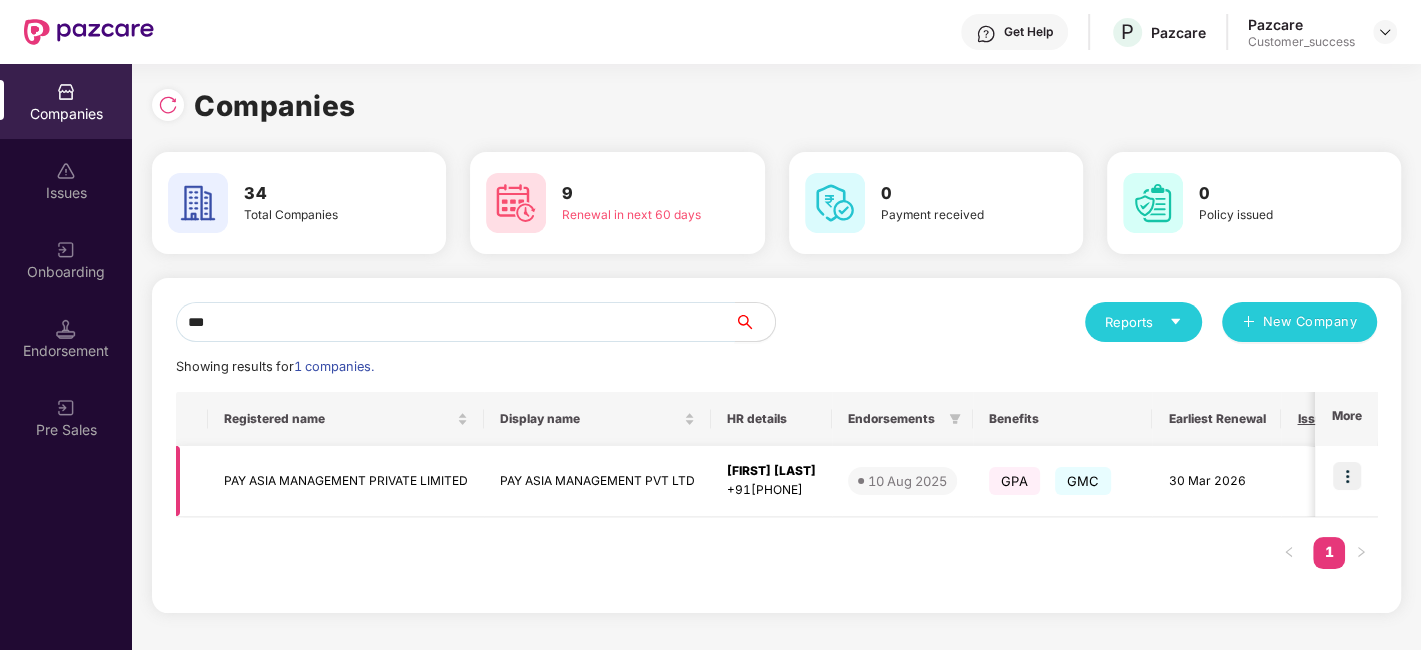 type on "***" 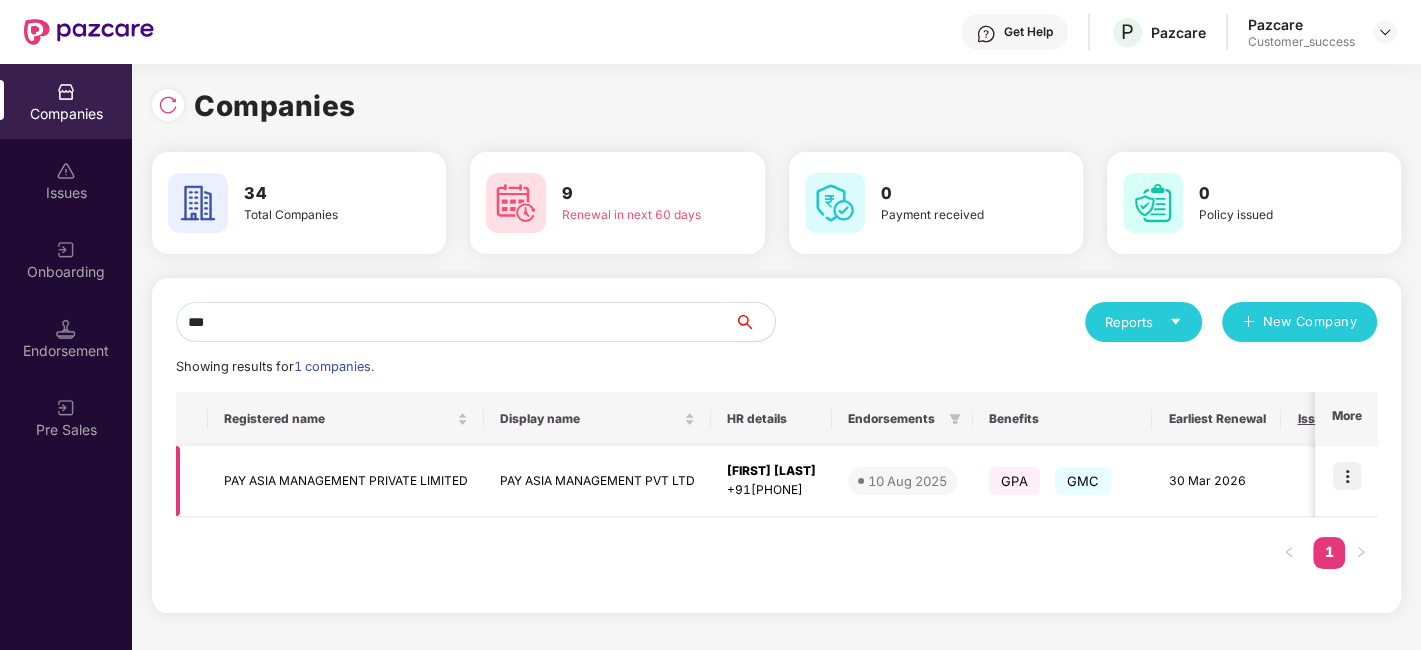 click at bounding box center (1347, 476) 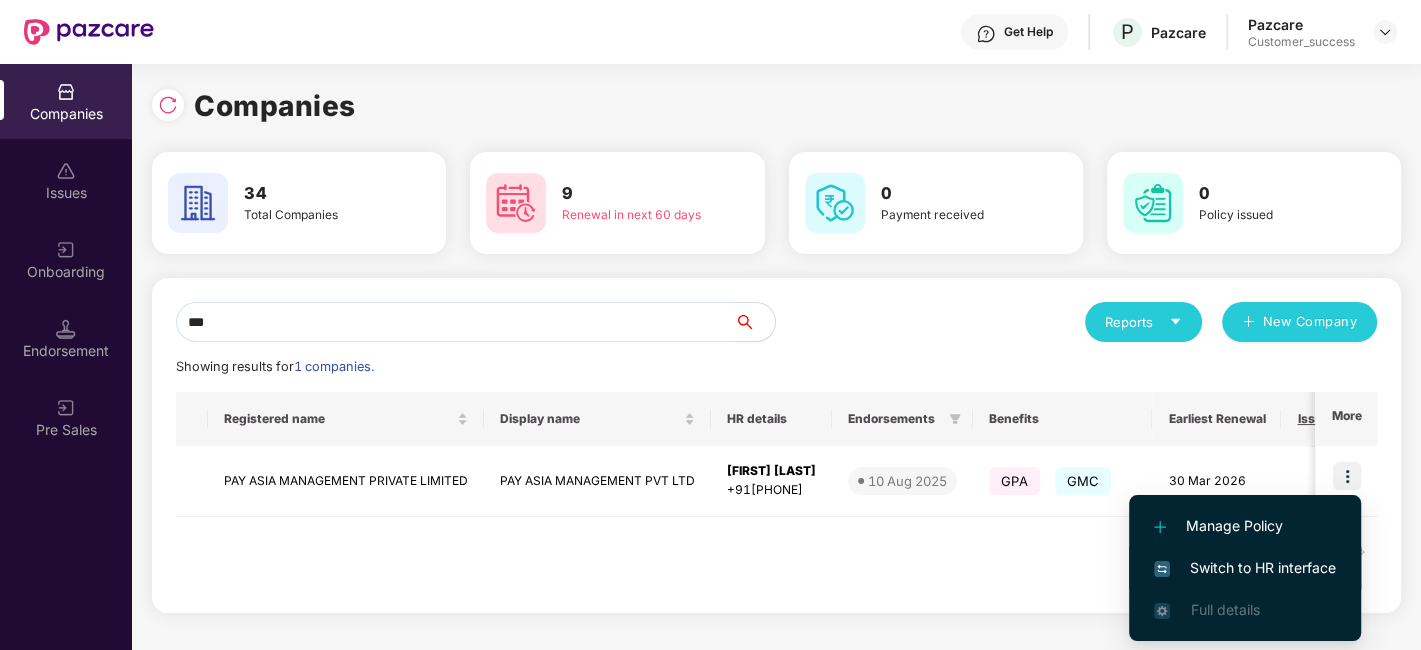 click on "Switch to HR interface" at bounding box center [1245, 568] 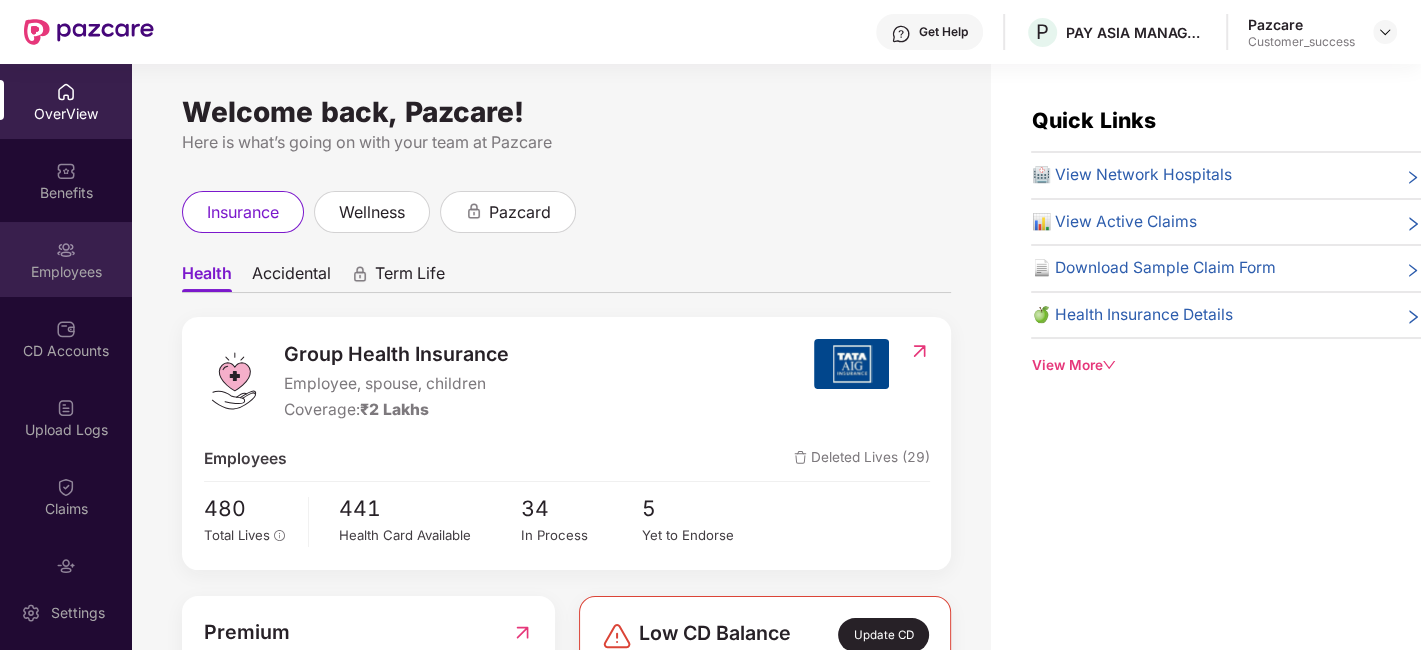 click on "Employees" at bounding box center [66, 259] 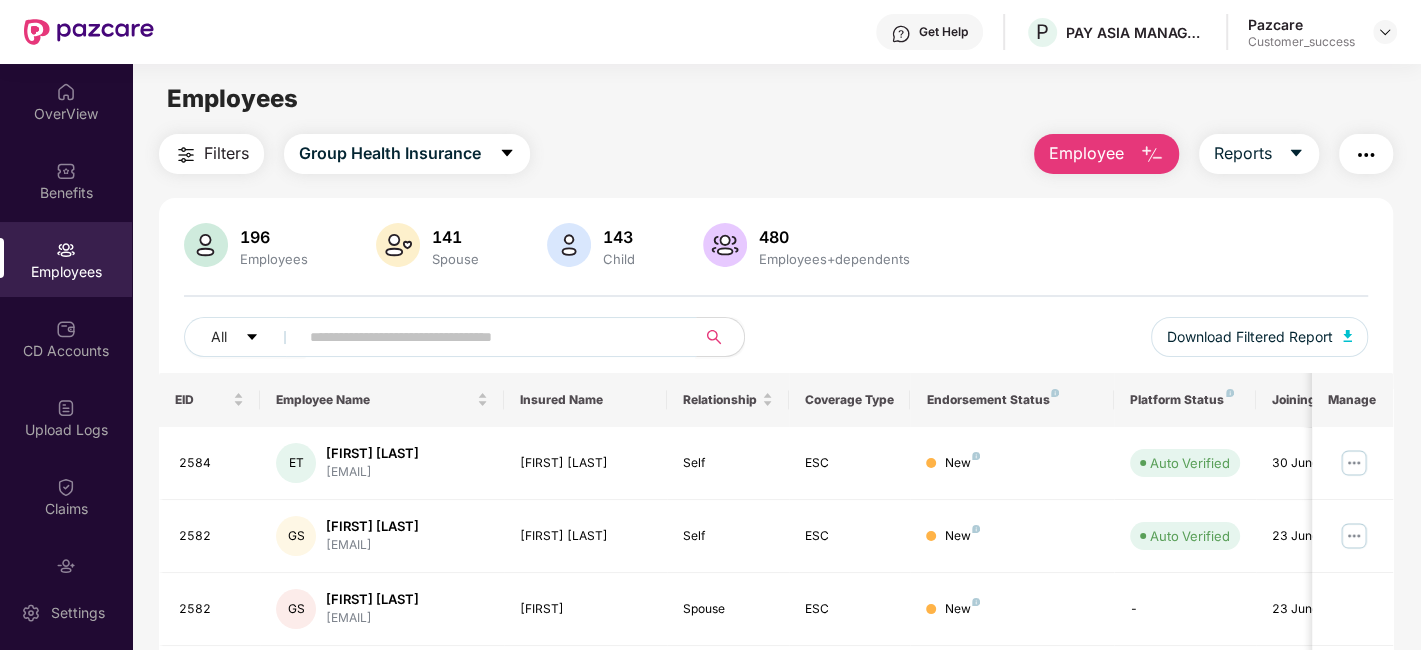 click at bounding box center (489, 337) 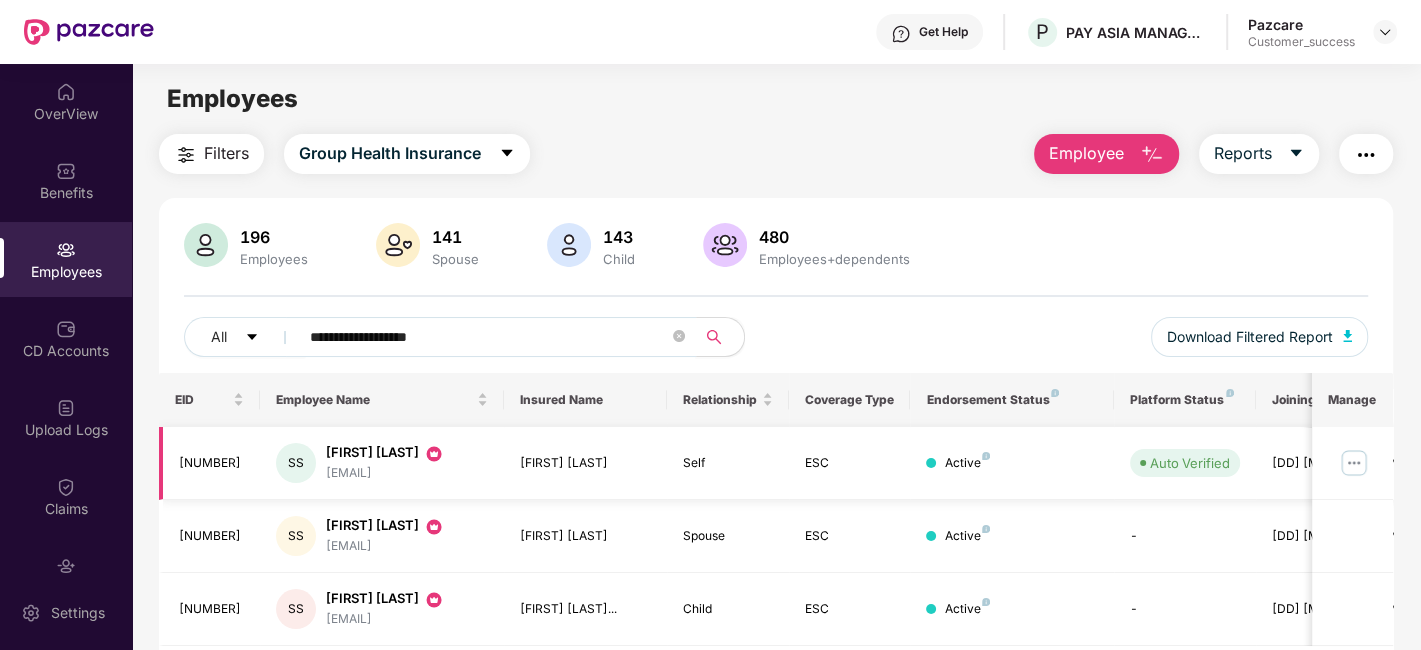 type on "**********" 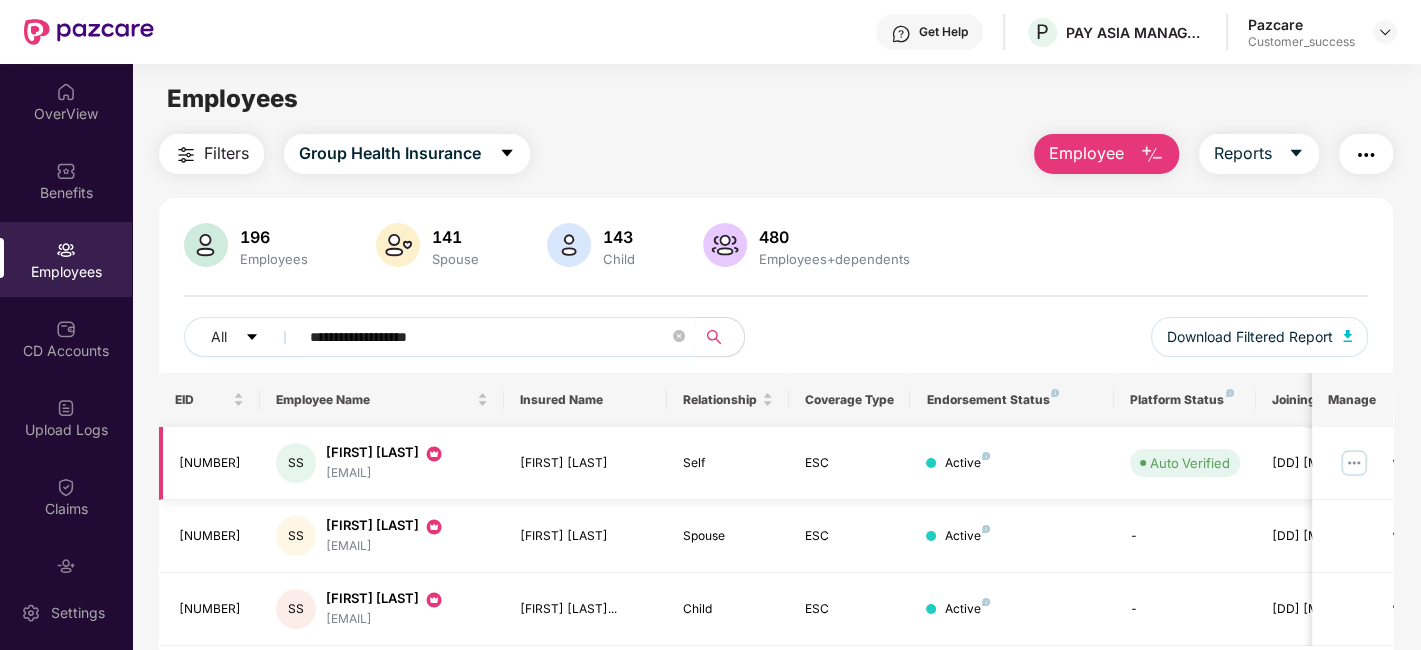 click at bounding box center [1354, 463] 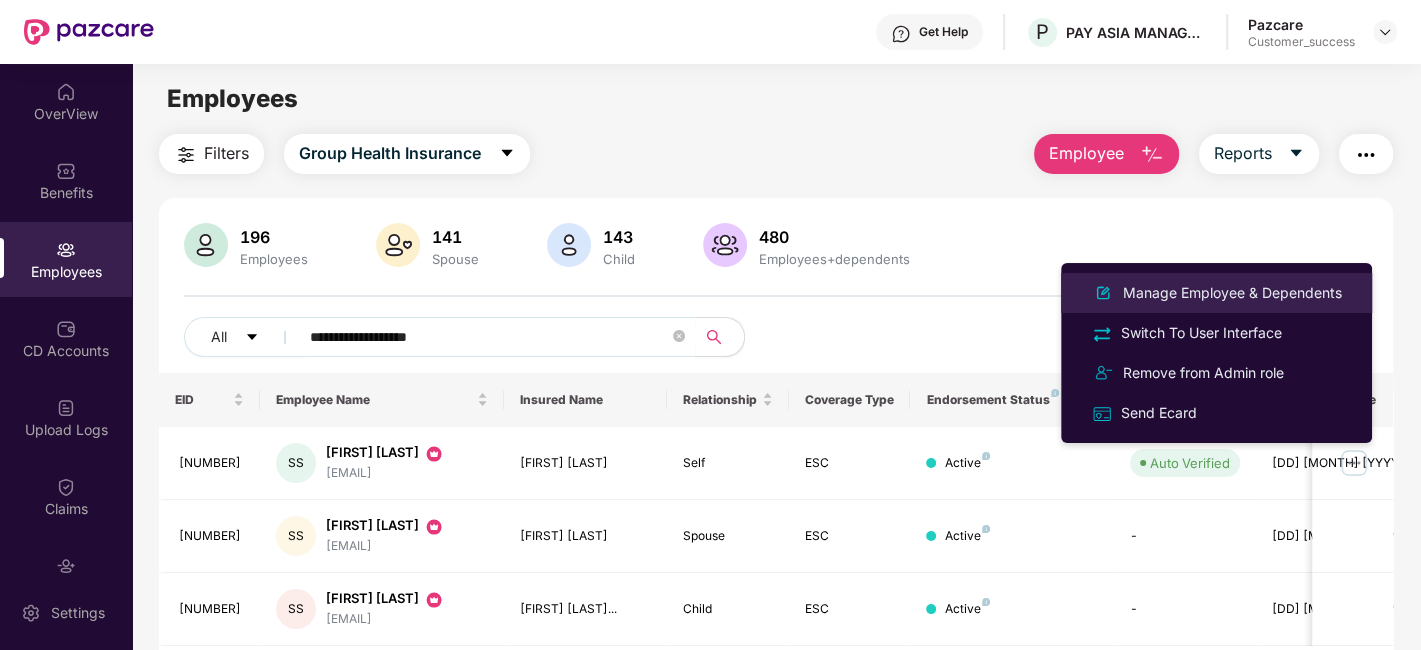 click on "Manage Employee & Dependents" at bounding box center (1232, 293) 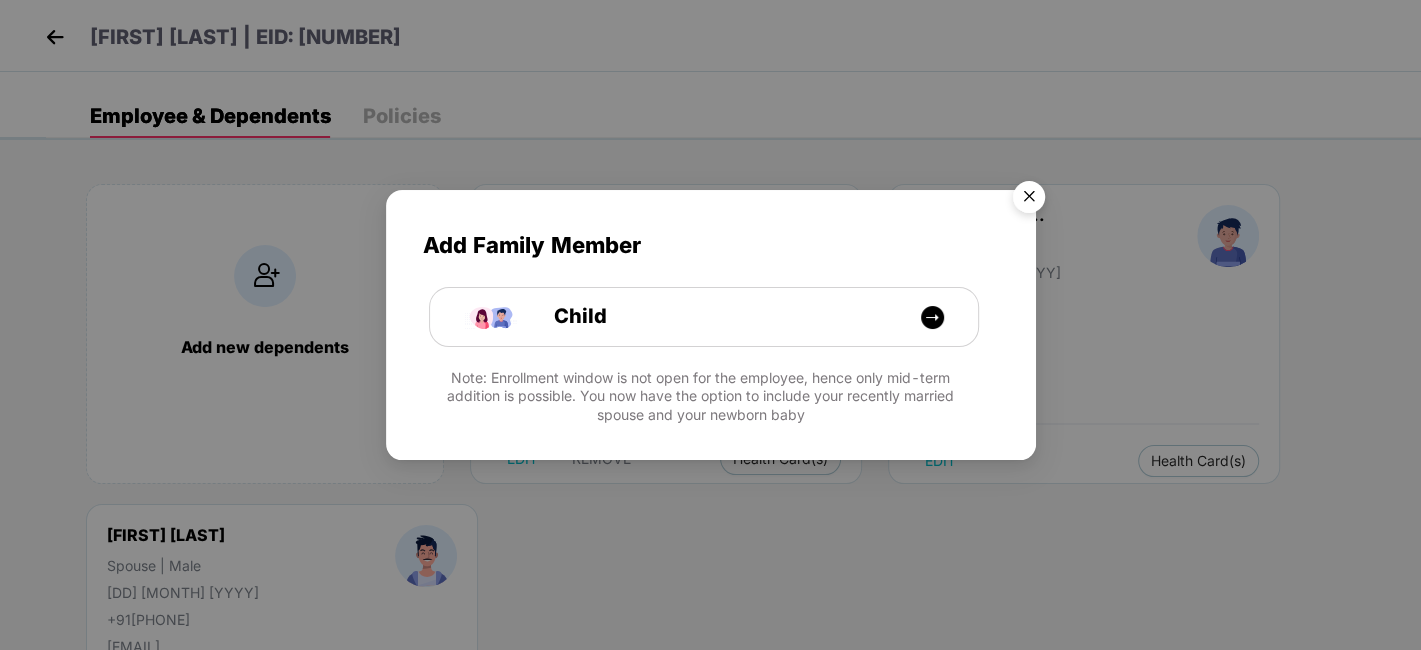 click at bounding box center [1029, 200] 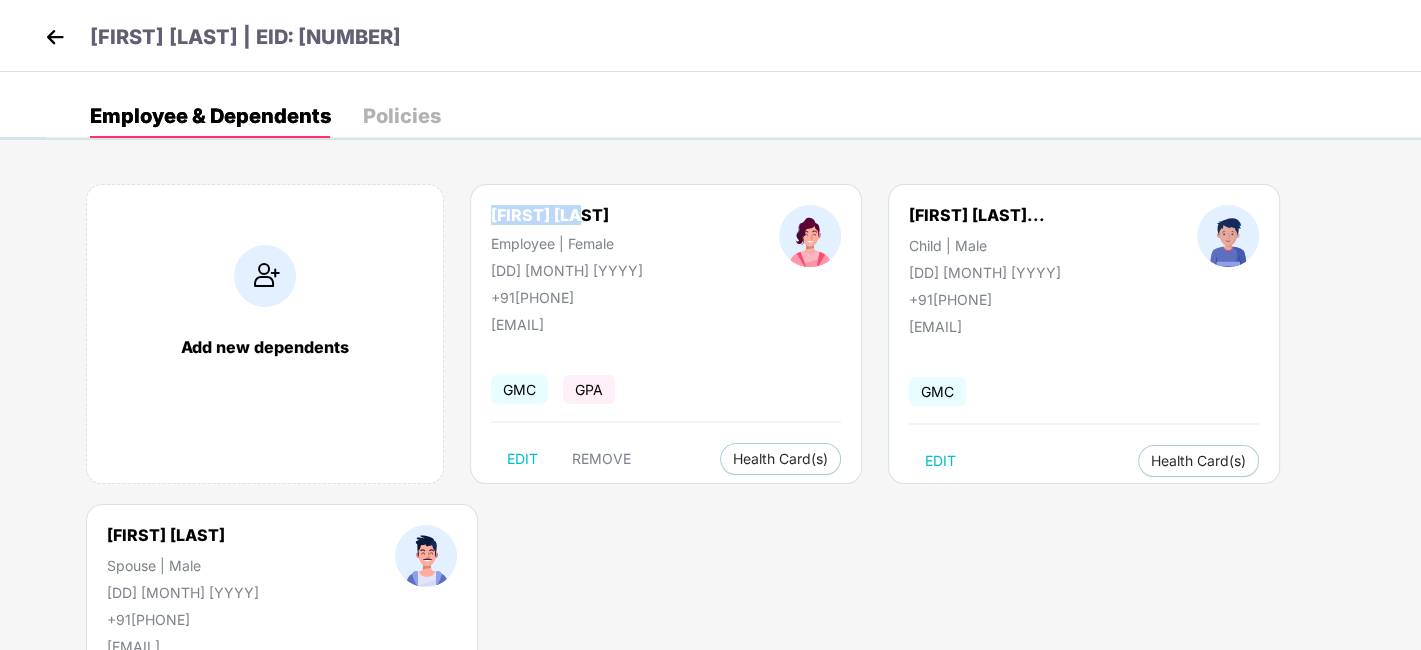 drag, startPoint x: 485, startPoint y: 220, endPoint x: 588, endPoint y: 215, distance: 103.121284 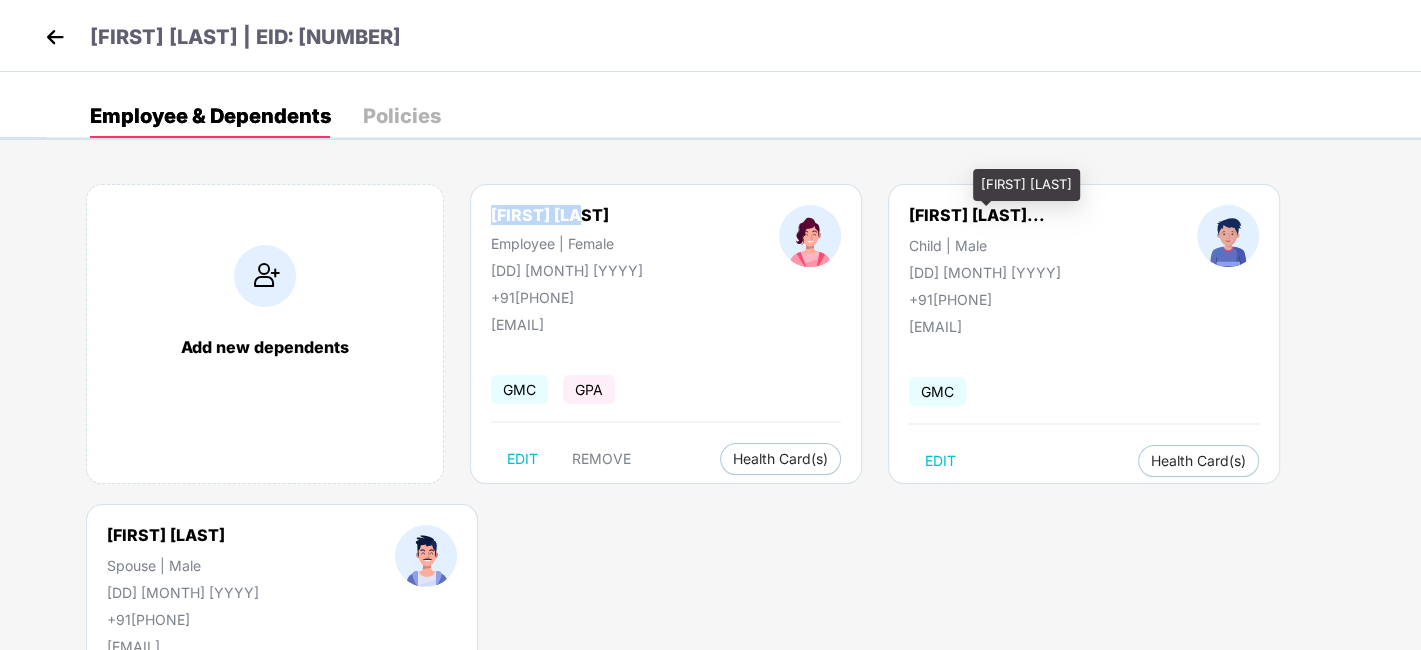 drag, startPoint x: 877, startPoint y: 207, endPoint x: 1050, endPoint y: 214, distance: 173.14156 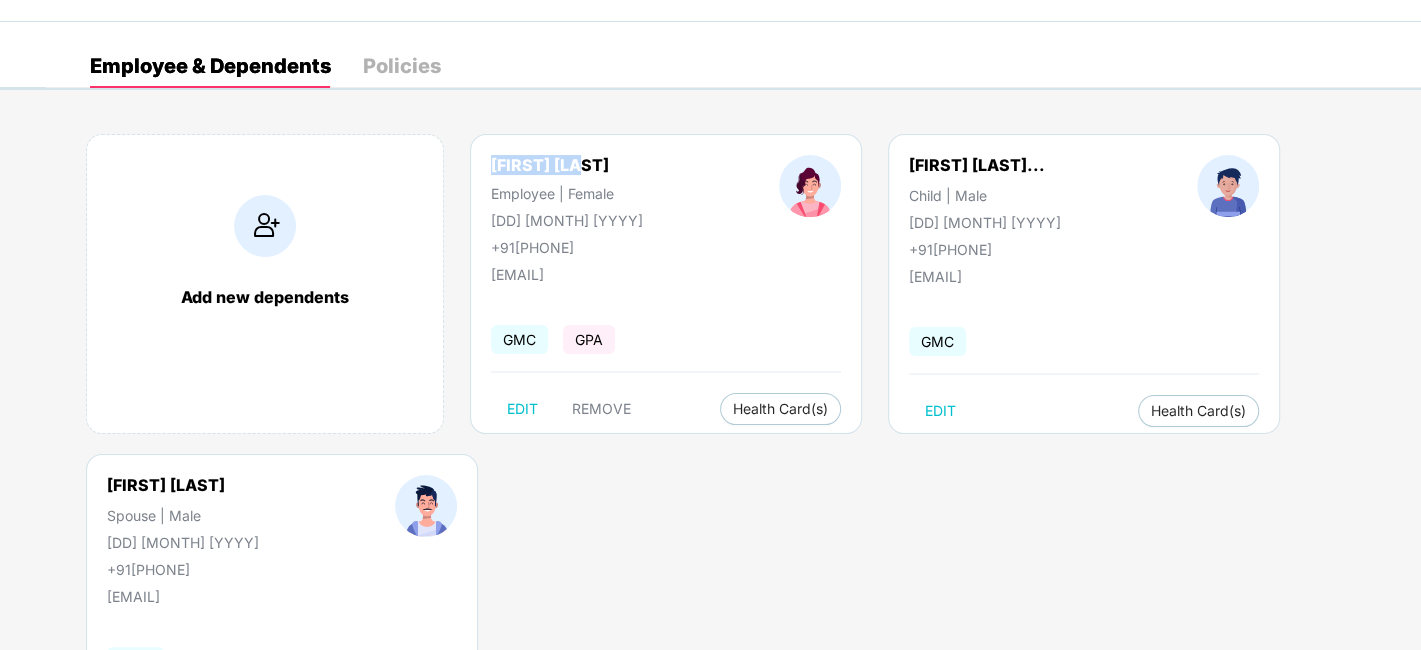 scroll, scrollTop: 57, scrollLeft: 0, axis: vertical 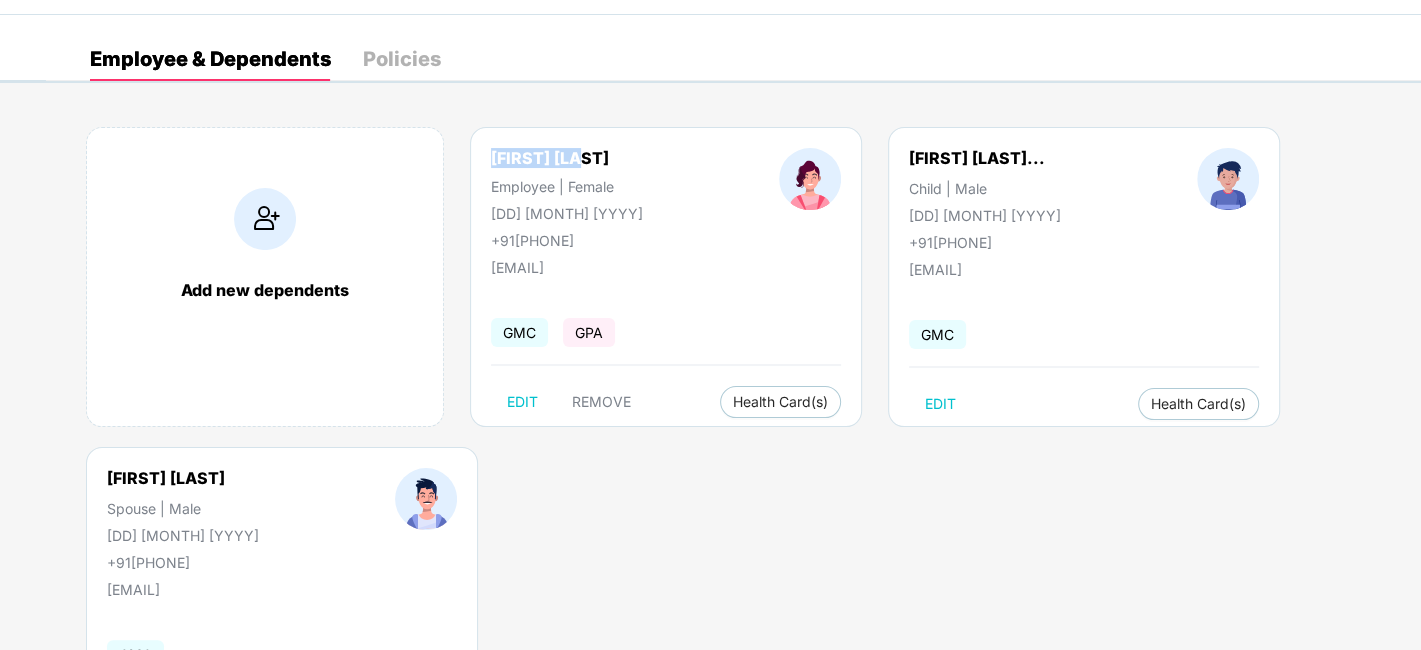 drag, startPoint x: 101, startPoint y: 474, endPoint x: 279, endPoint y: 465, distance: 178.22739 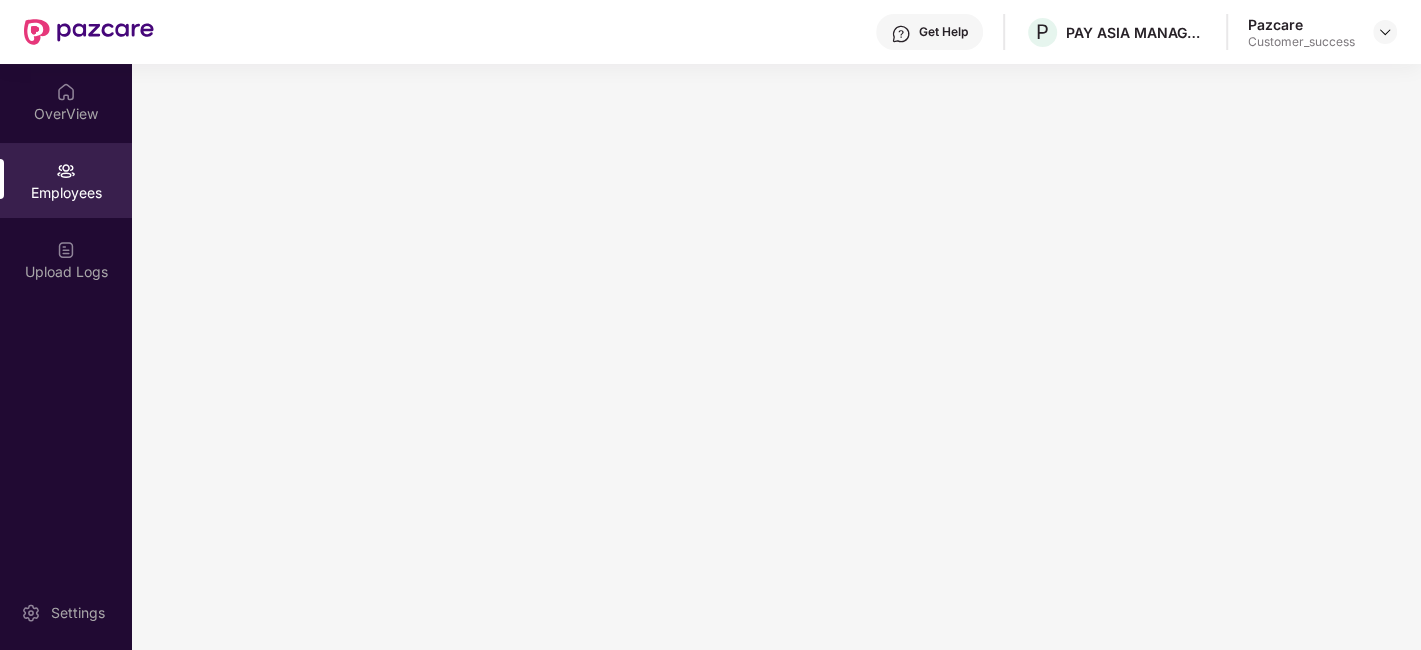 scroll, scrollTop: 0, scrollLeft: 0, axis: both 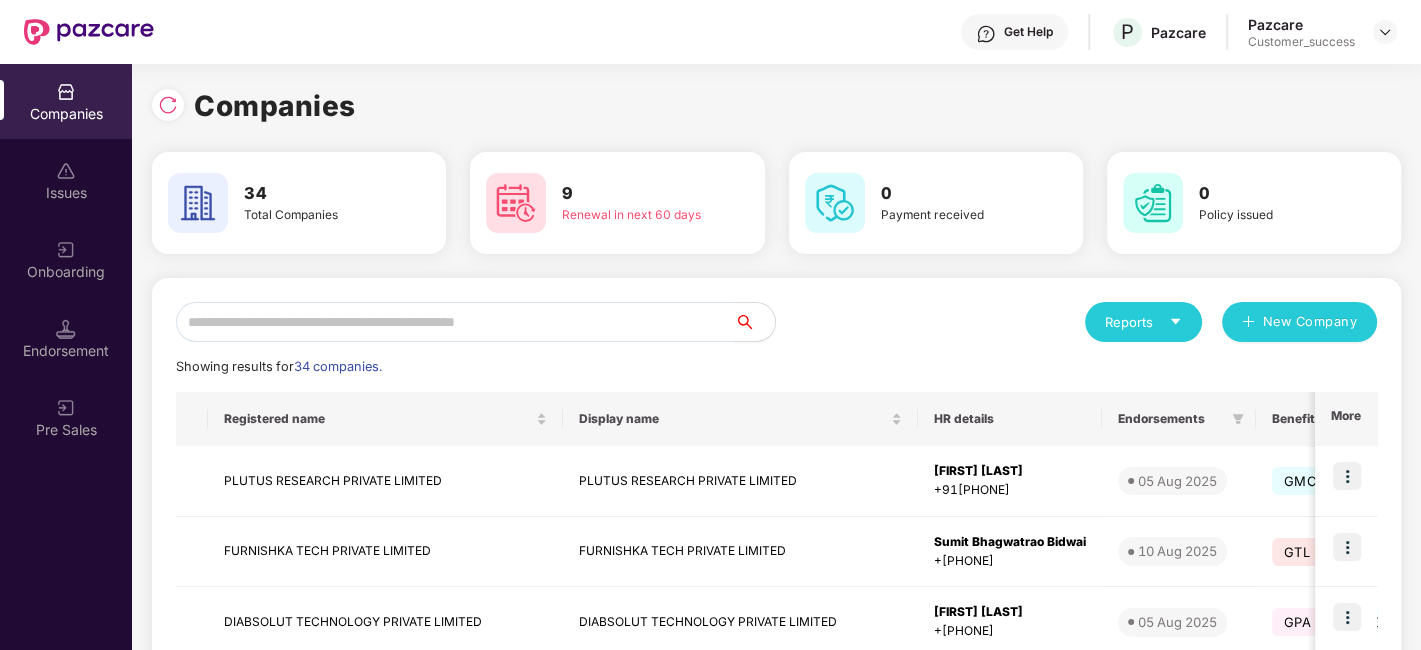 click at bounding box center [455, 322] 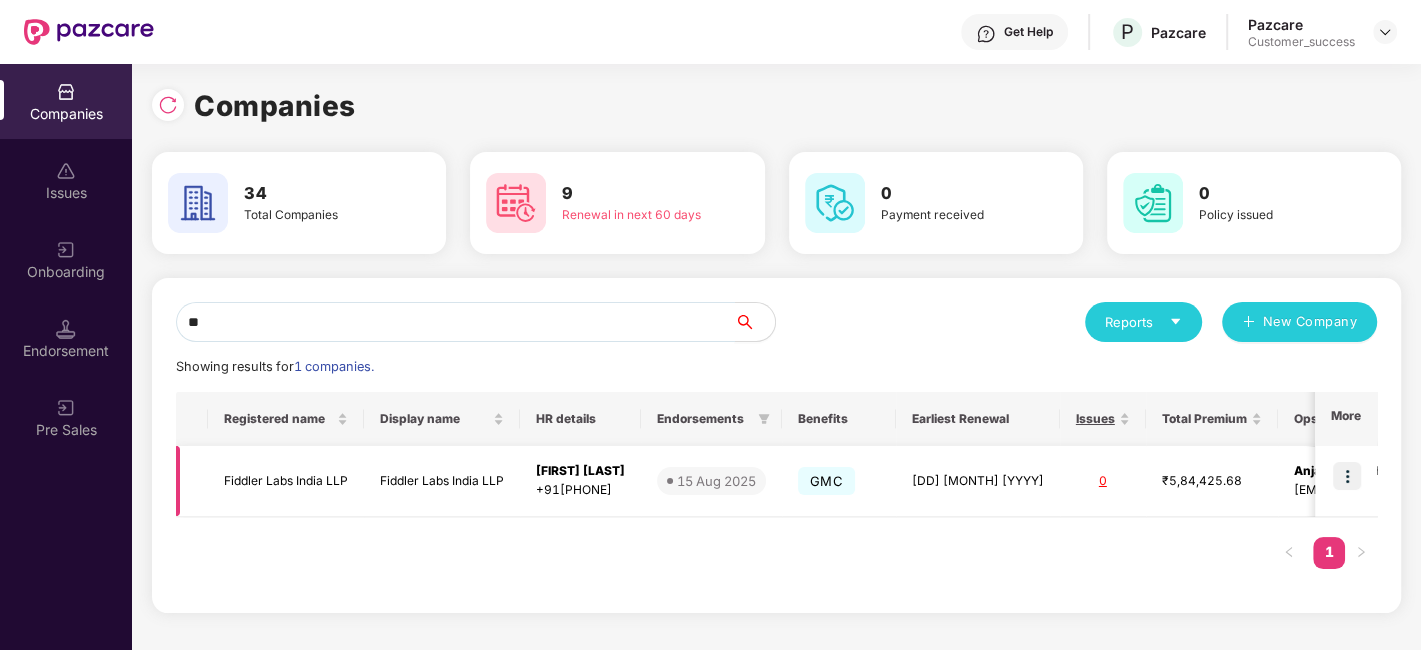 type on "**" 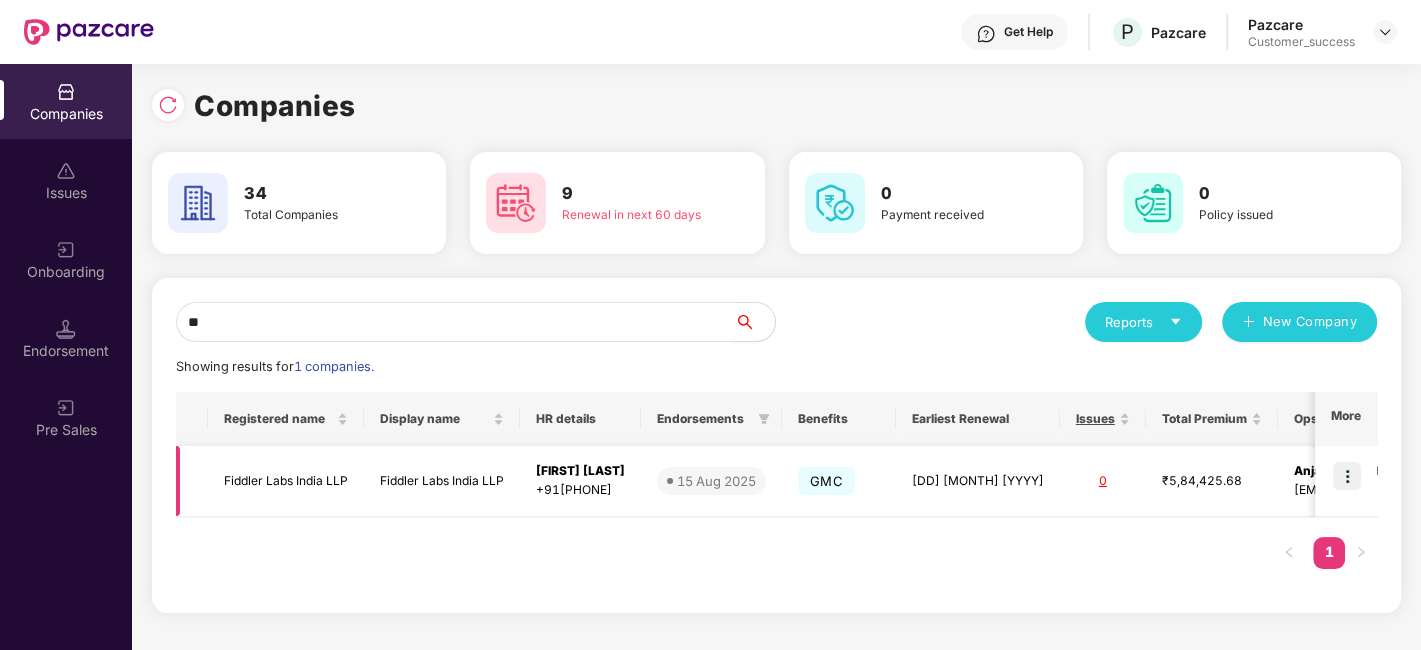 click at bounding box center (1347, 476) 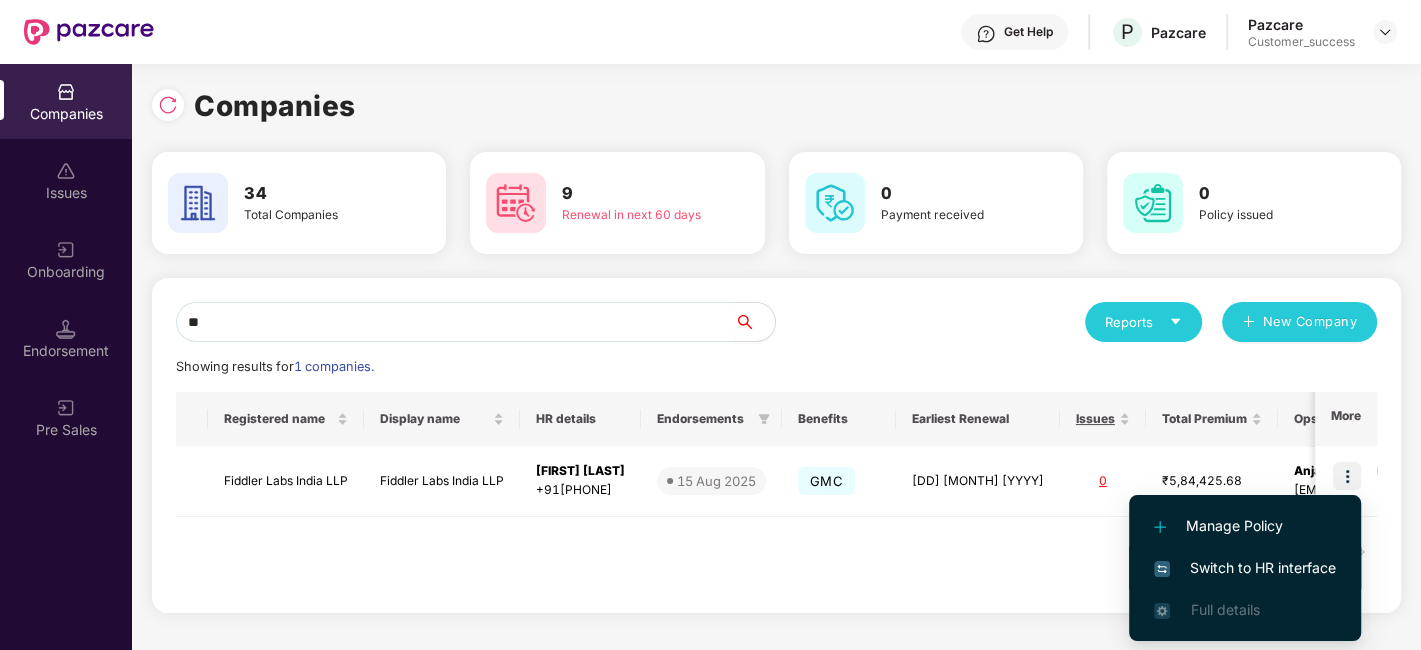 click on "Switch to HR interface" at bounding box center (1245, 568) 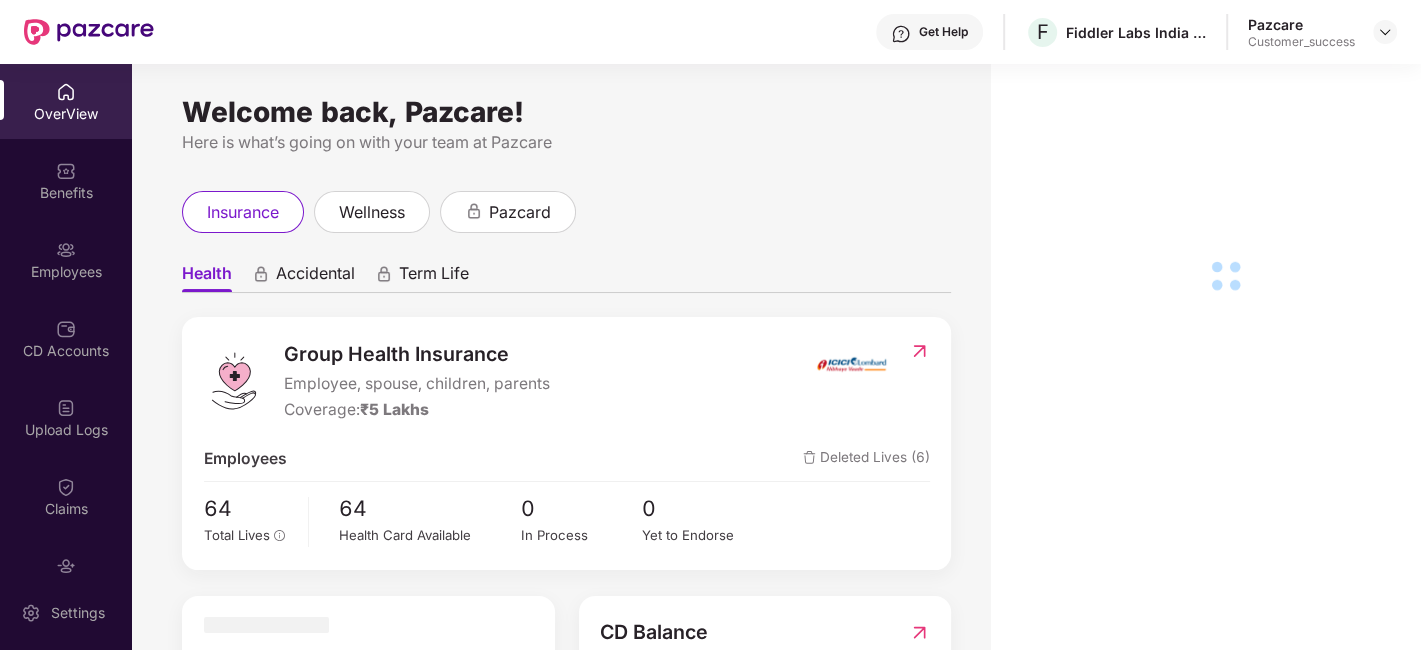 click on "Employees" at bounding box center (66, 272) 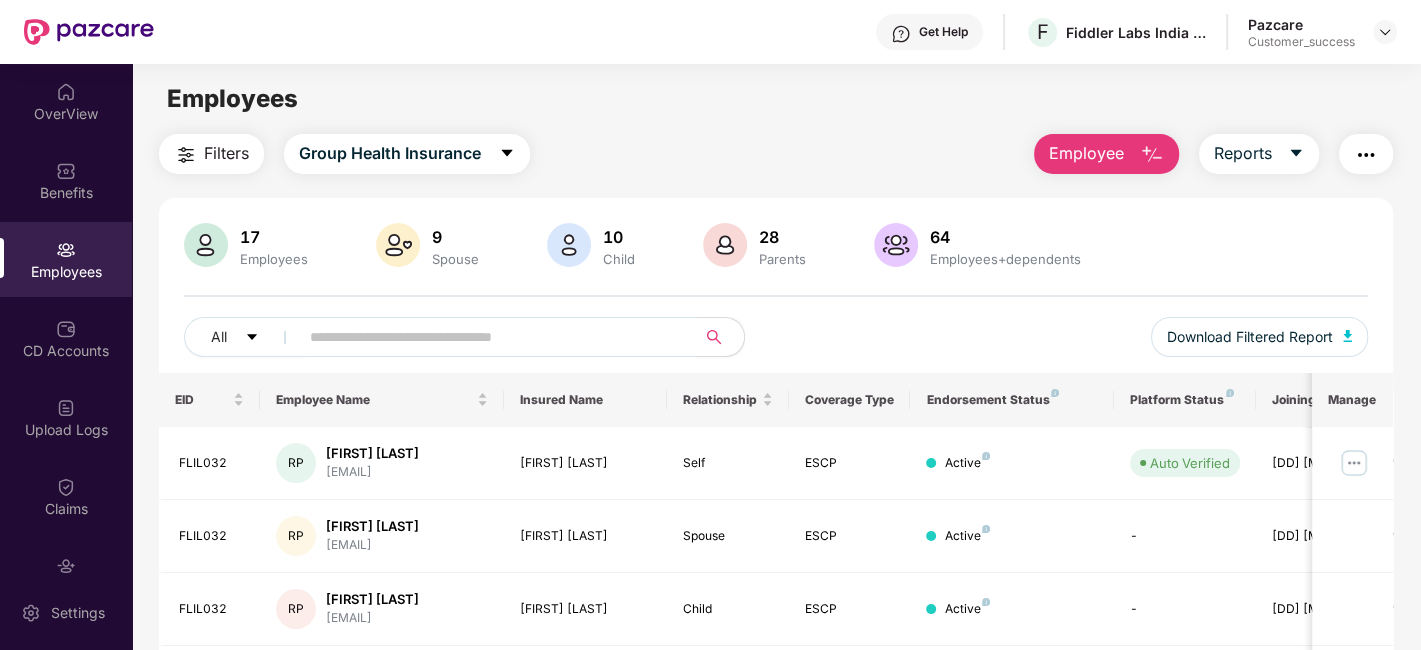 click at bounding box center (489, 337) 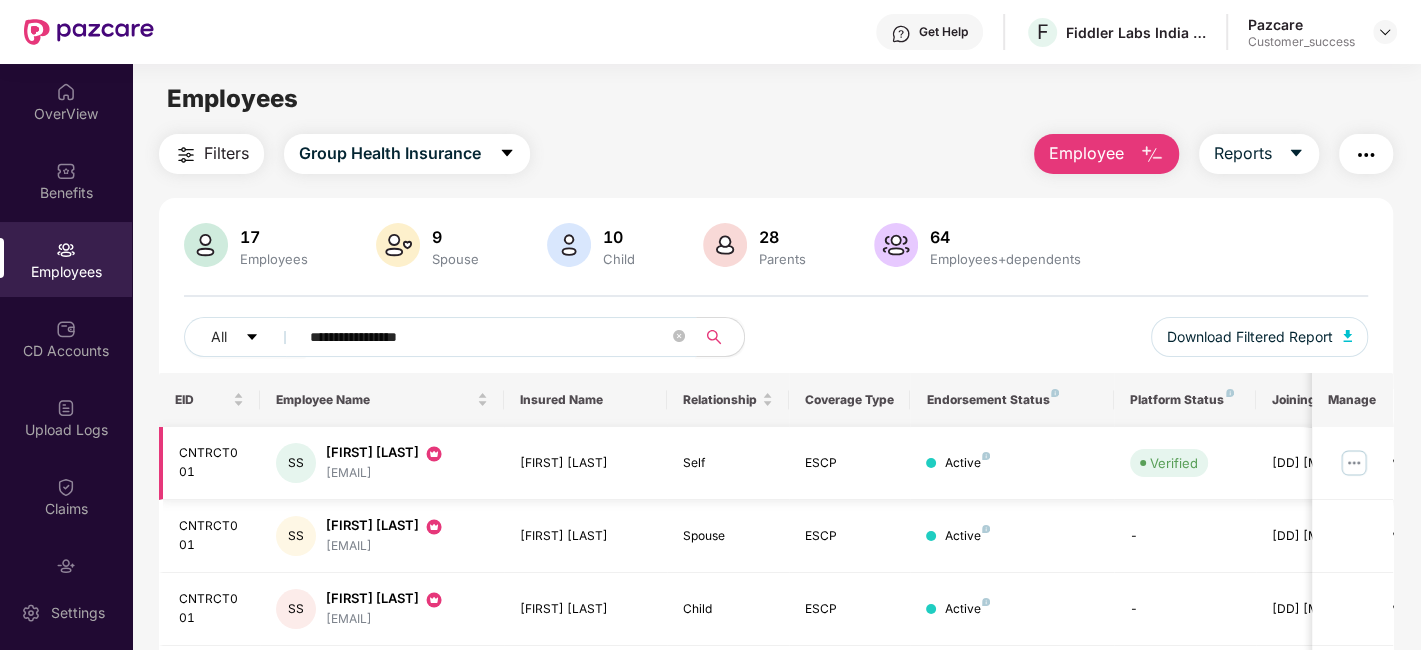 type on "**********" 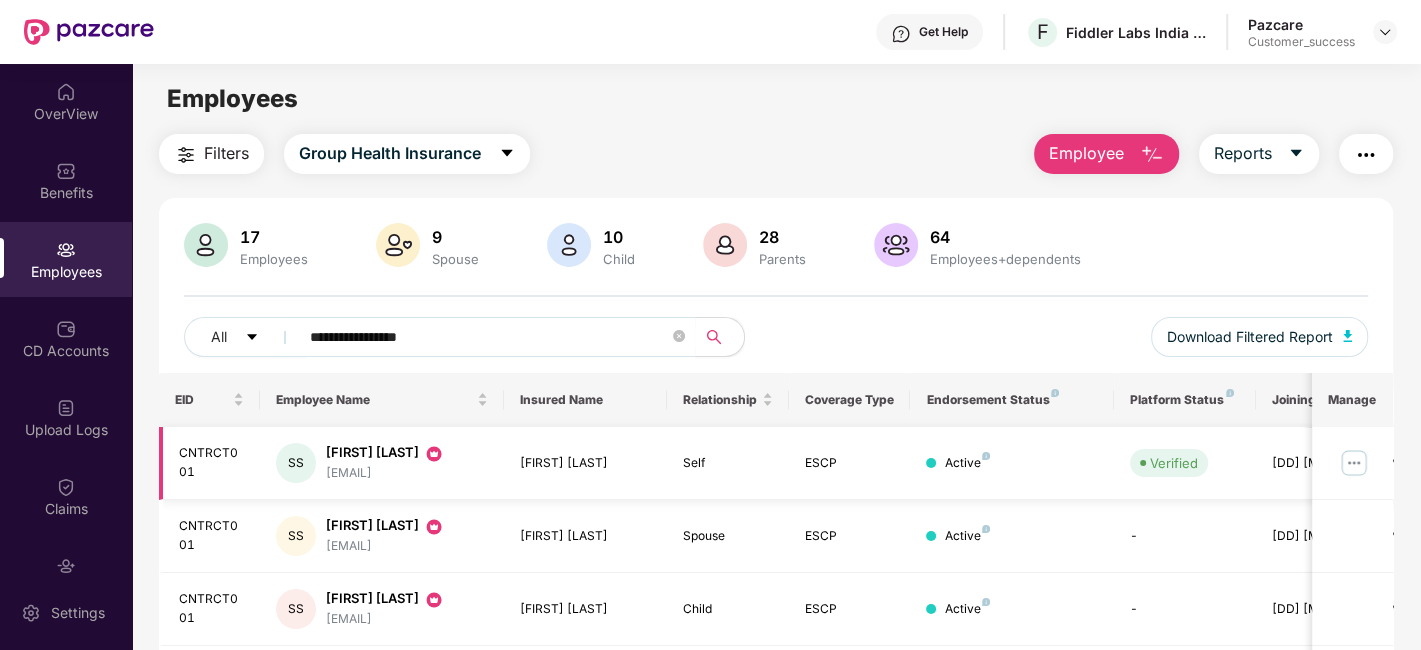 click at bounding box center (1354, 463) 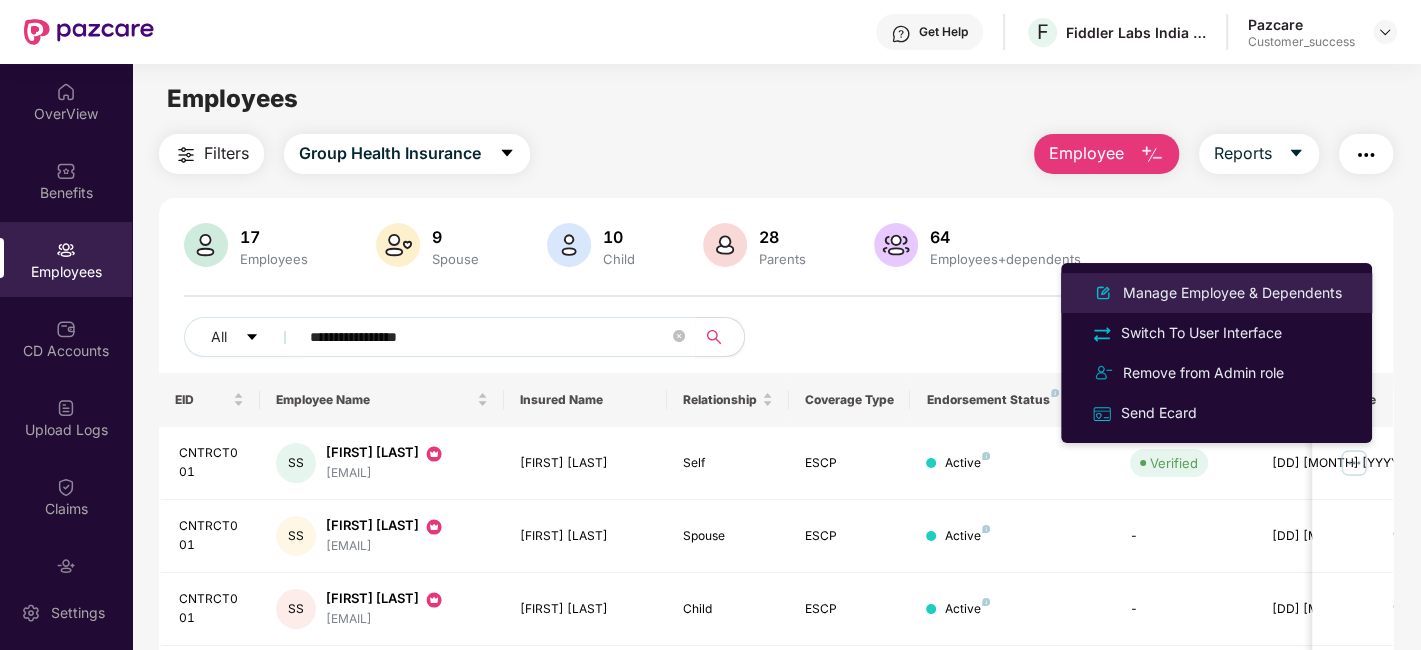click on "Manage Employee & Dependents" at bounding box center (1232, 293) 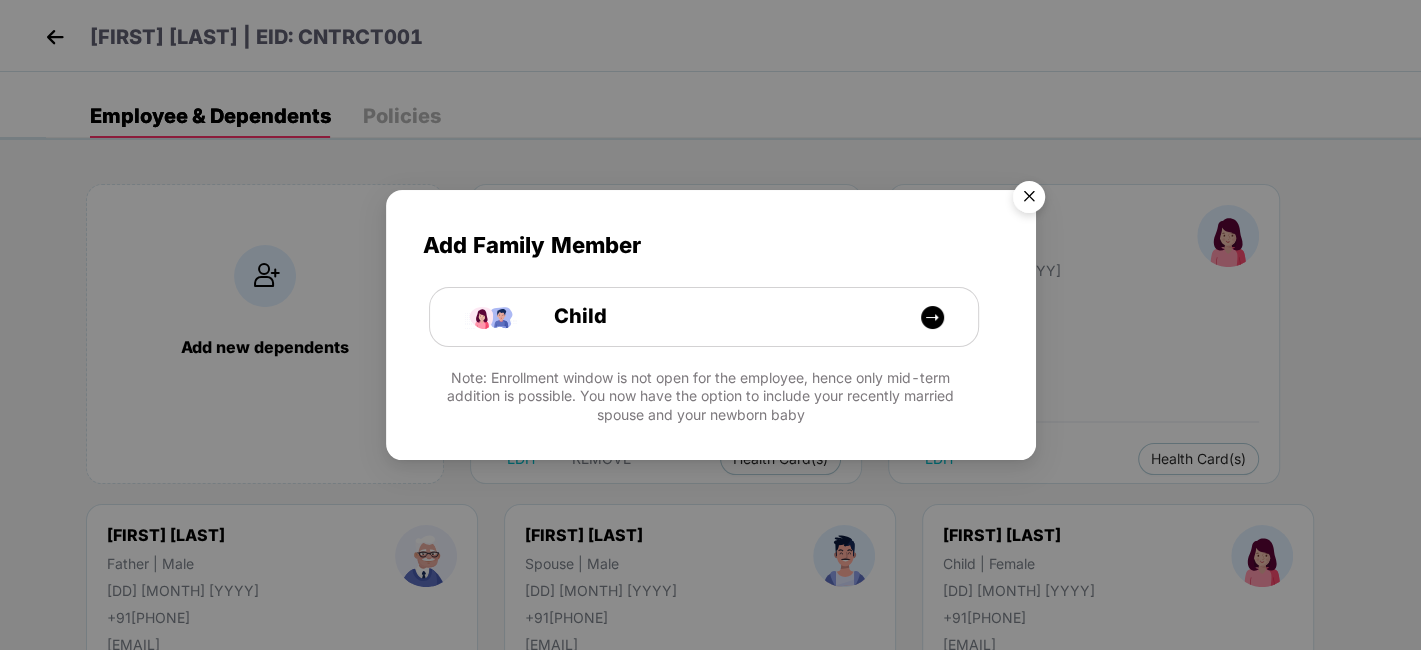 click at bounding box center (1029, 200) 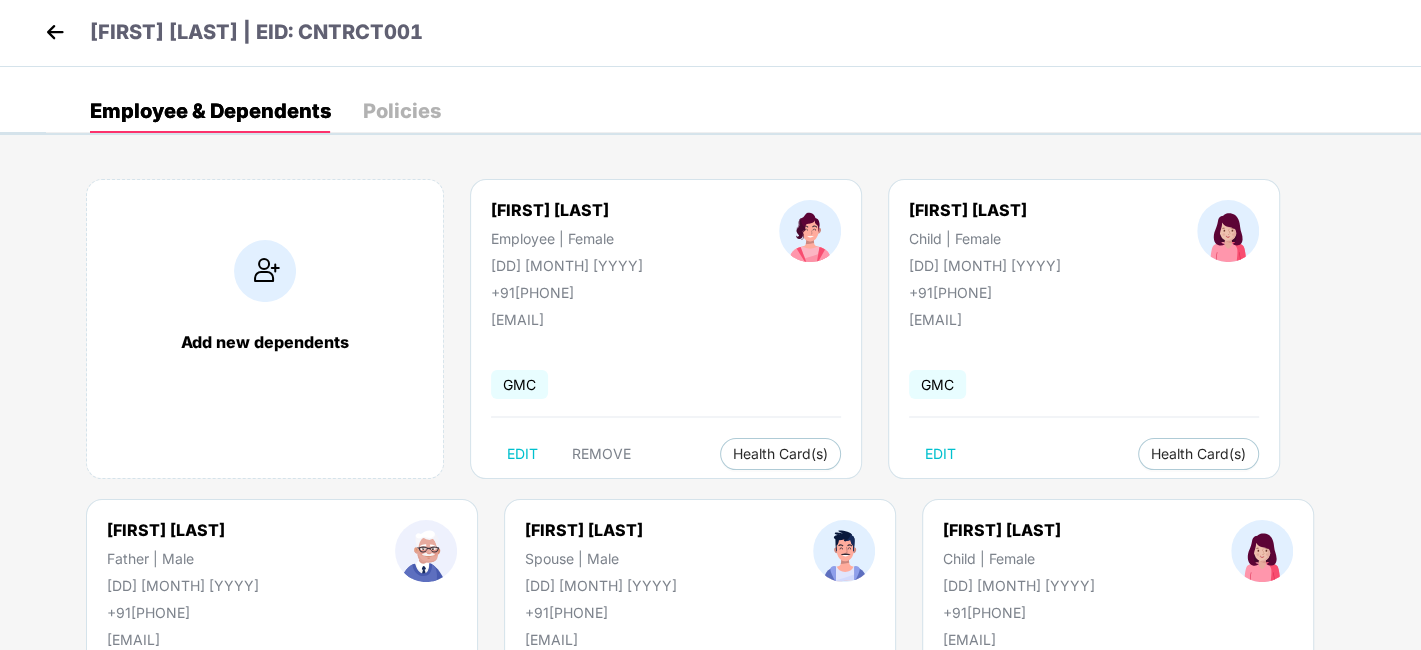 scroll, scrollTop: 0, scrollLeft: 0, axis: both 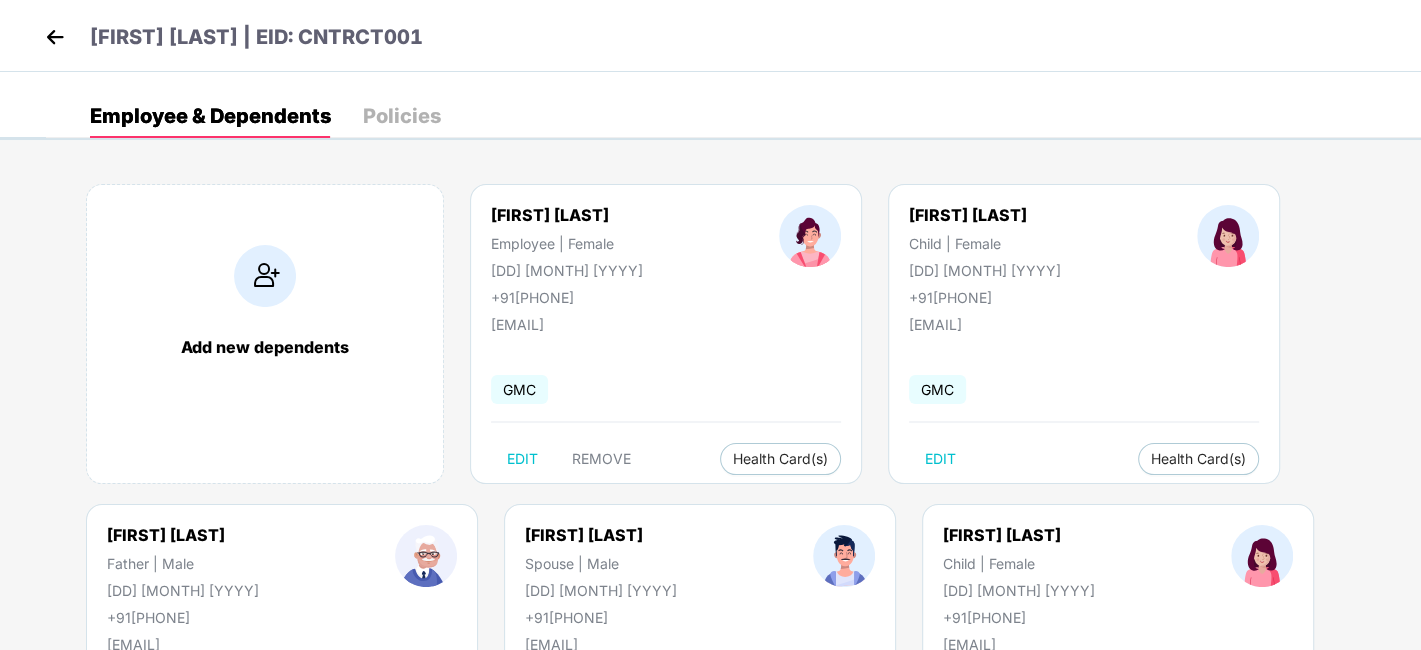 drag, startPoint x: 493, startPoint y: 210, endPoint x: 609, endPoint y: 201, distance: 116.34862 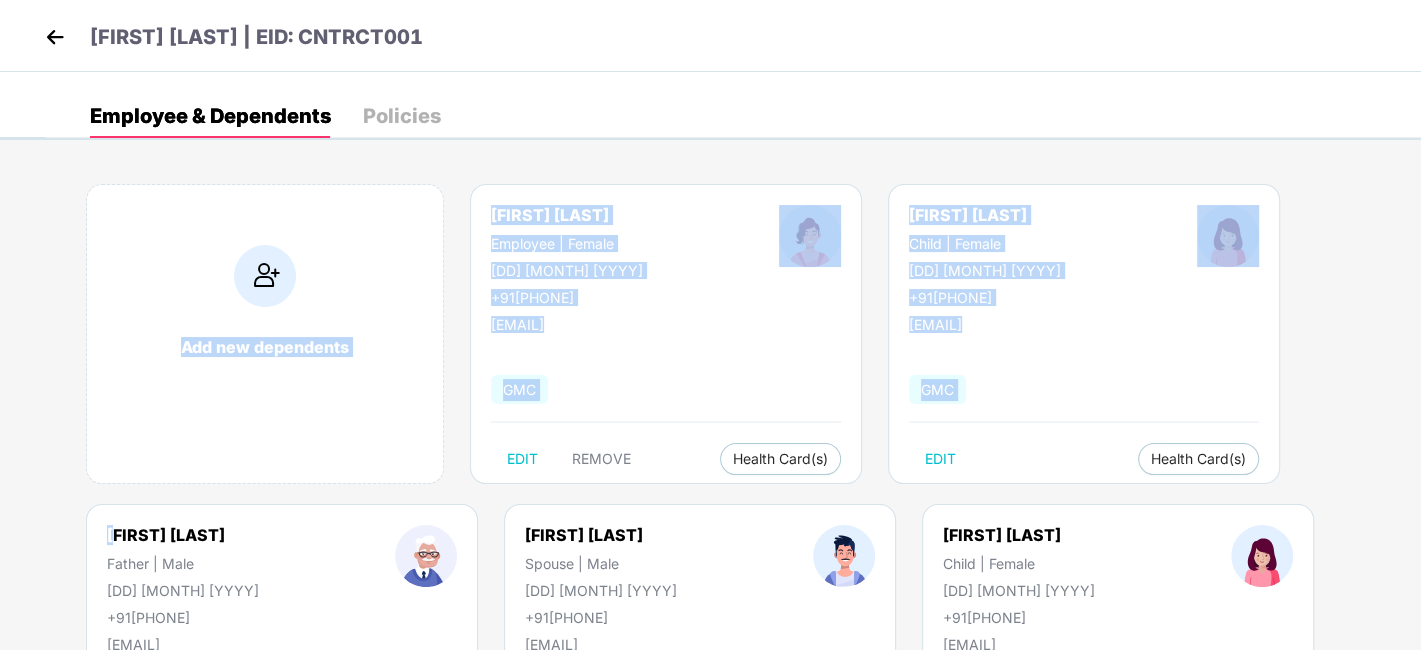 drag, startPoint x: 103, startPoint y: 533, endPoint x: 0, endPoint y: 308, distance: 247.45505 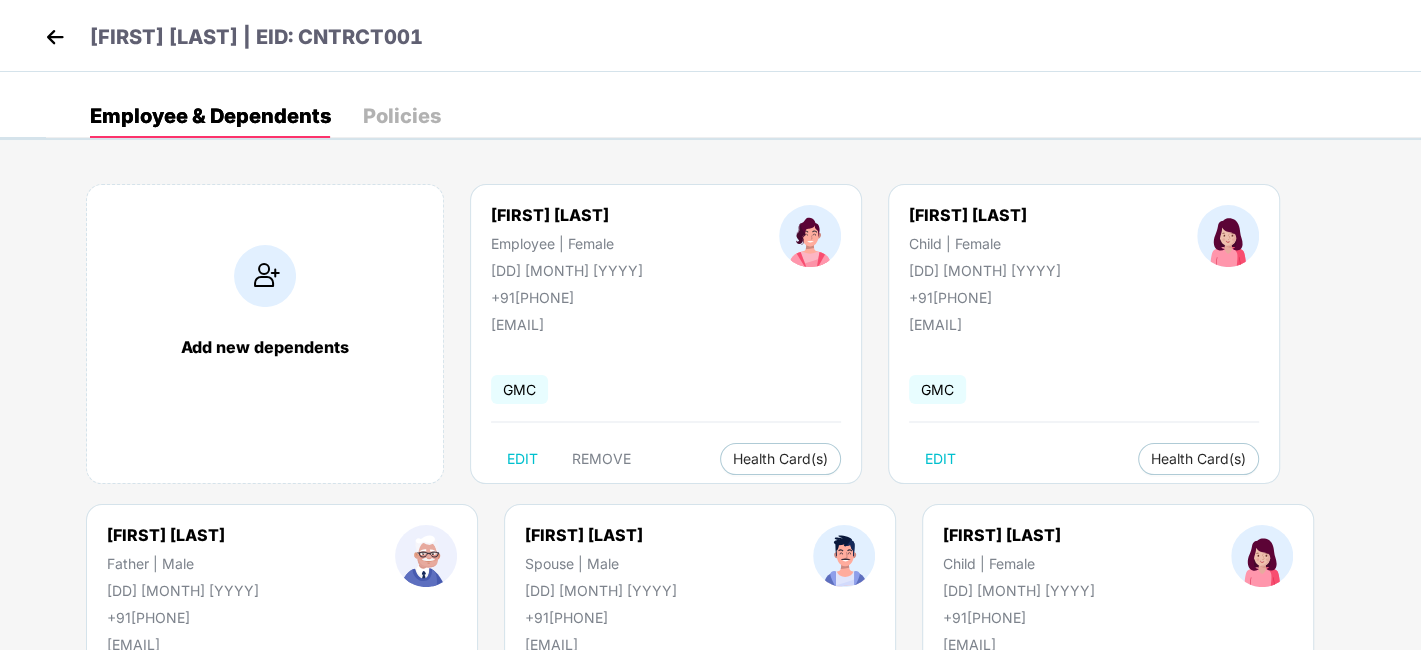 click on "[FIRST] [LAST] Father | [GENDER] [DD] [MONTH] [YYYY] +91[PHONE]" at bounding box center (183, 575) 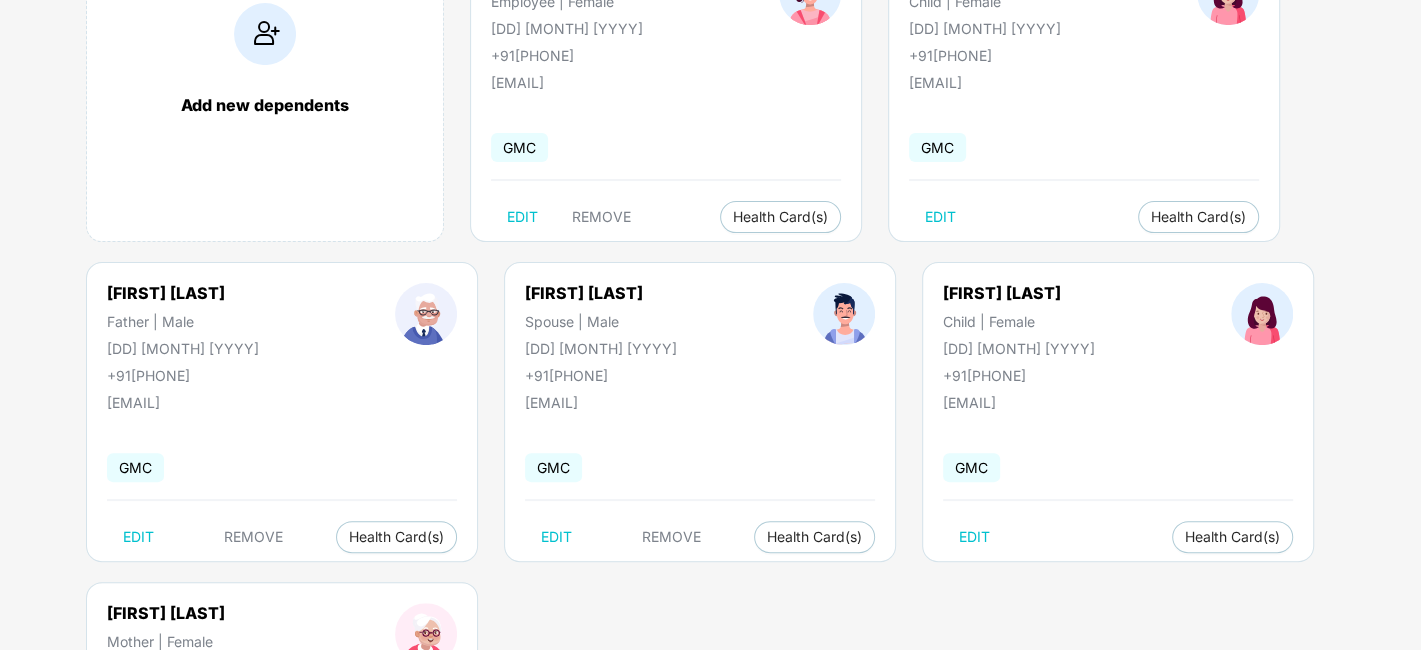 scroll, scrollTop: 244, scrollLeft: 0, axis: vertical 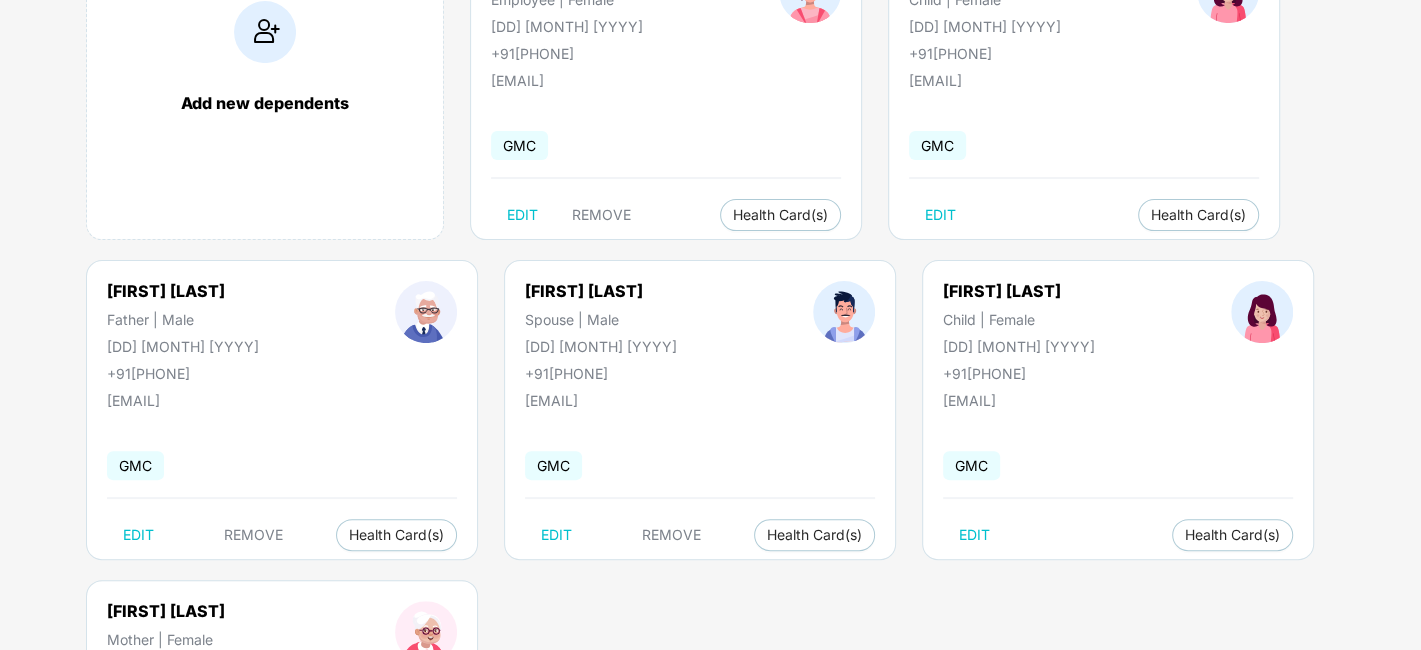 drag, startPoint x: 522, startPoint y: 288, endPoint x: 640, endPoint y: 294, distance: 118.15244 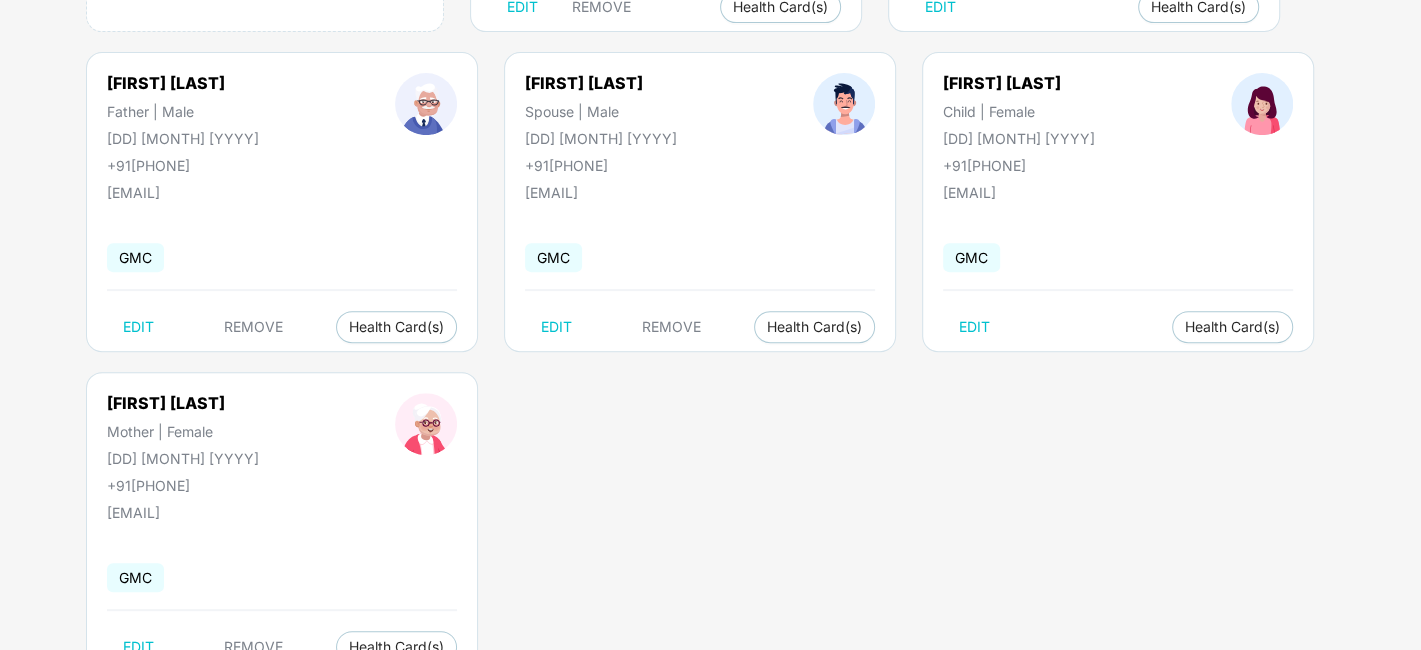 scroll, scrollTop: 453, scrollLeft: 0, axis: vertical 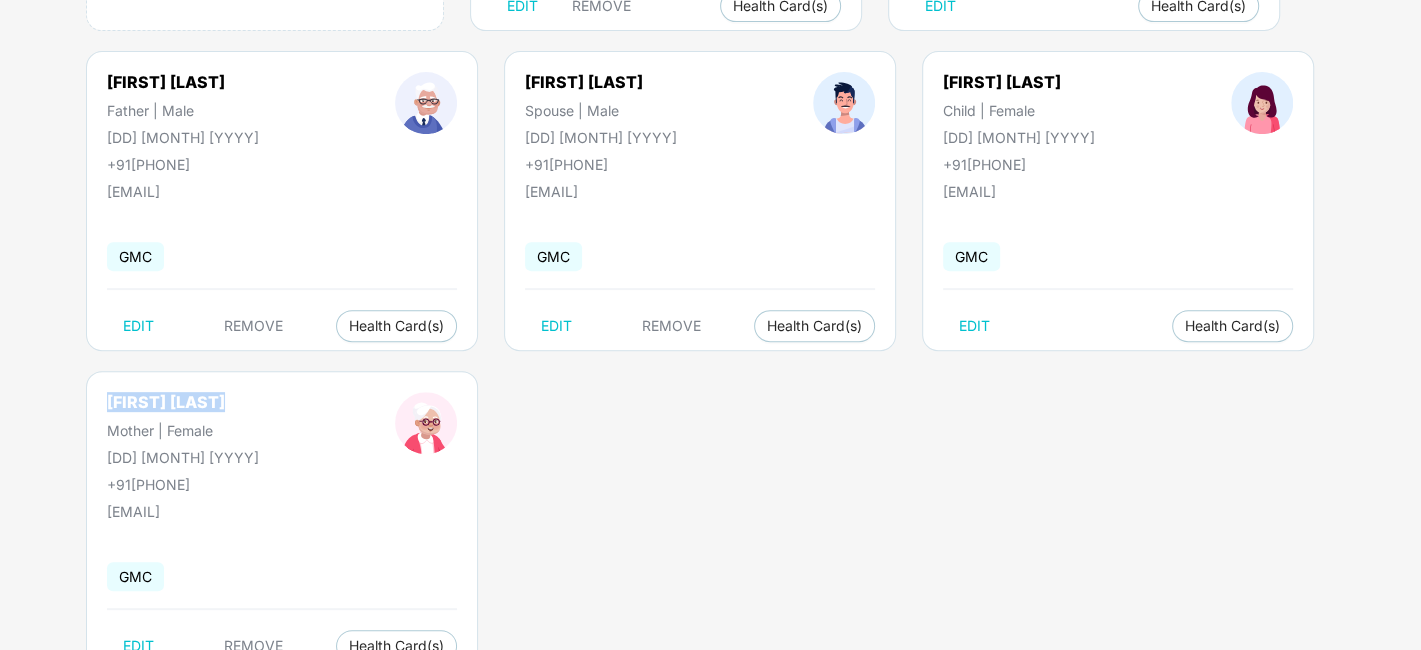 drag, startPoint x: 94, startPoint y: 398, endPoint x: 233, endPoint y: 404, distance: 139.12944 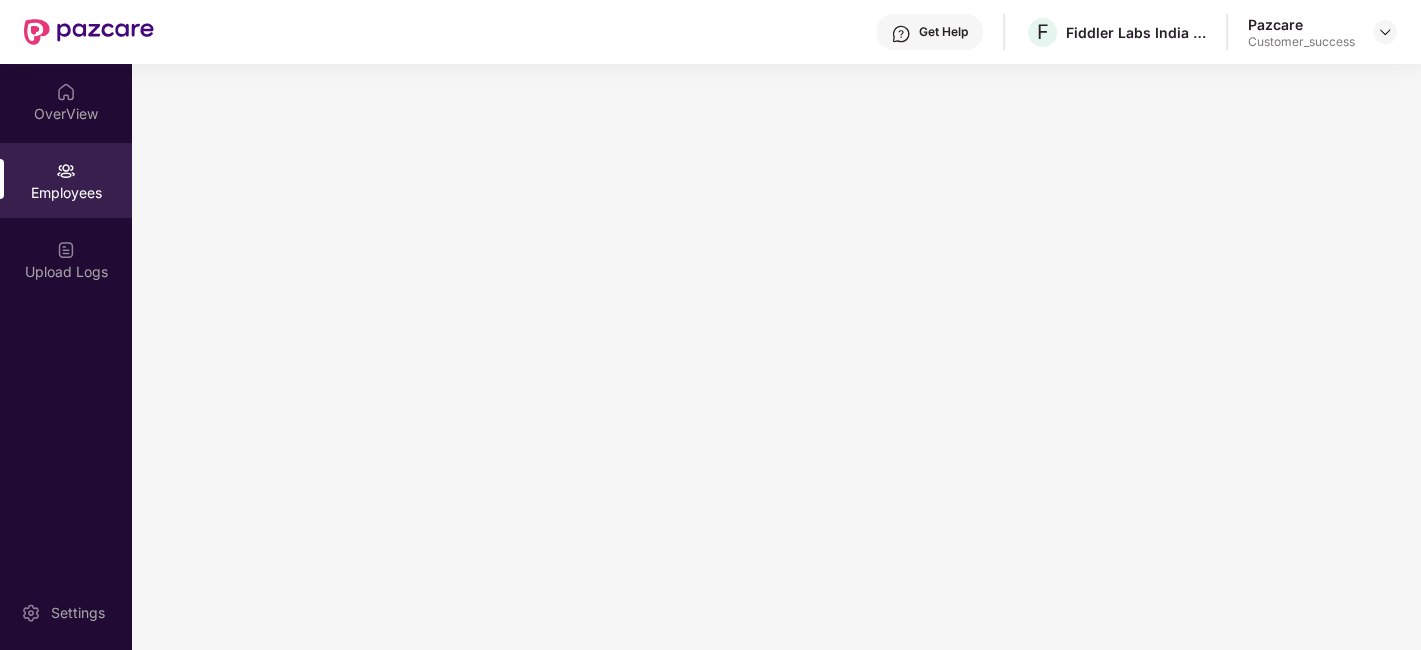 scroll, scrollTop: 0, scrollLeft: 0, axis: both 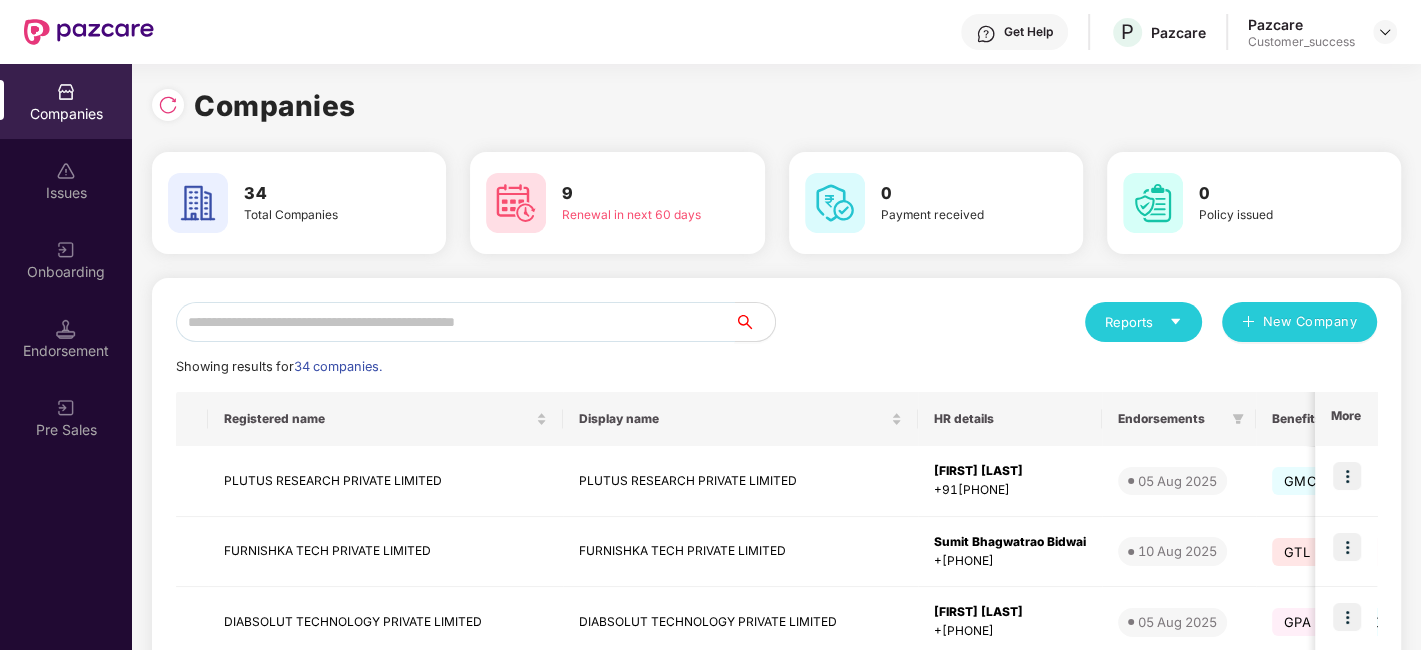click at bounding box center (455, 322) 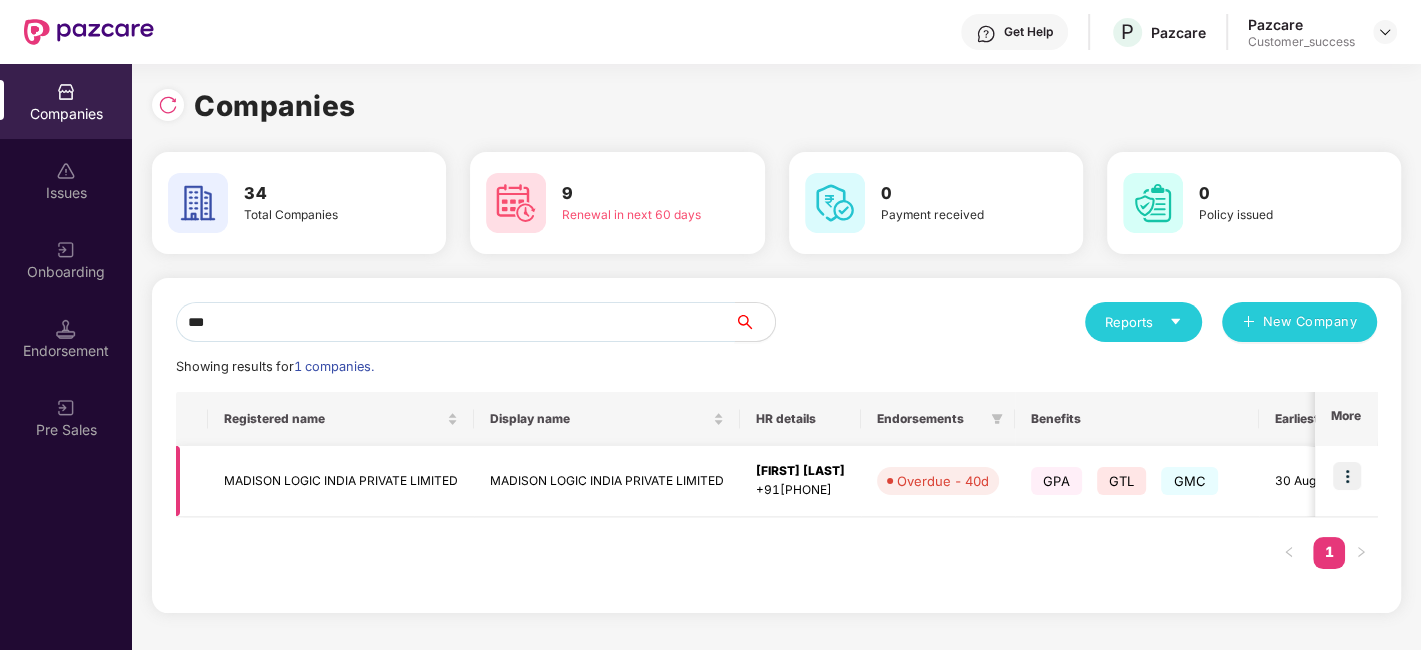 type on "***" 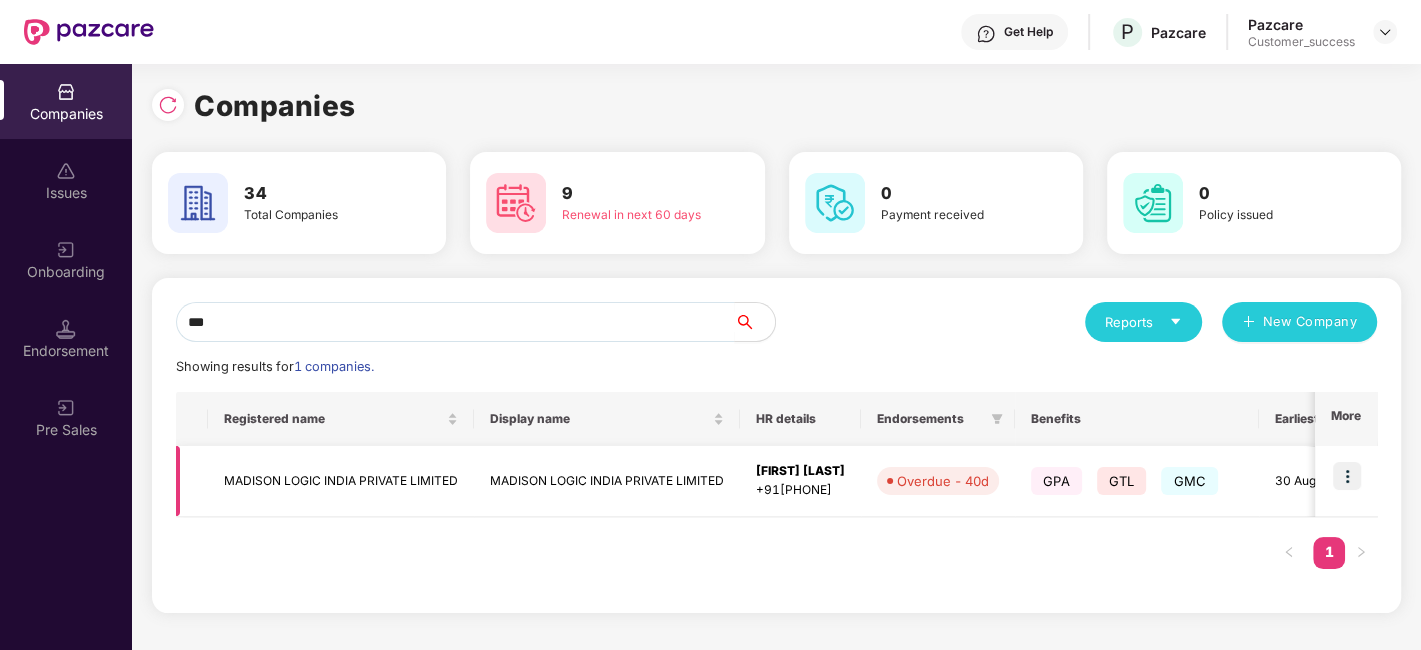 click at bounding box center (1347, 476) 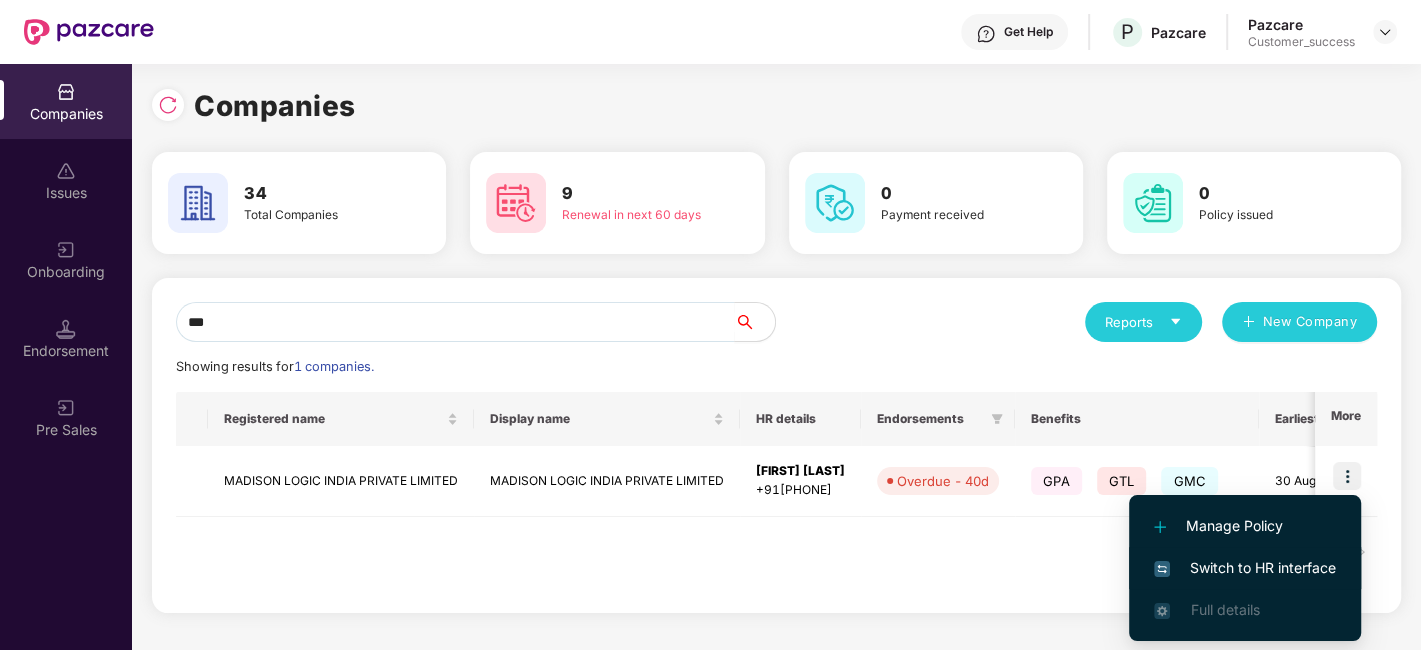 click on "Switch to HR interface" at bounding box center (1245, 568) 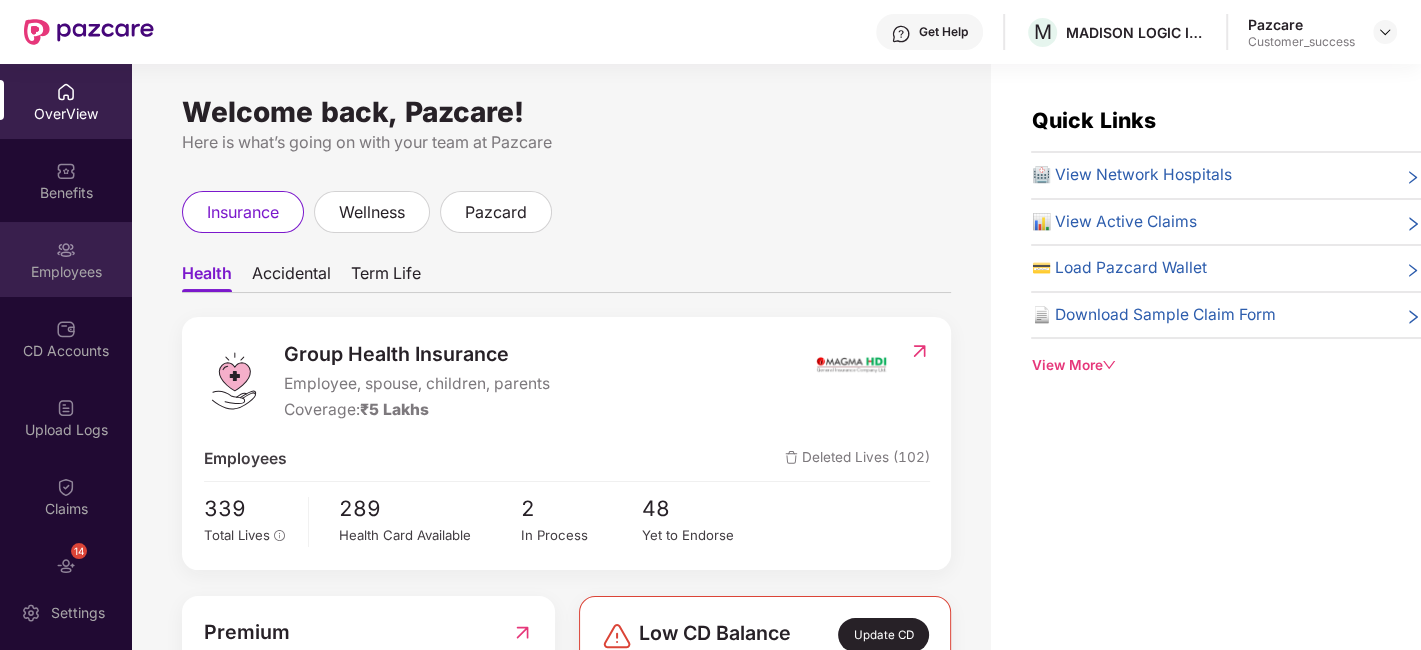 click on "Employees" at bounding box center [66, 259] 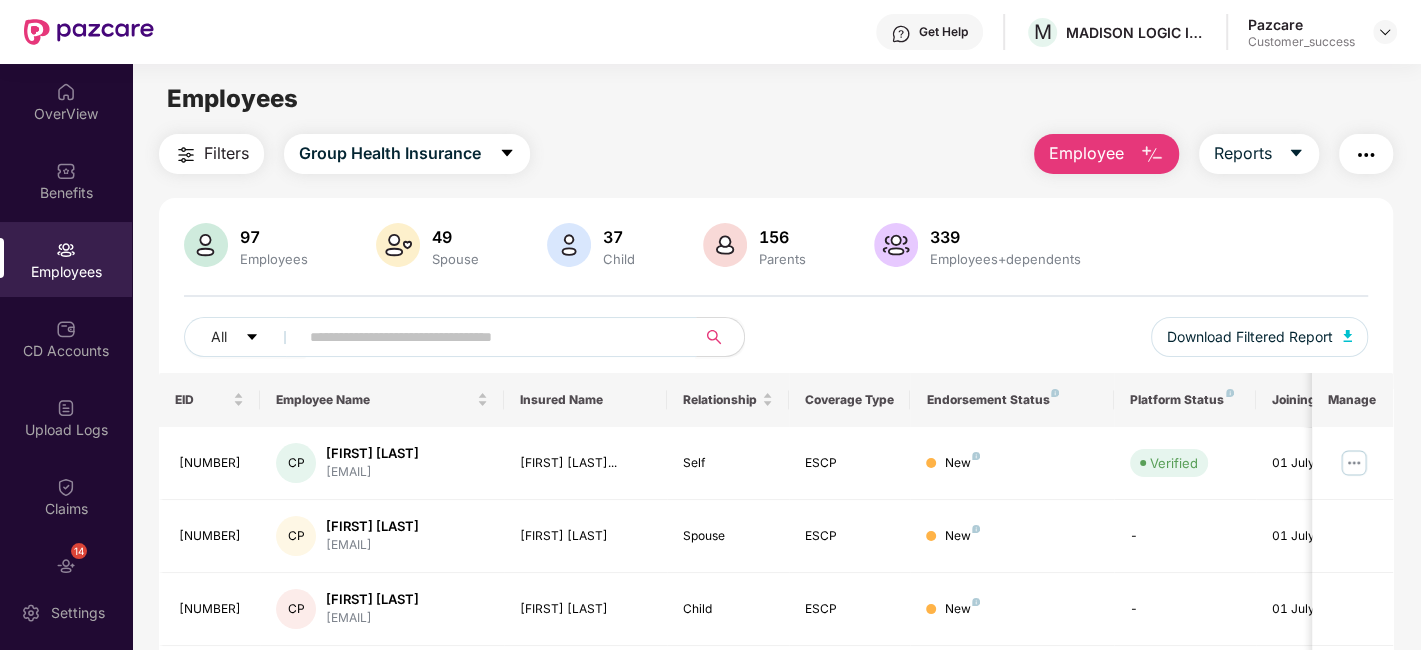 click at bounding box center (489, 337) 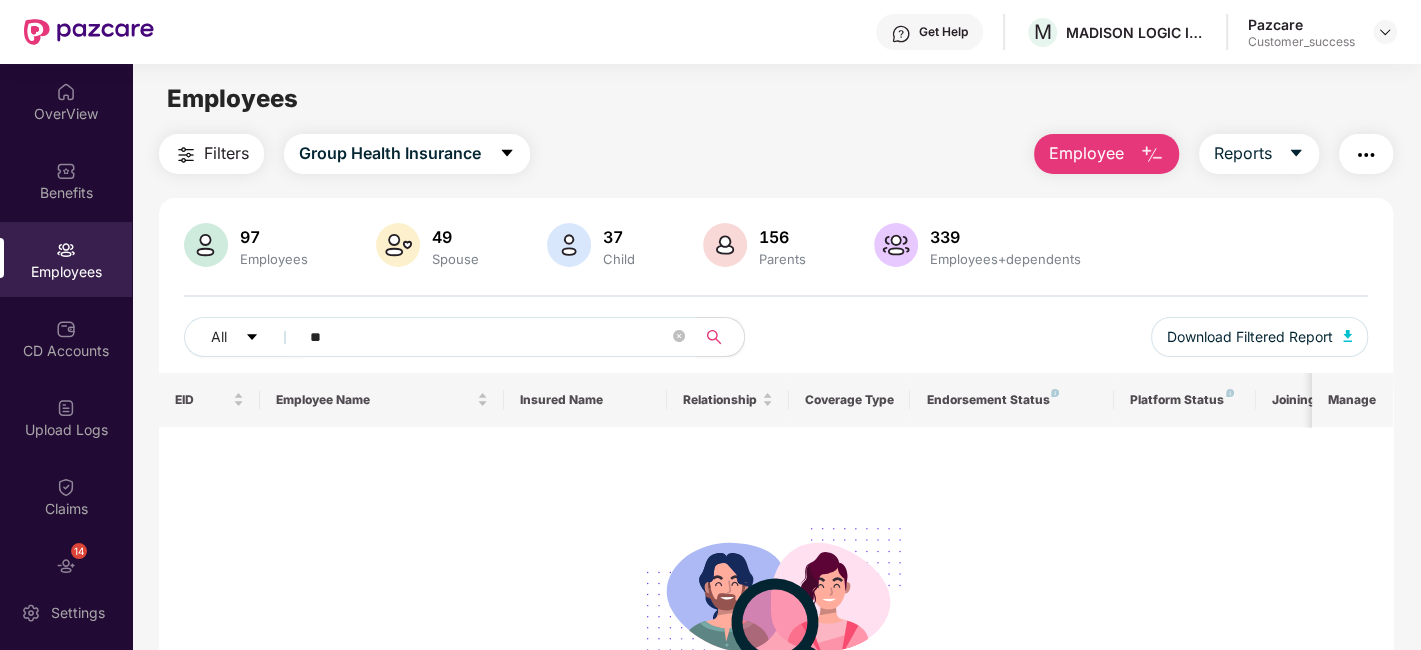 type on "*" 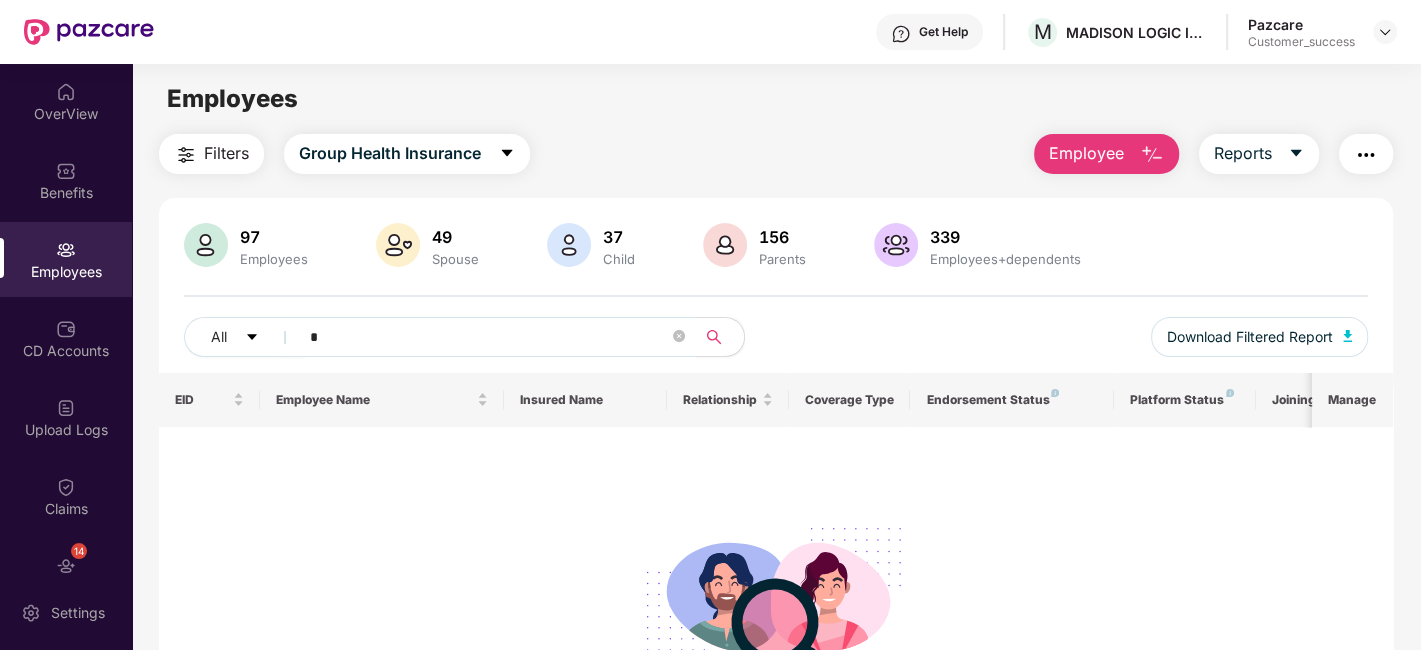 type 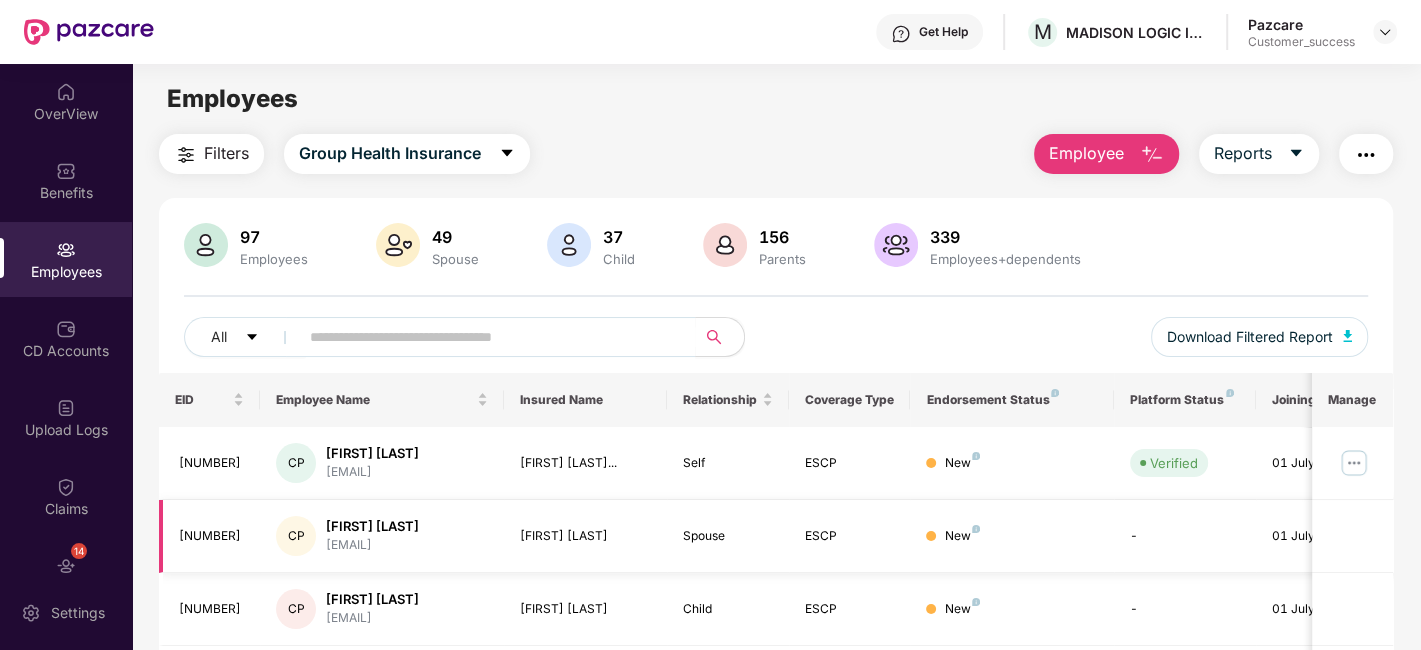 click on "New" at bounding box center (1011, 536) 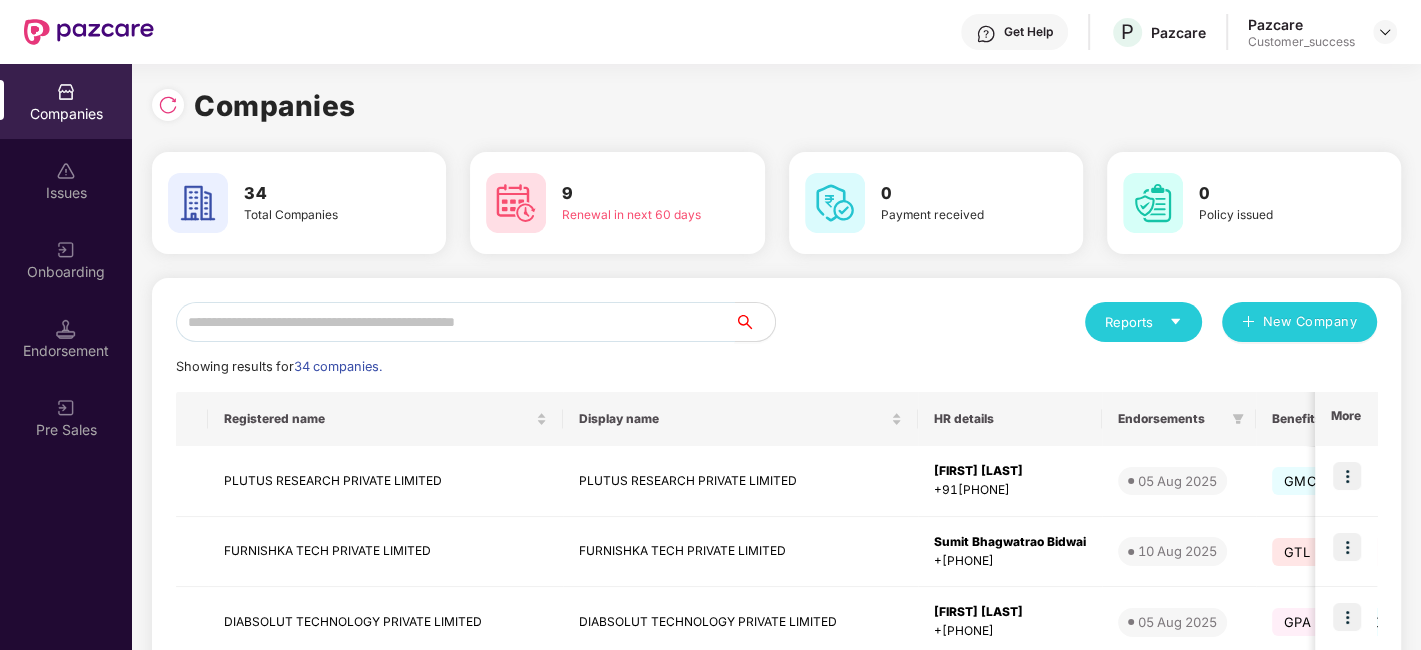 click at bounding box center (455, 322) 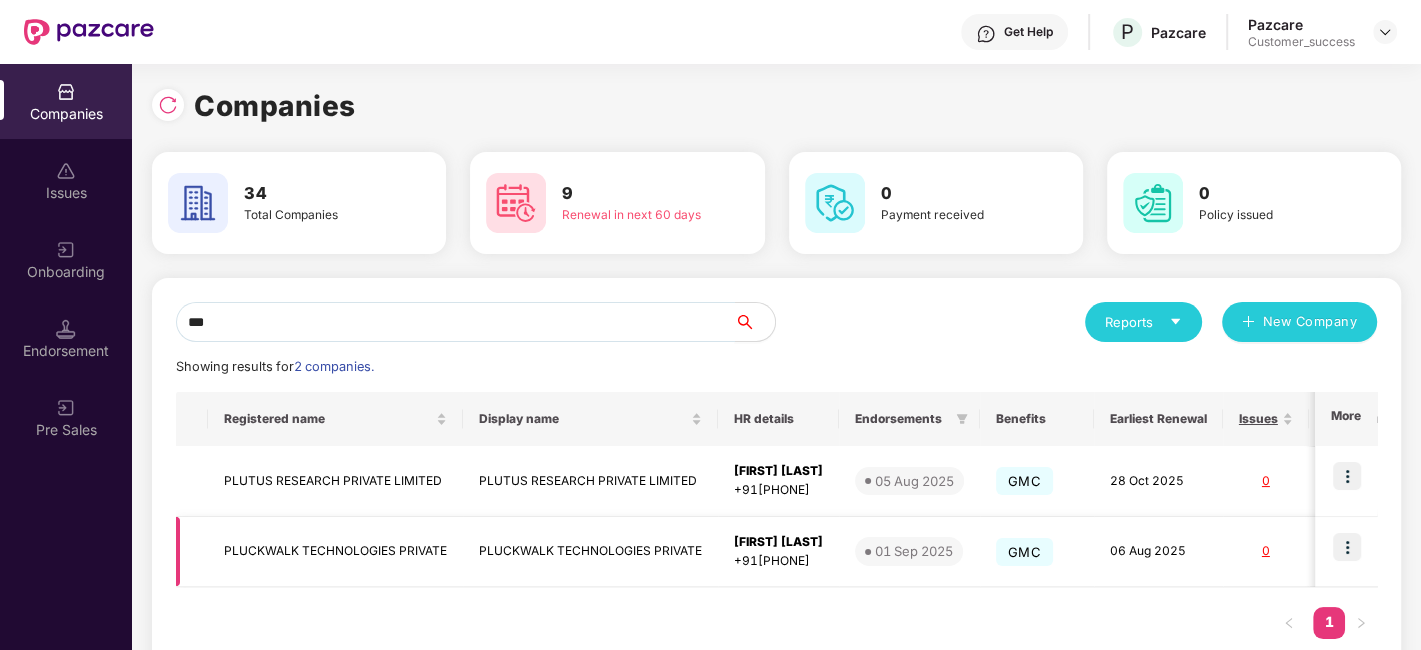 type on "***" 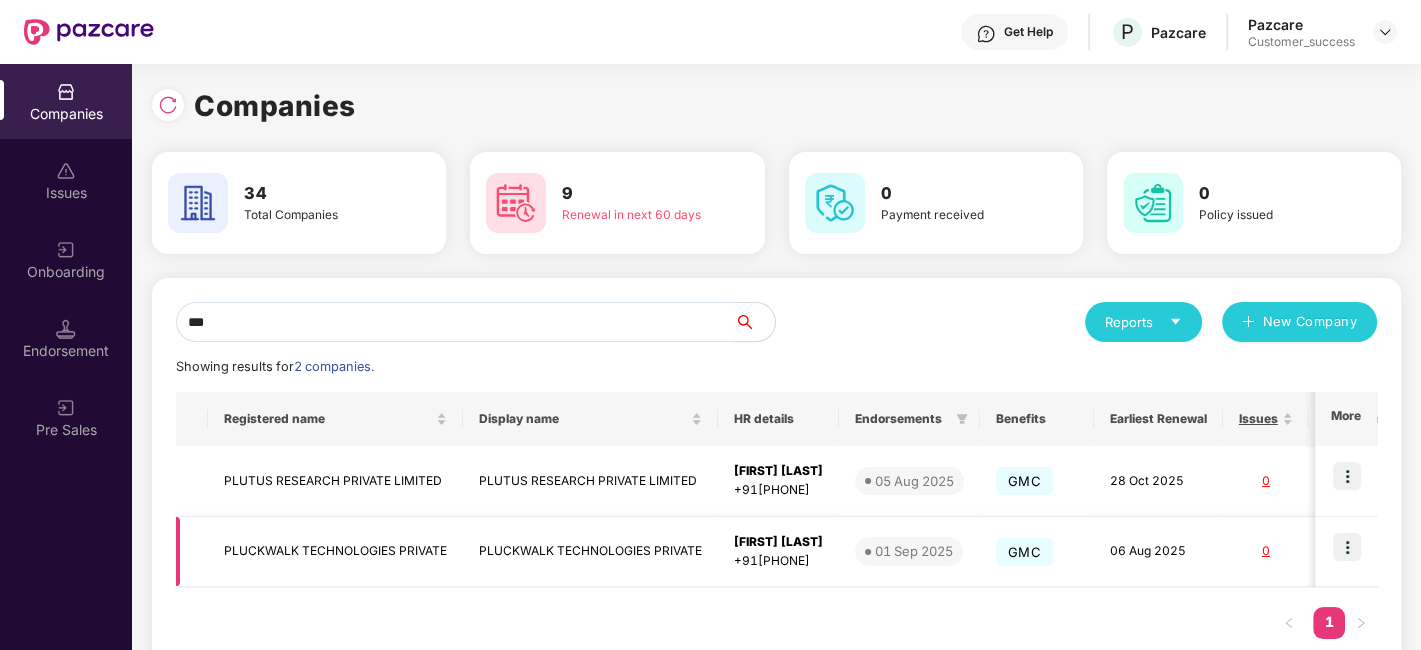 click at bounding box center (1347, 547) 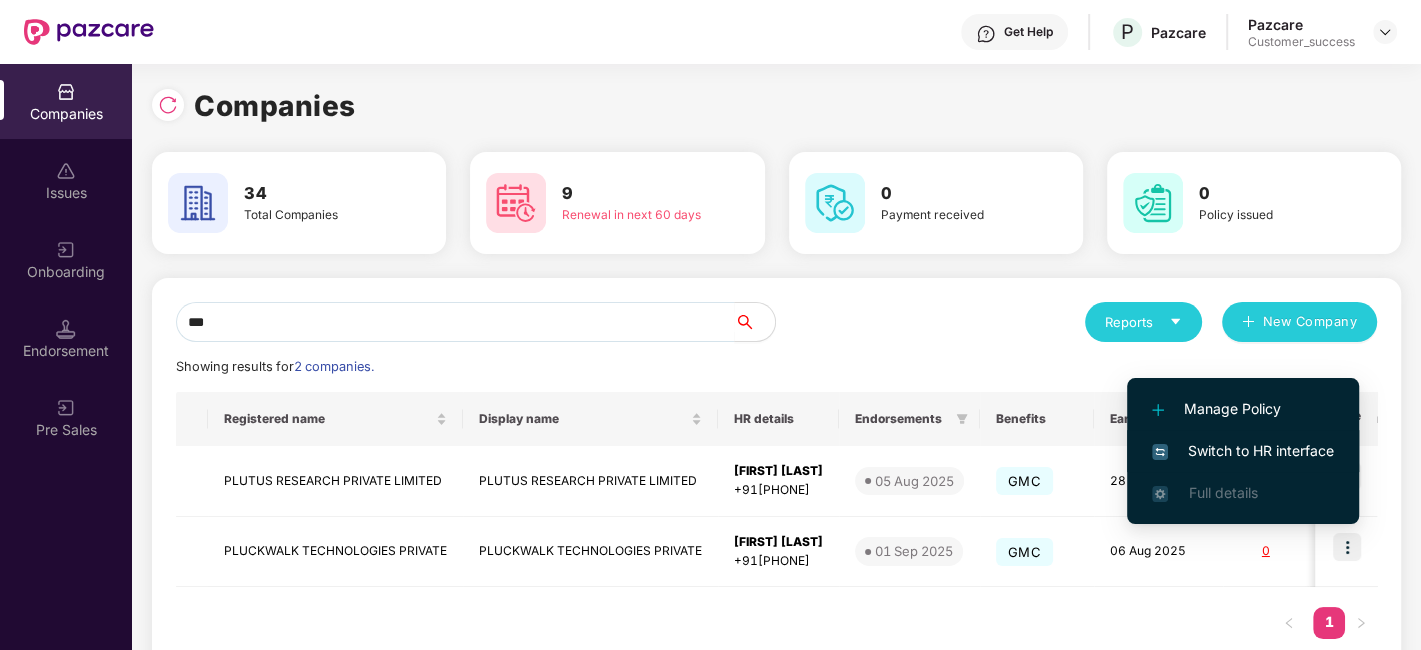 click on "Switch to HR interface" at bounding box center (1243, 451) 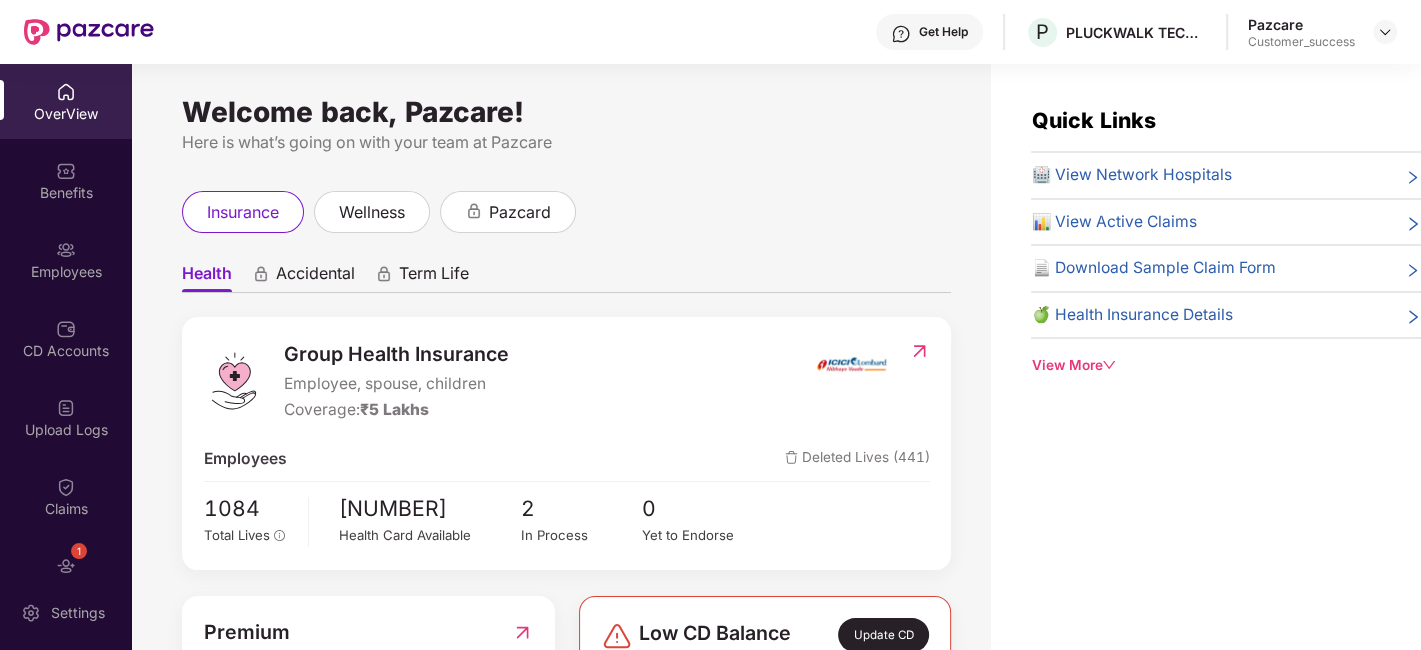 click on "Employees" at bounding box center (66, 272) 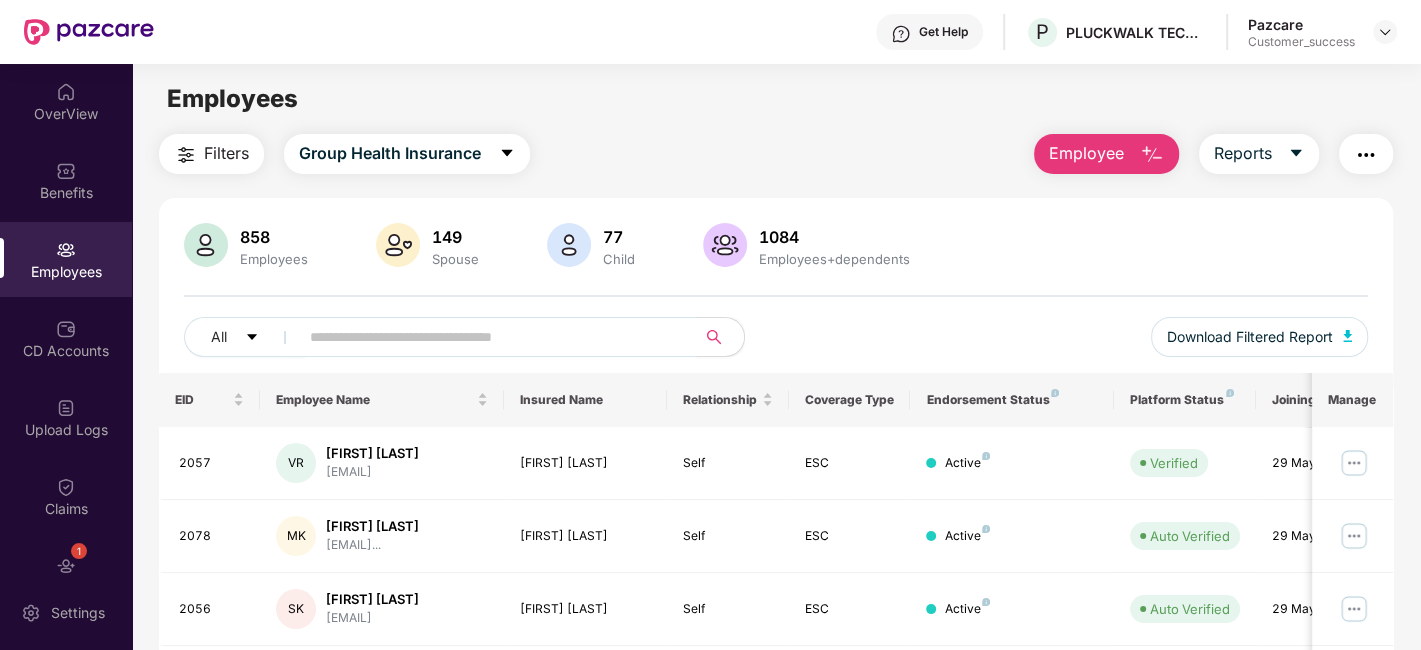 click at bounding box center (489, 337) 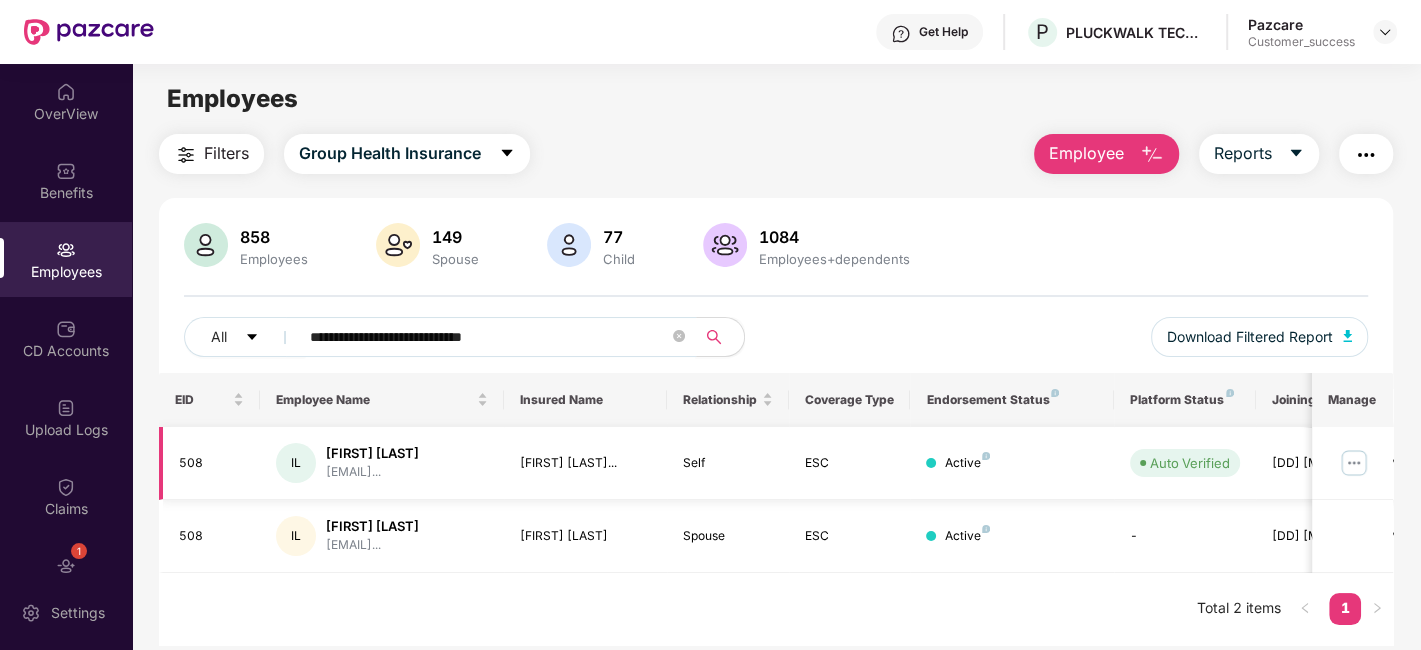type on "**********" 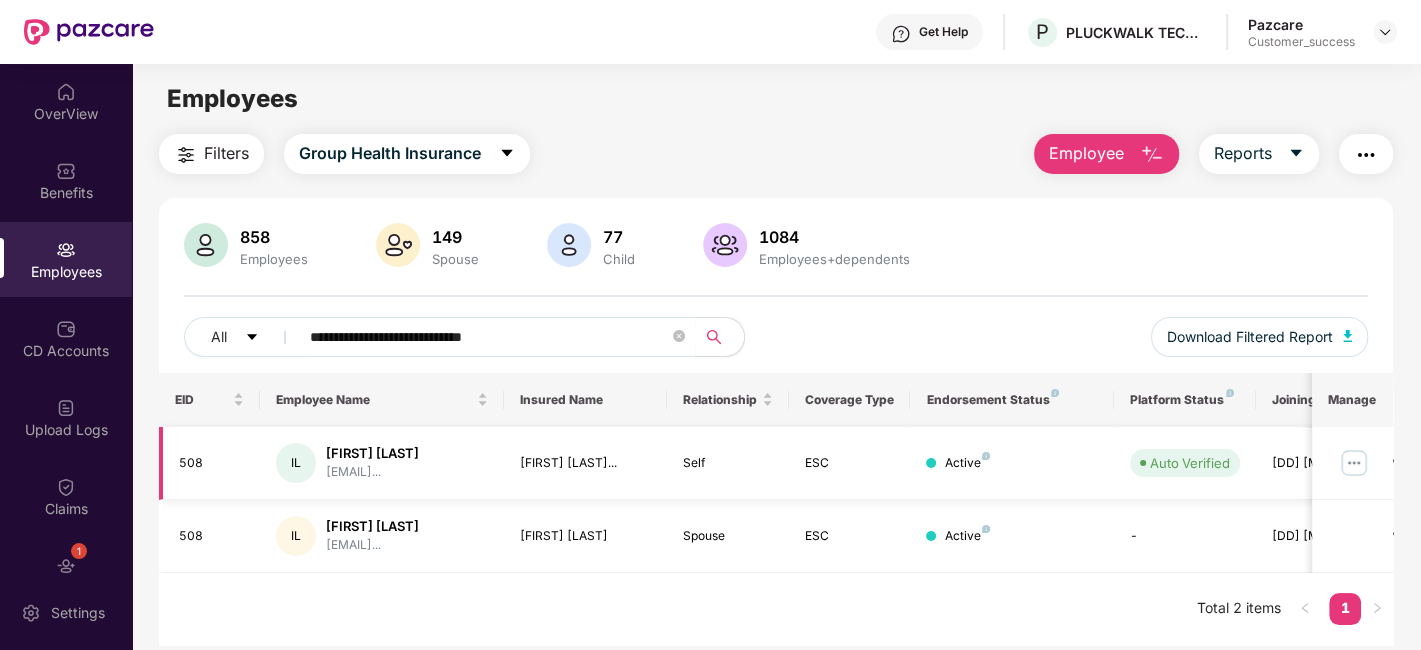 click at bounding box center [1354, 463] 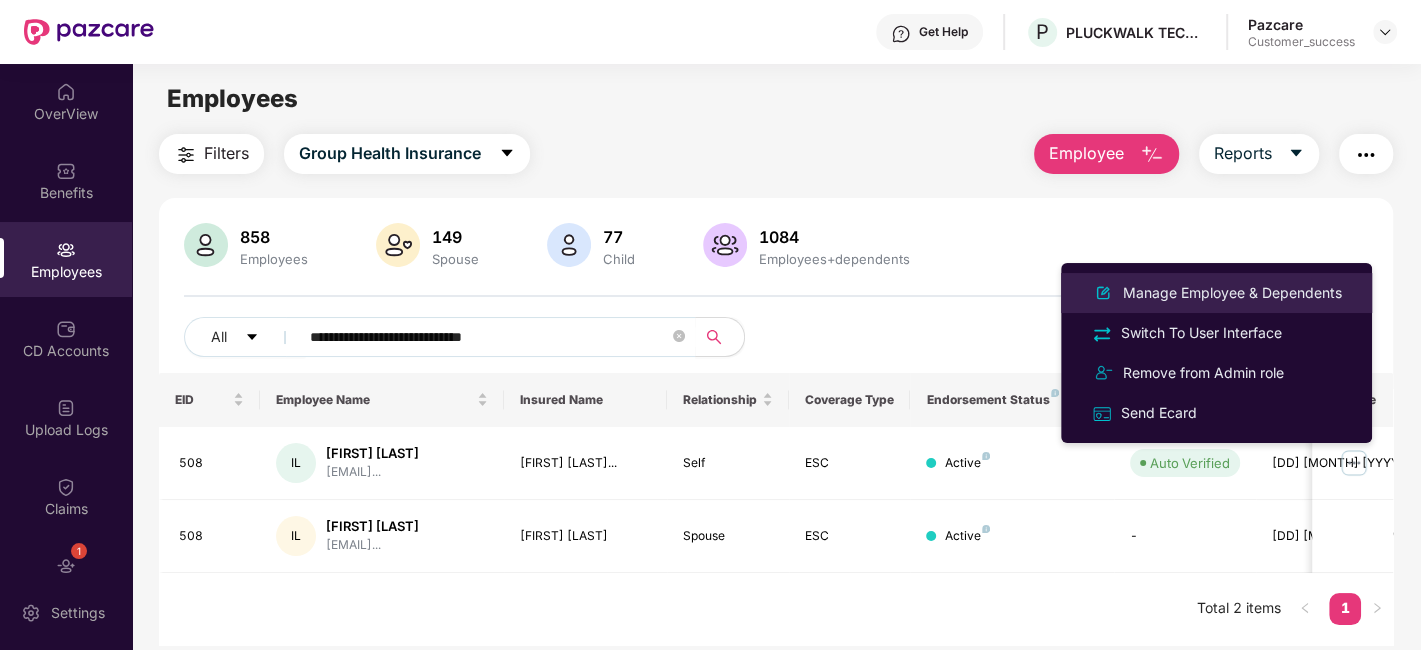 click on "Manage Employee & Dependents" at bounding box center [1232, 293] 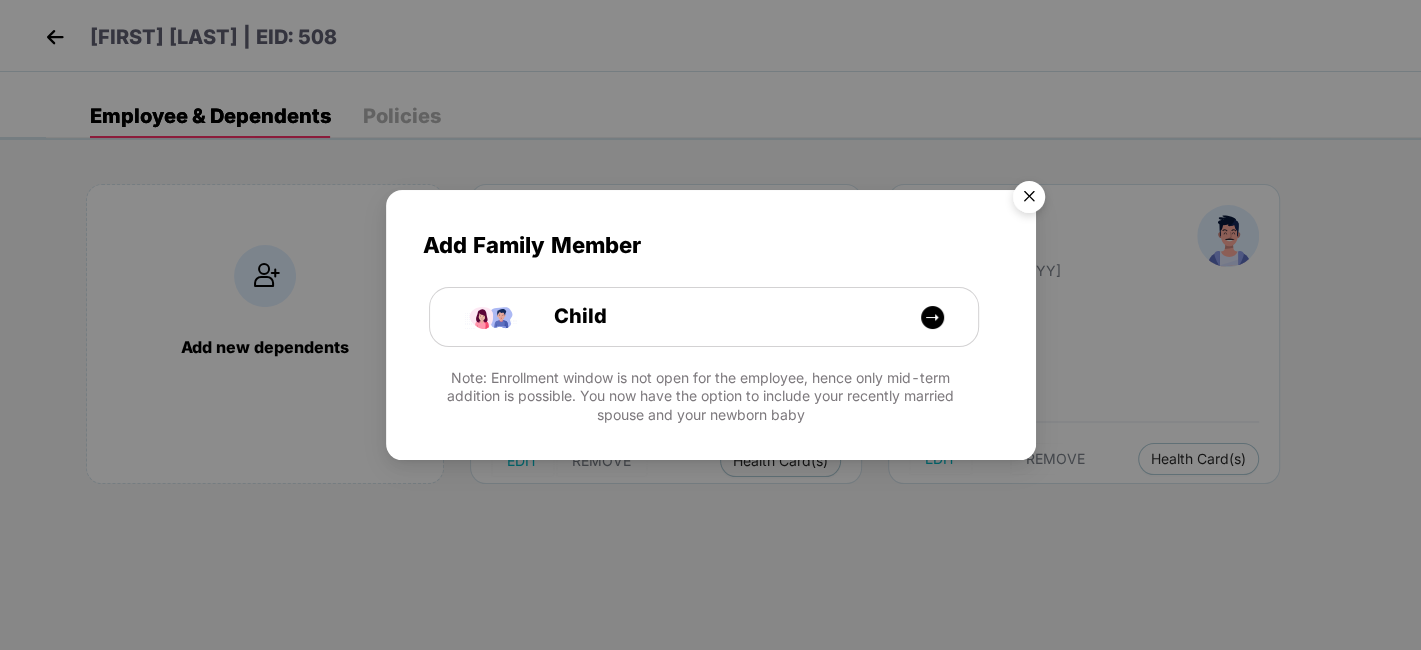 click at bounding box center [1029, 200] 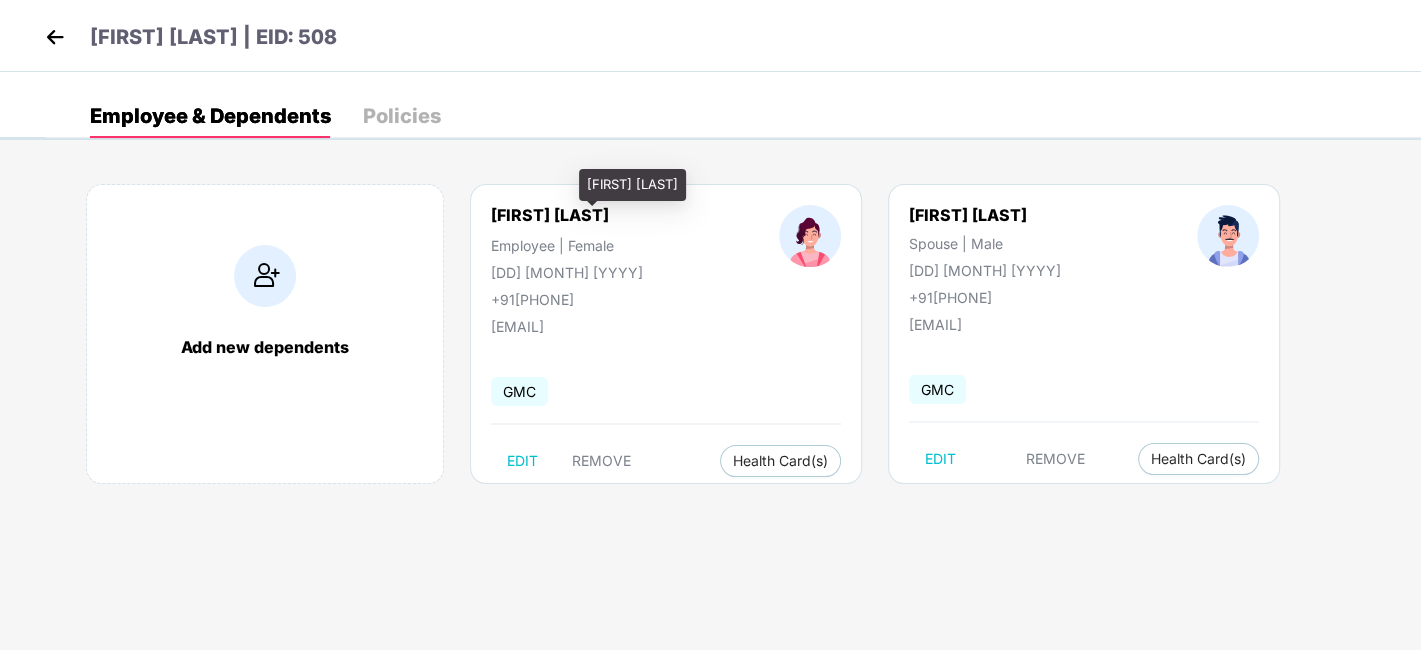 drag, startPoint x: 492, startPoint y: 214, endPoint x: 649, endPoint y: 209, distance: 157.0796 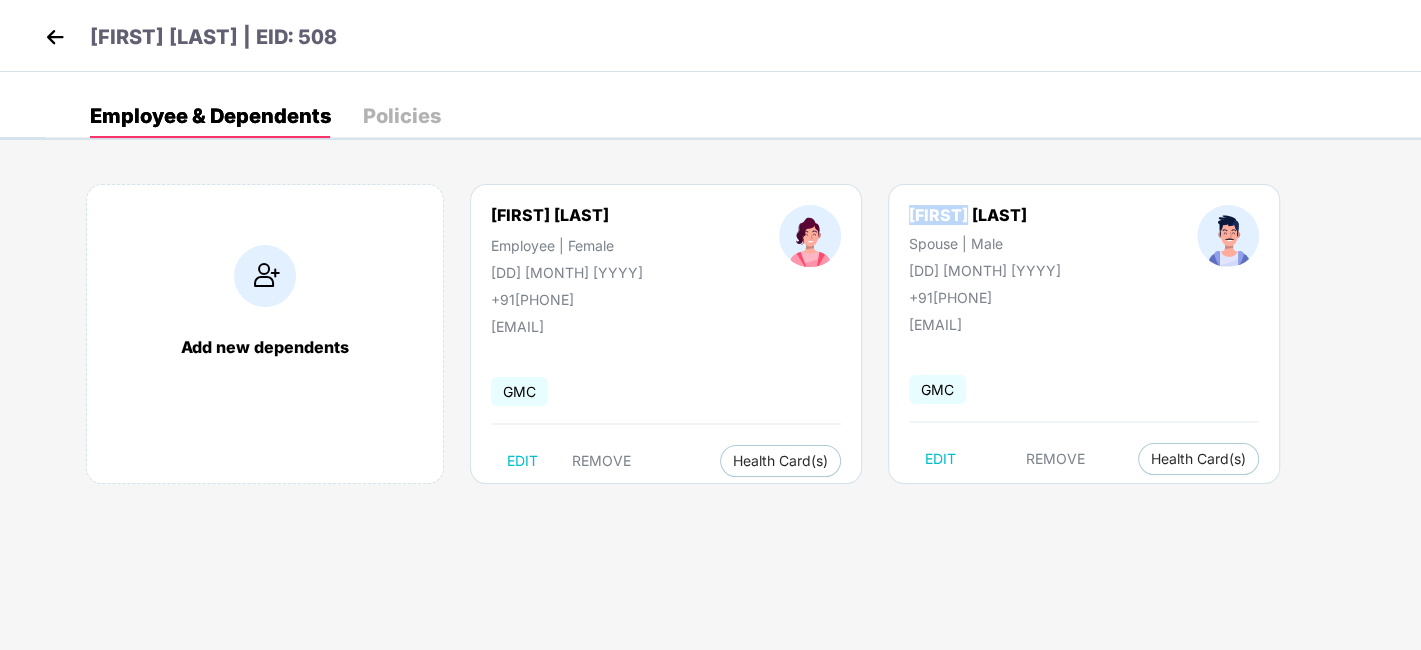 drag, startPoint x: 926, startPoint y: 209, endPoint x: 1019, endPoint y: 212, distance: 93.04838 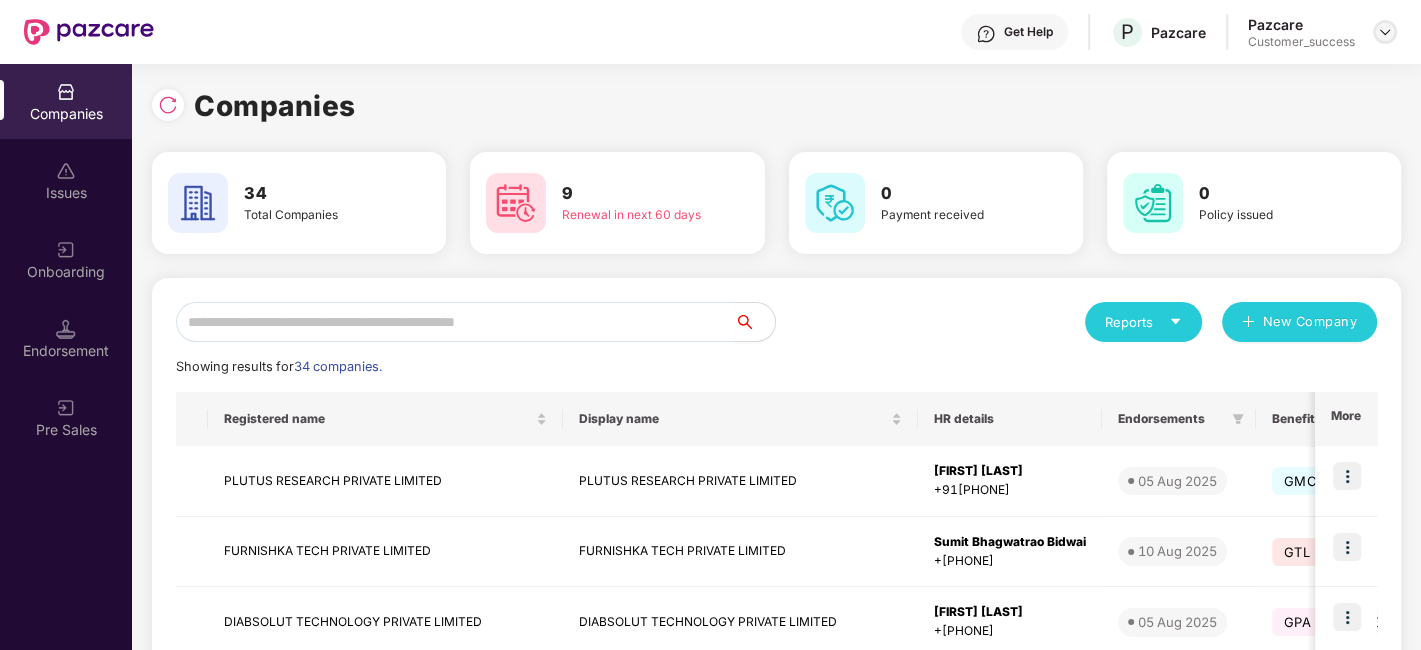 click at bounding box center (1385, 32) 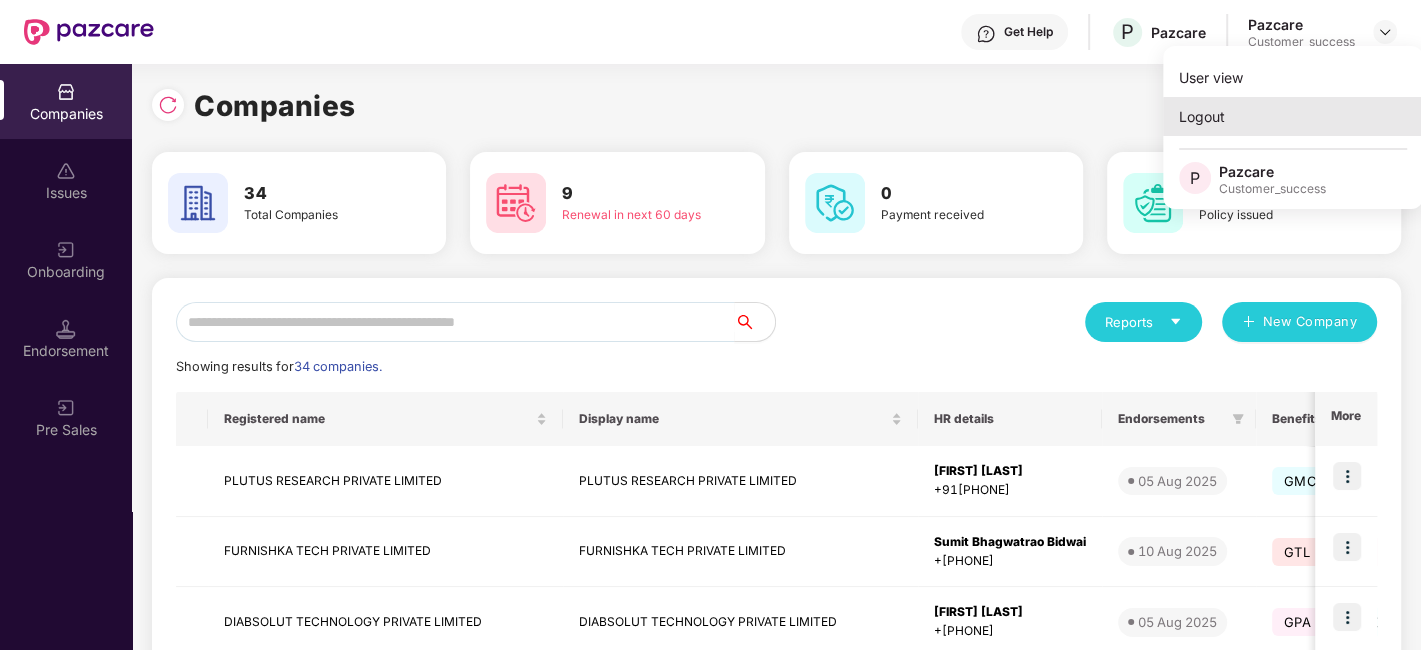 click on "Logout" at bounding box center [1293, 116] 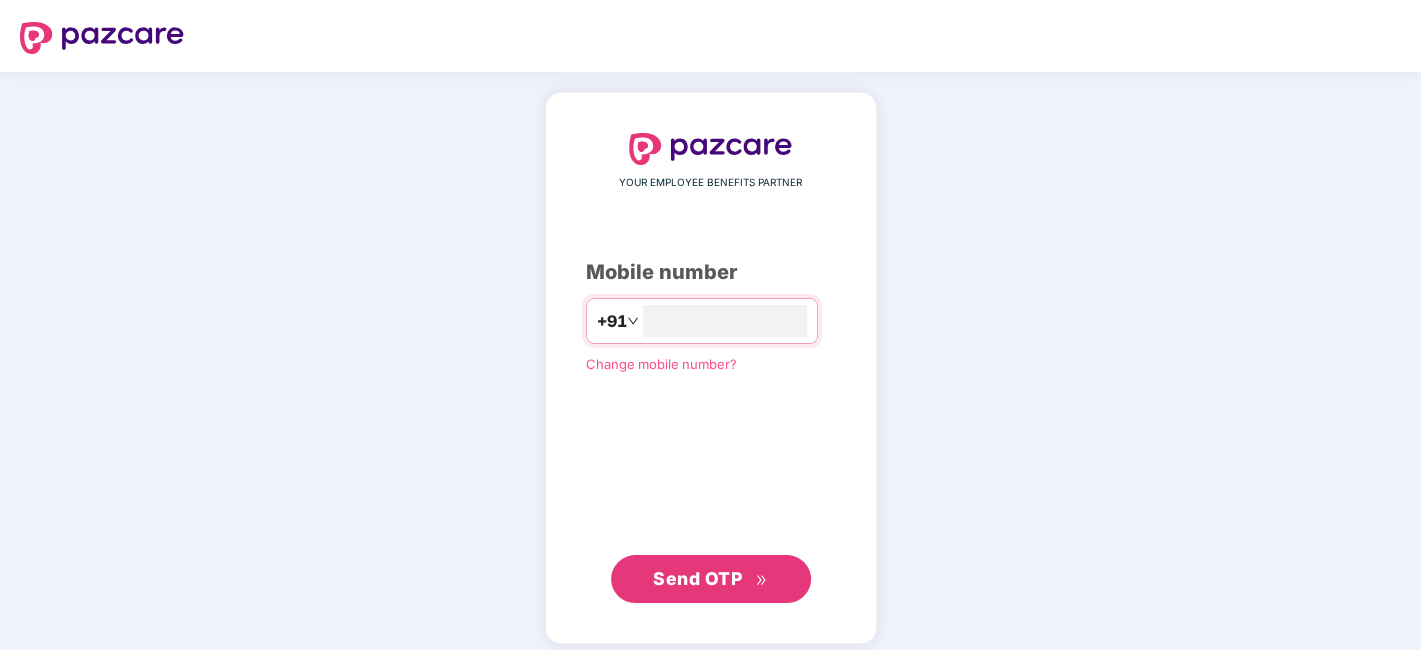 type on "**********" 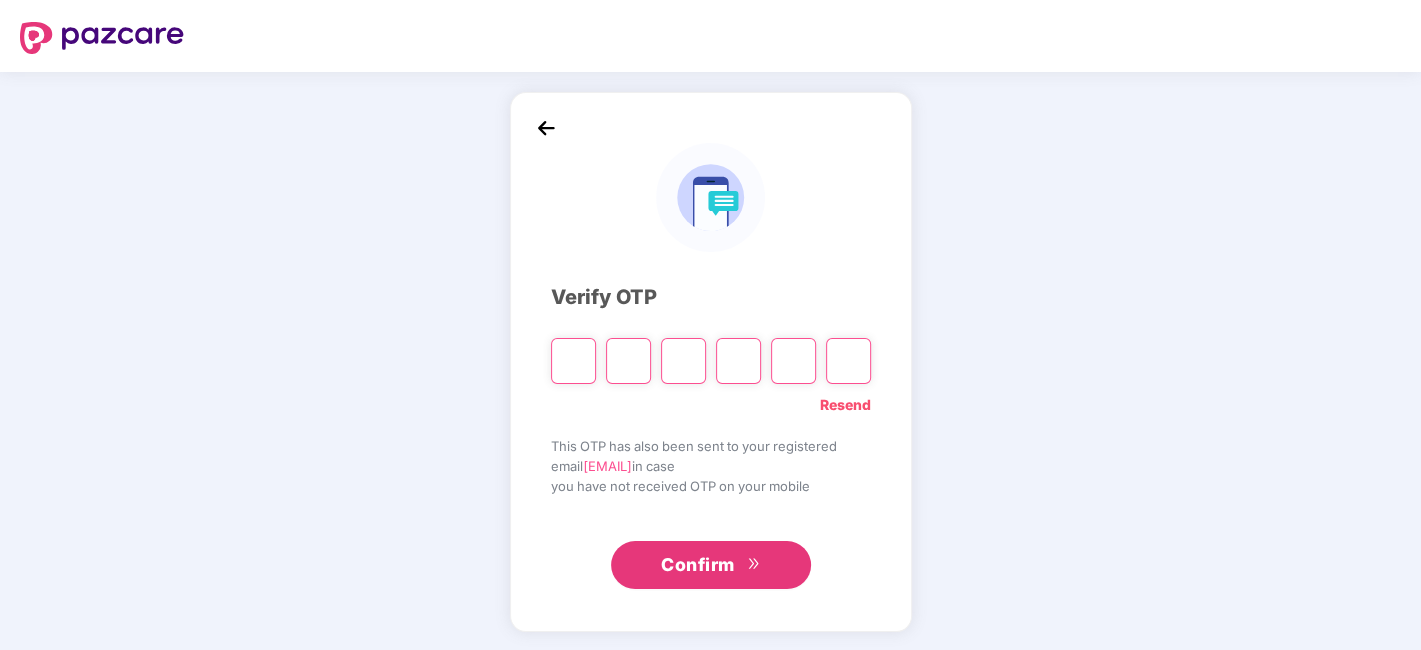 paste on "*" 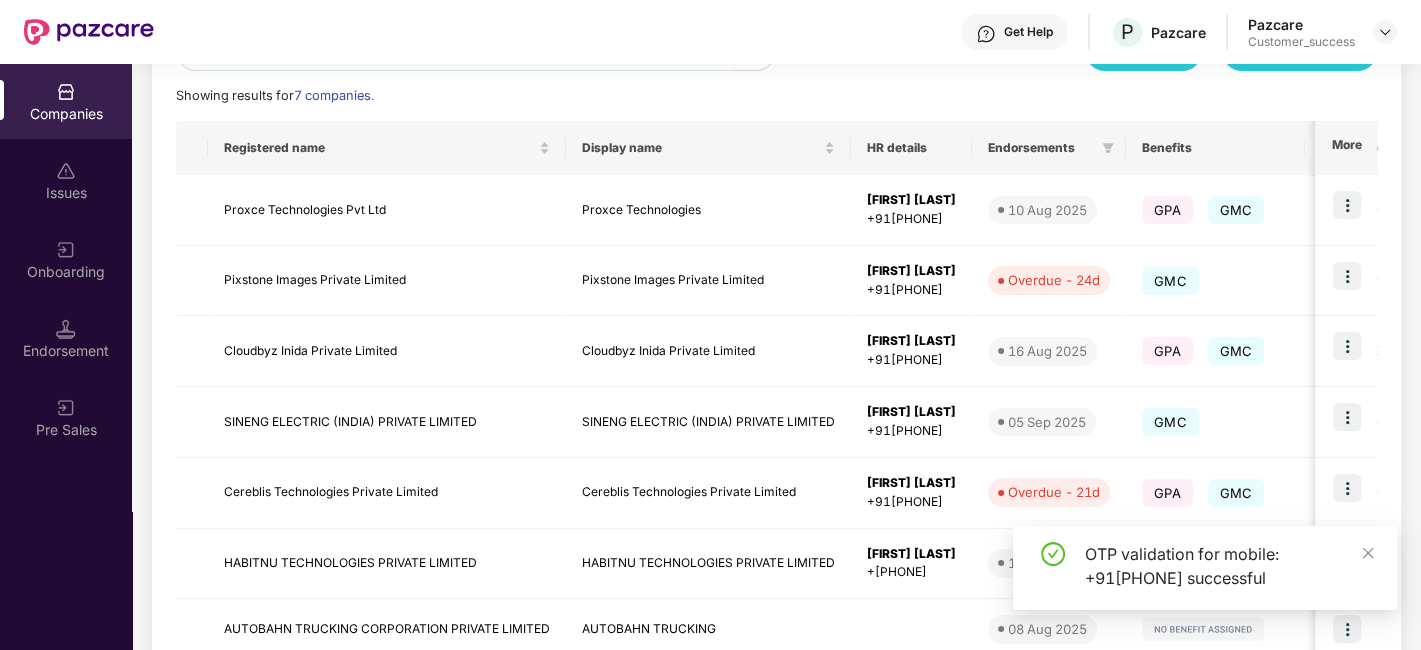 scroll, scrollTop: 391, scrollLeft: 0, axis: vertical 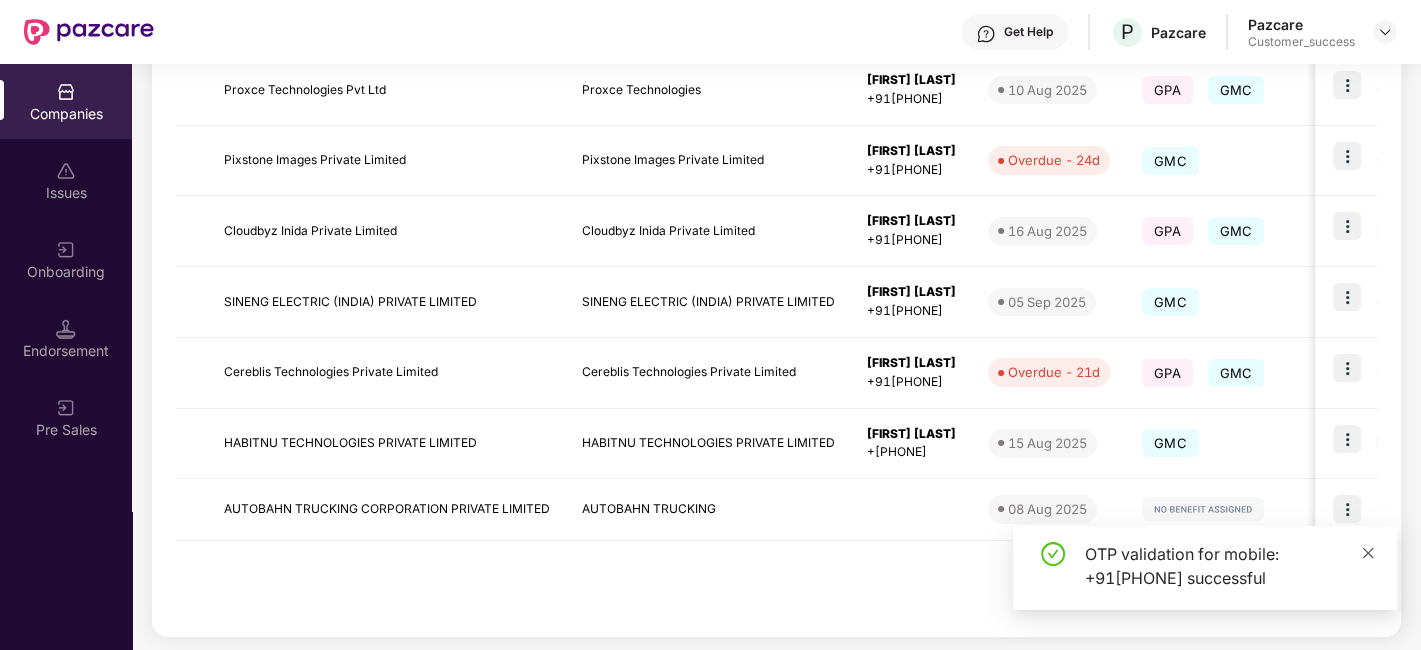 click 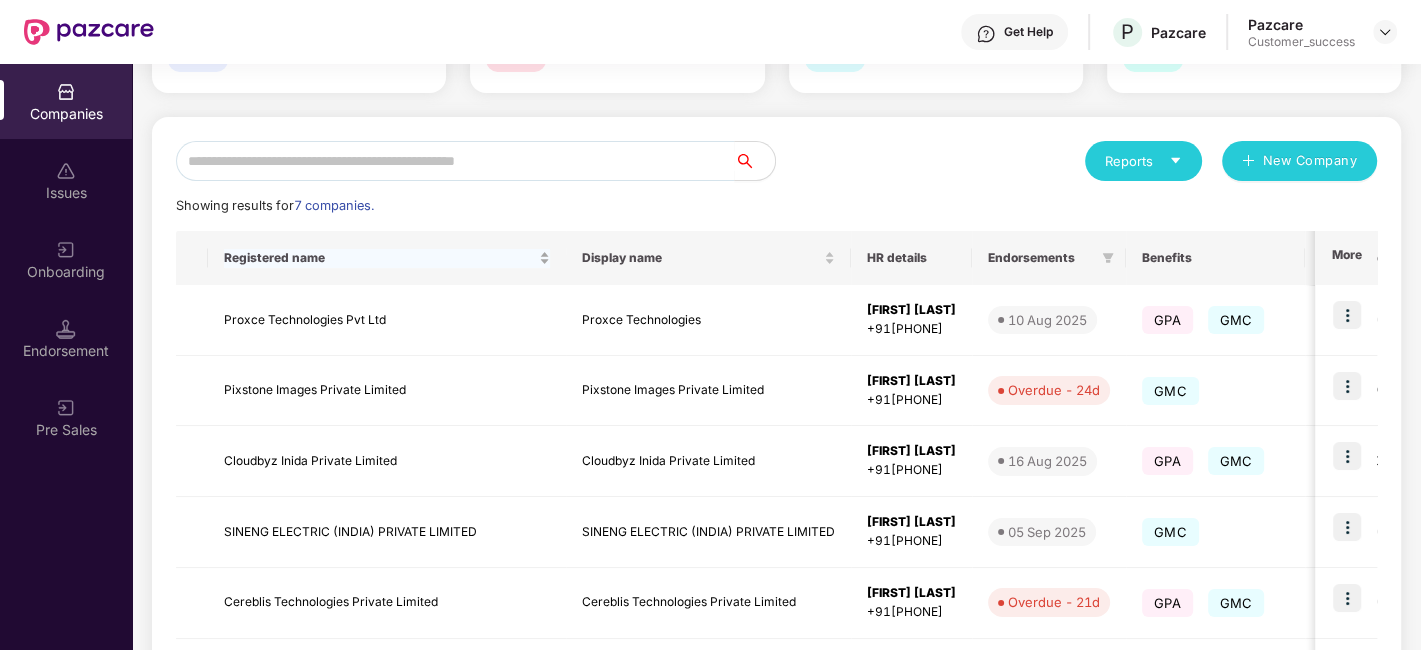 scroll, scrollTop: 391, scrollLeft: 0, axis: vertical 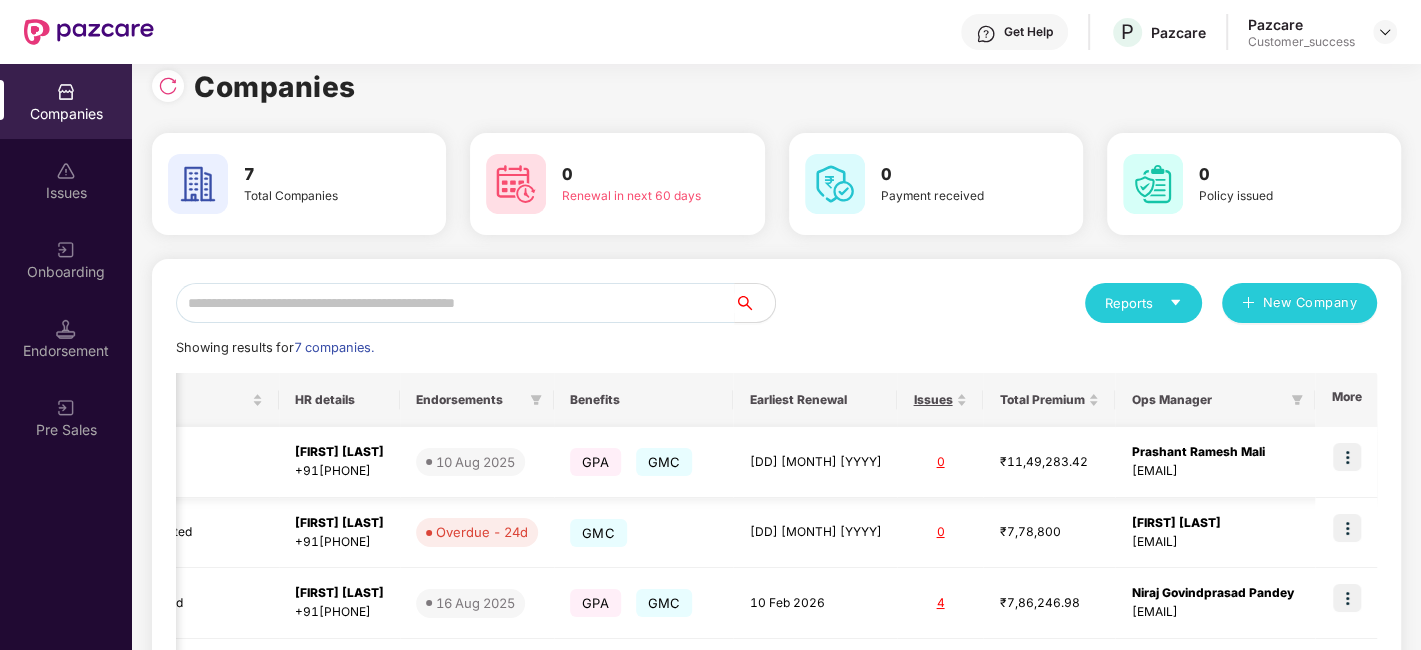 click at bounding box center [1347, 457] 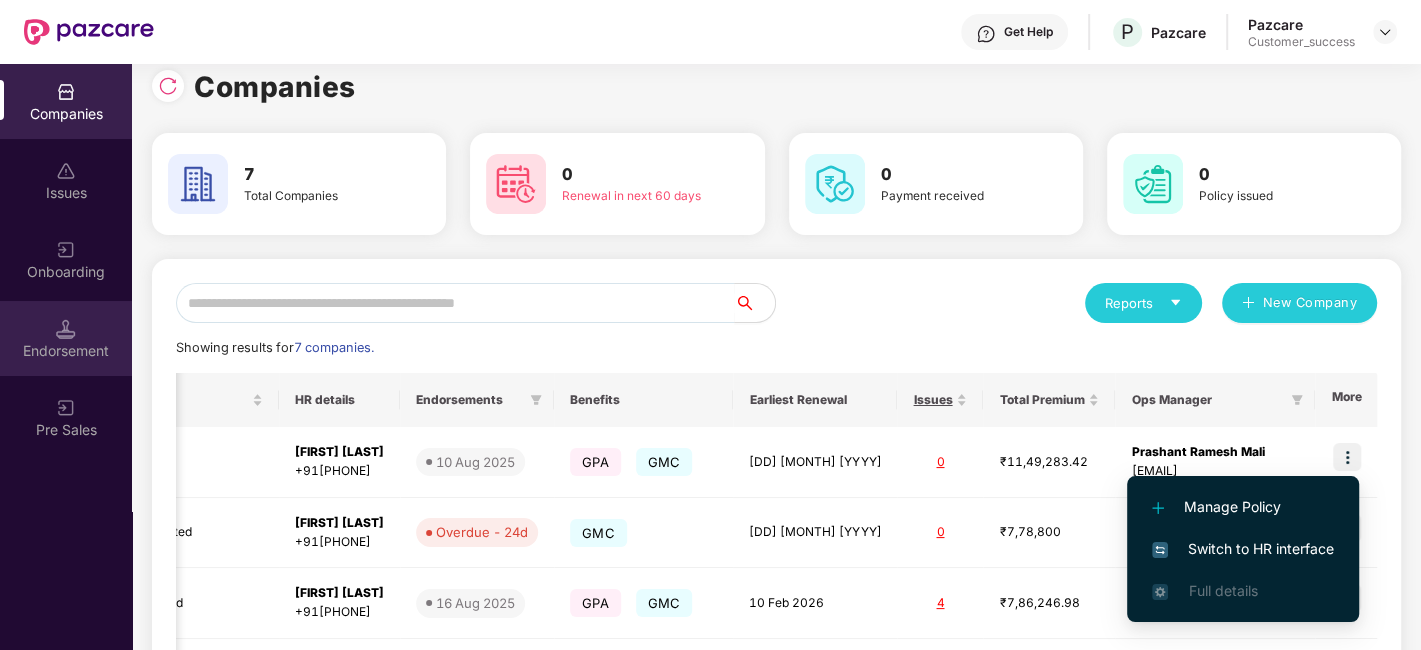 click on "Endorsement" at bounding box center (66, 338) 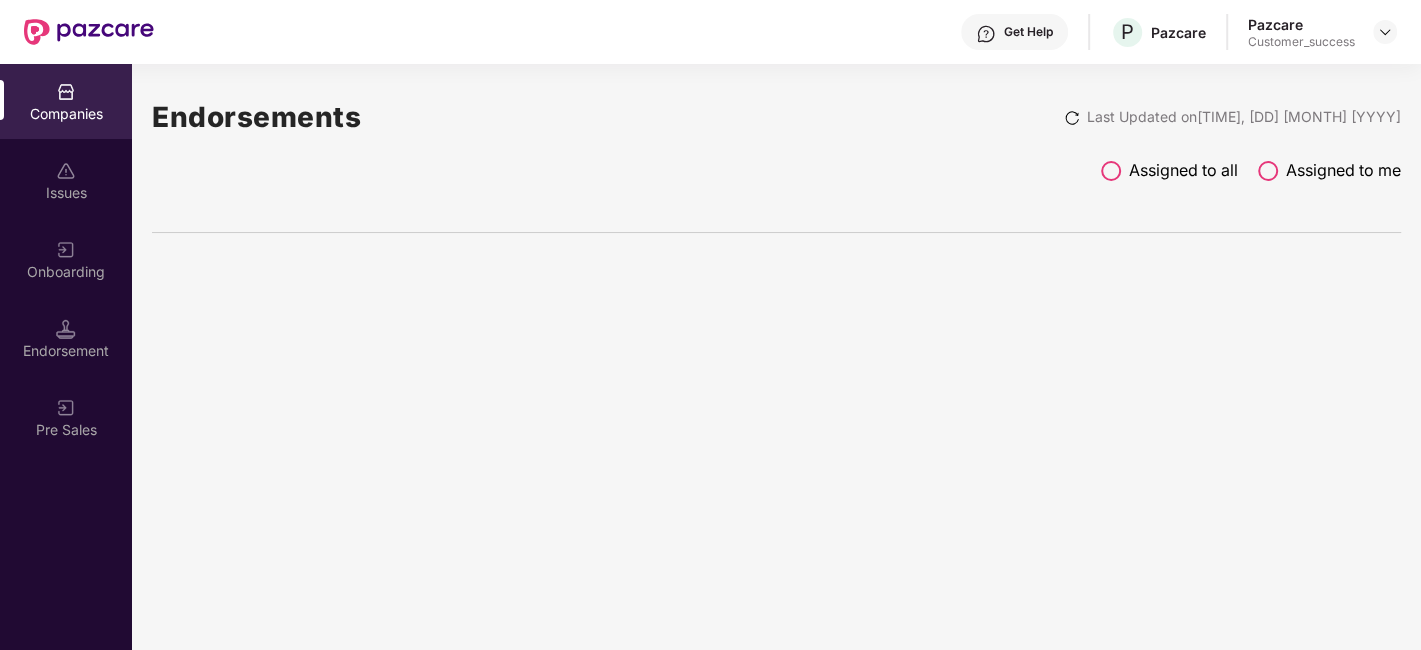 scroll, scrollTop: 0, scrollLeft: 0, axis: both 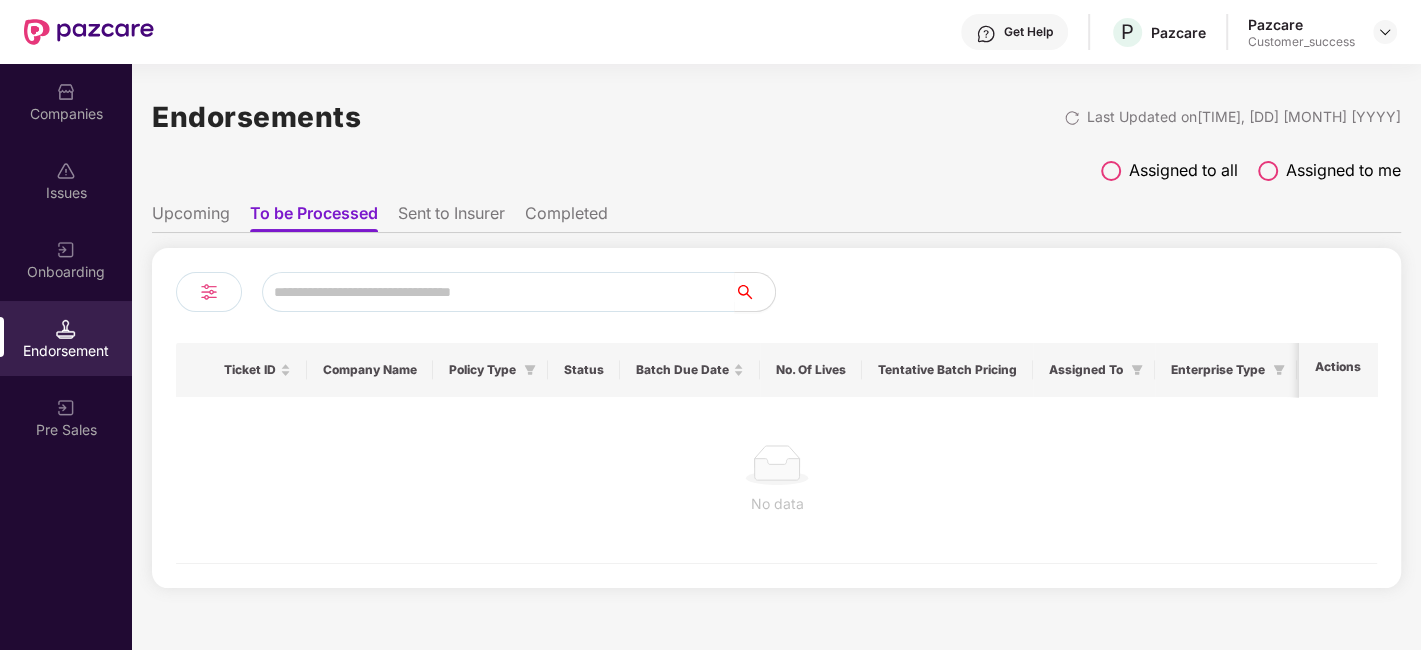 click on "Sent to Insurer" at bounding box center (451, 217) 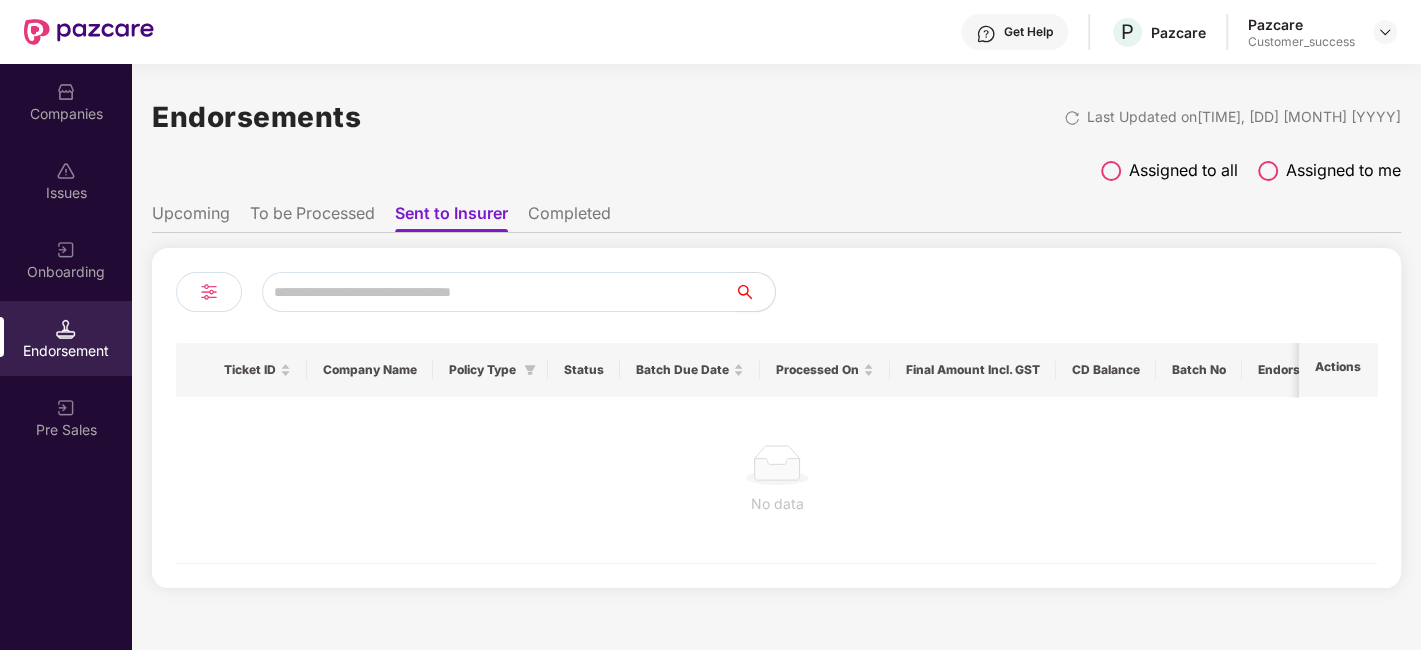 click at bounding box center [498, 292] 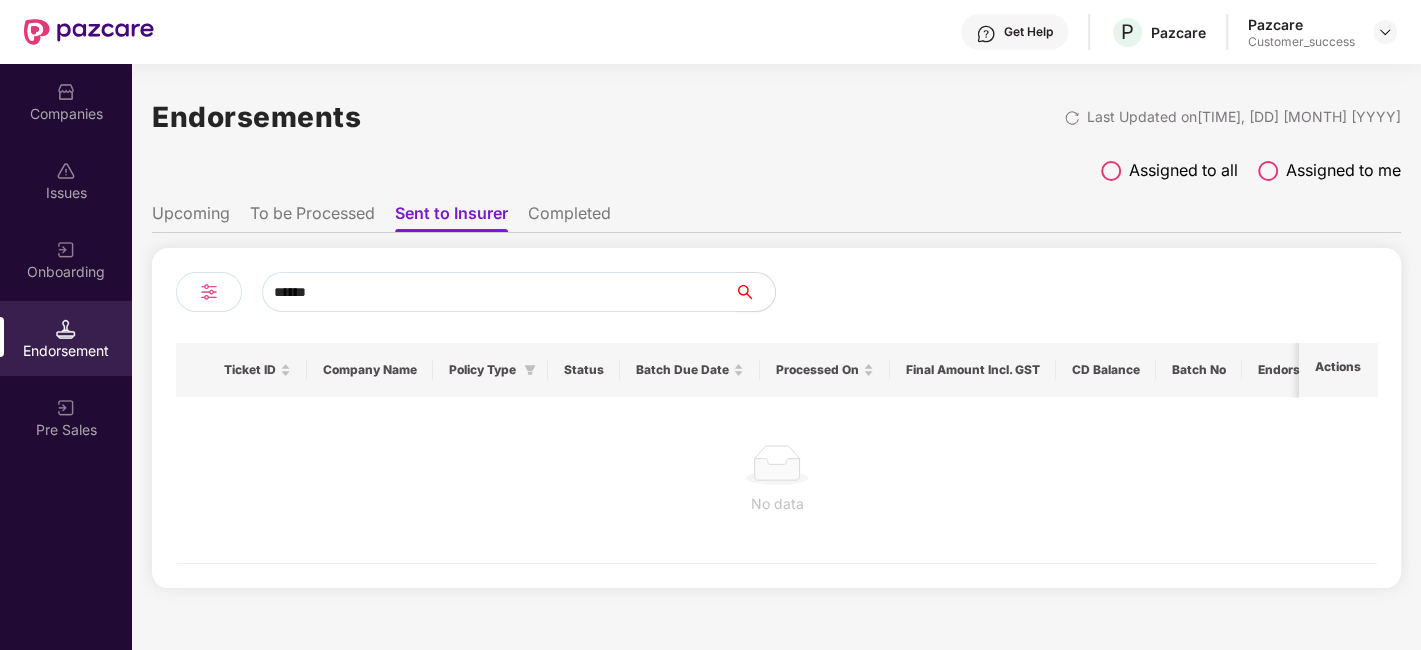 type on "******" 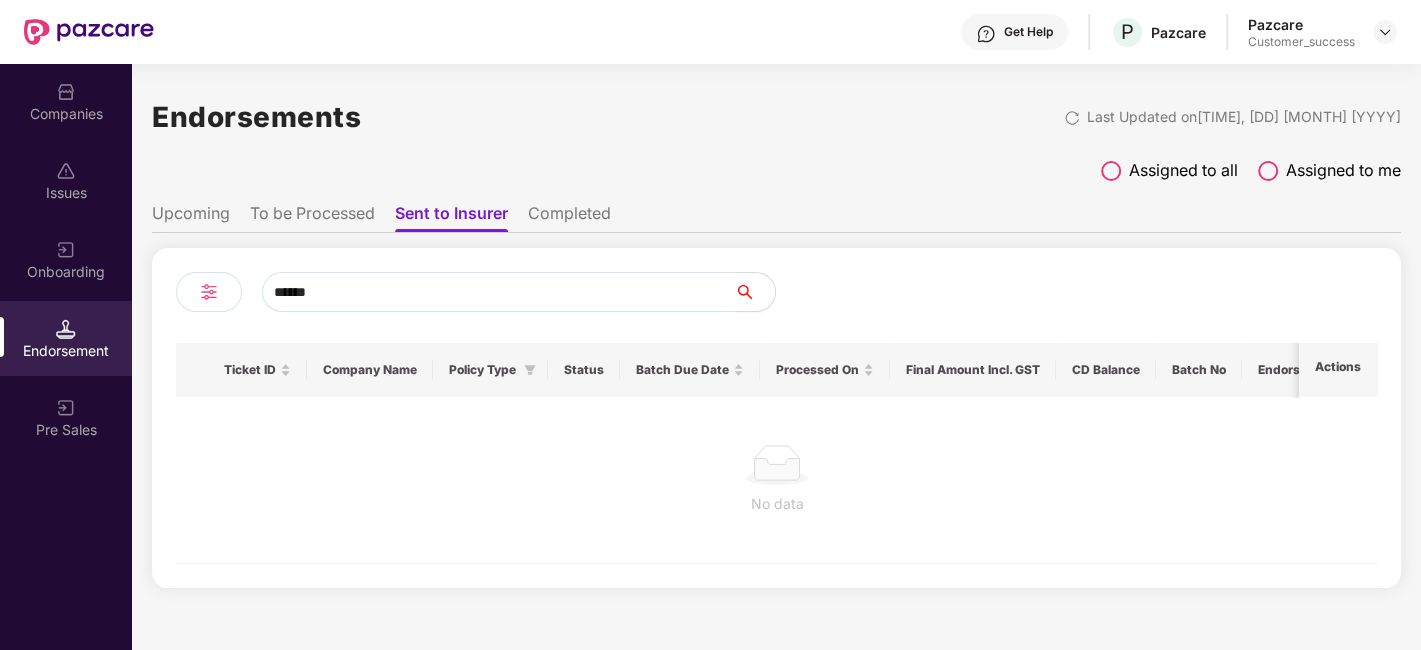 click on "Upcoming  To be Processed  Sent to Insurer  Completed" at bounding box center (776, 213) 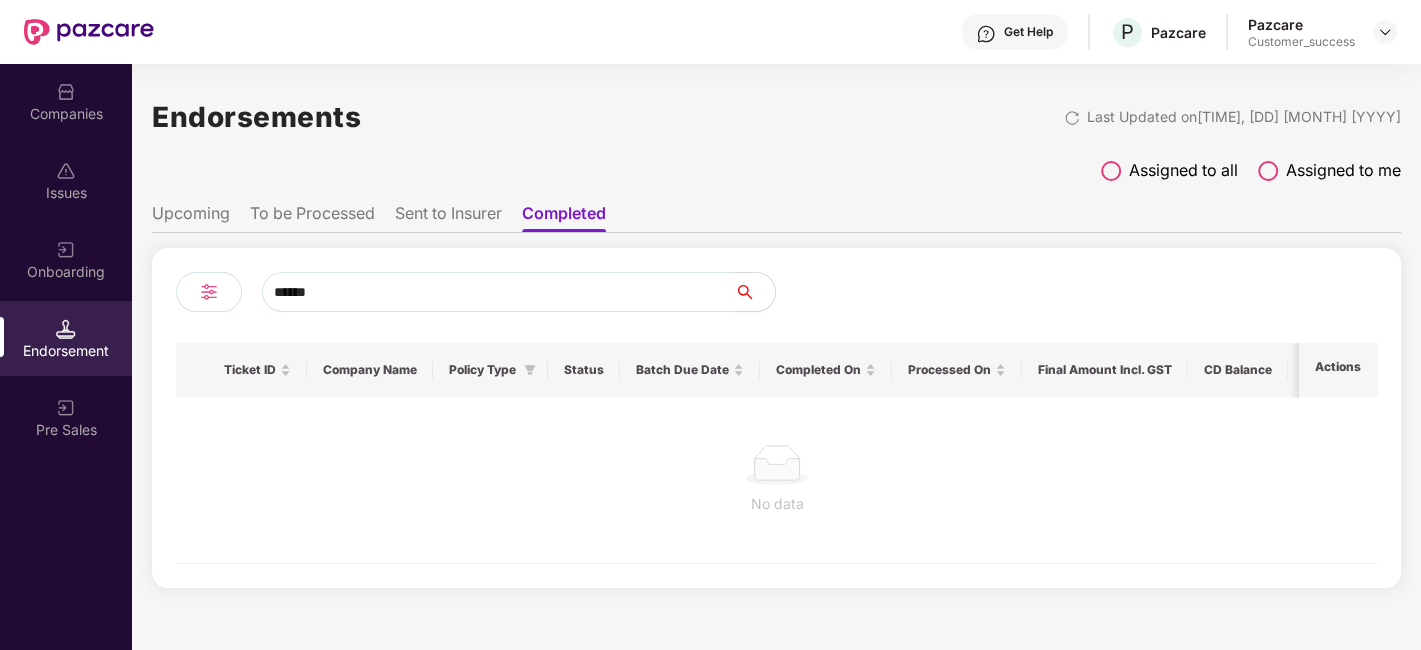 click at bounding box center (1111, 171) 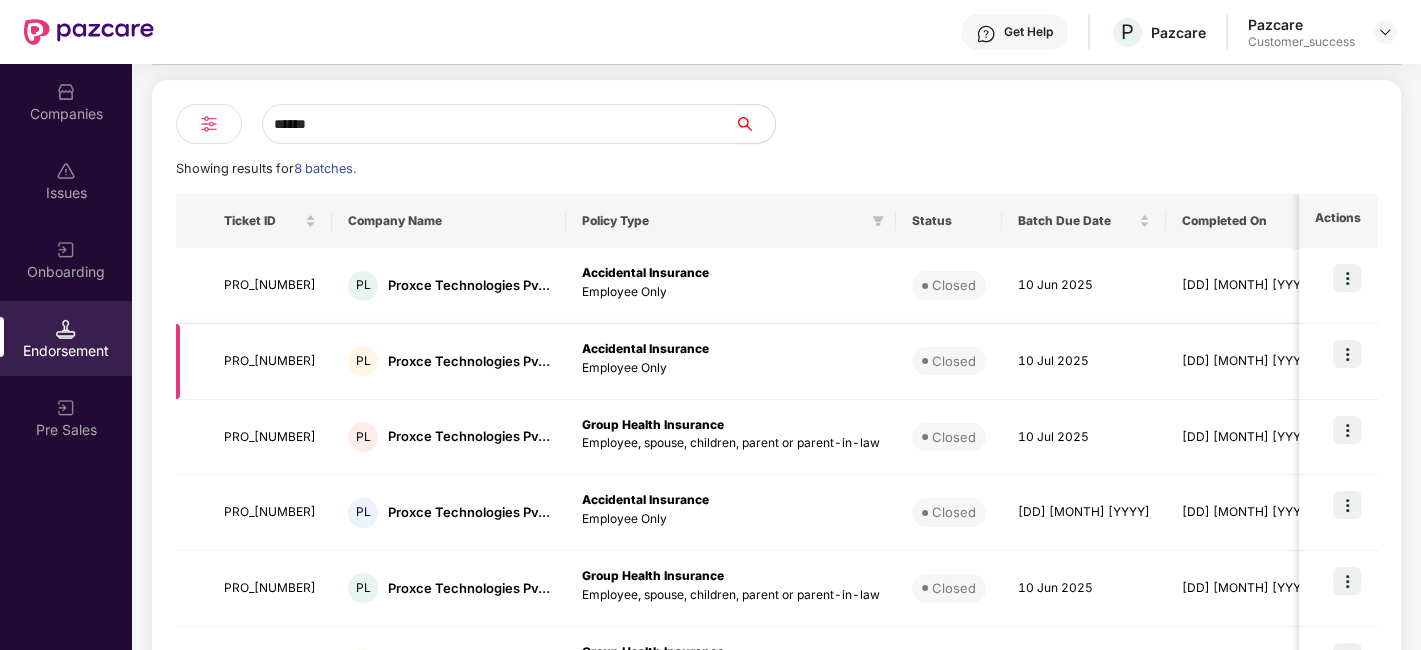 scroll, scrollTop: 170, scrollLeft: 0, axis: vertical 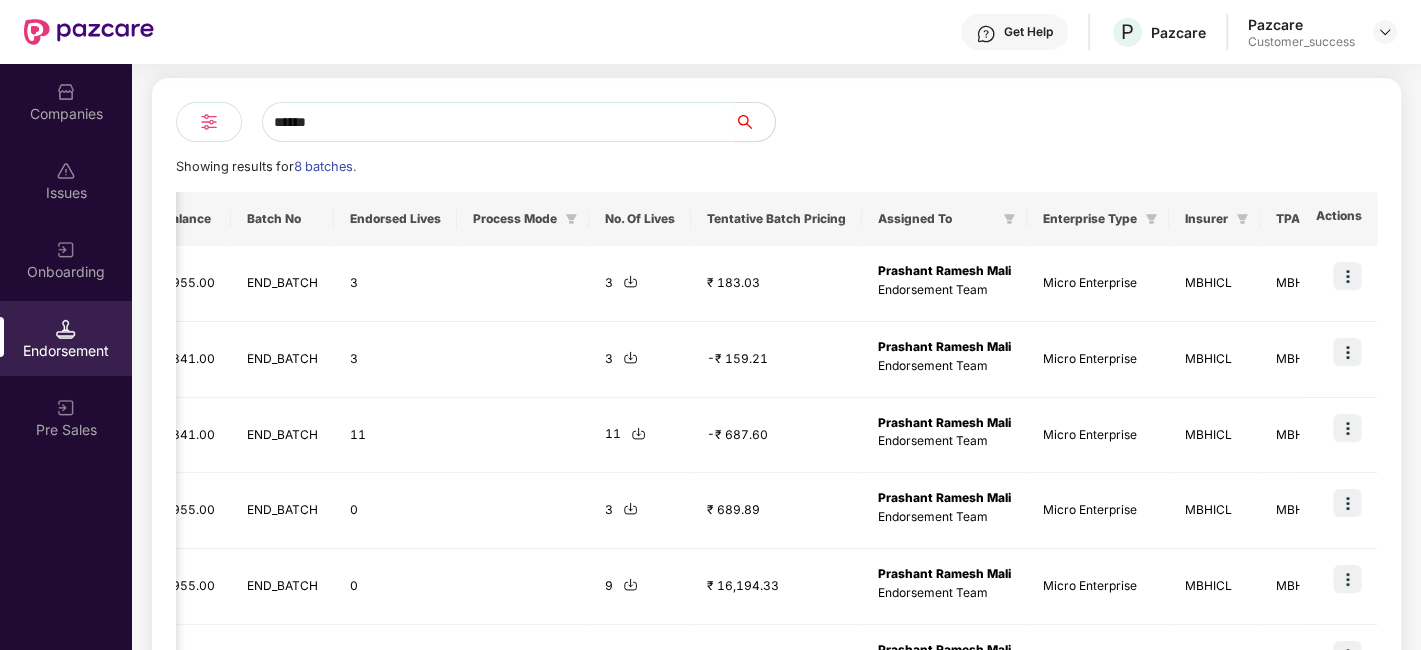 click on "Companies" at bounding box center [66, 114] 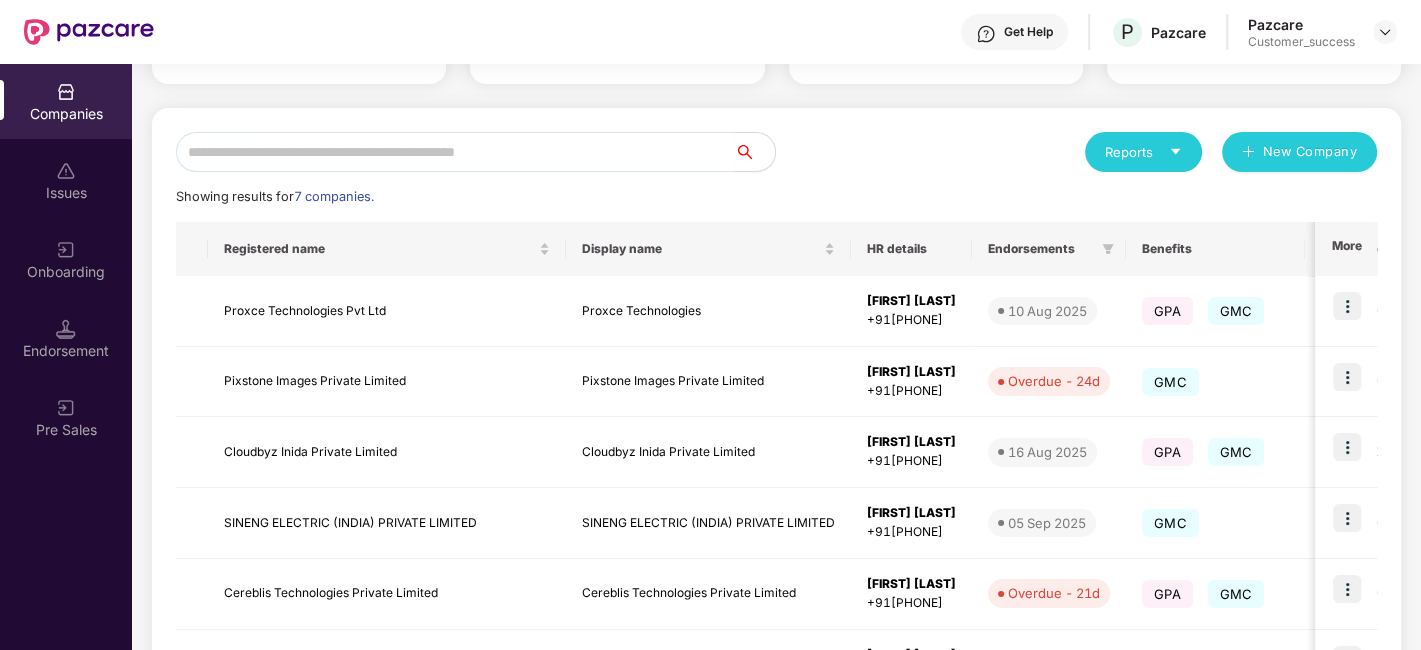 scroll, scrollTop: 0, scrollLeft: 0, axis: both 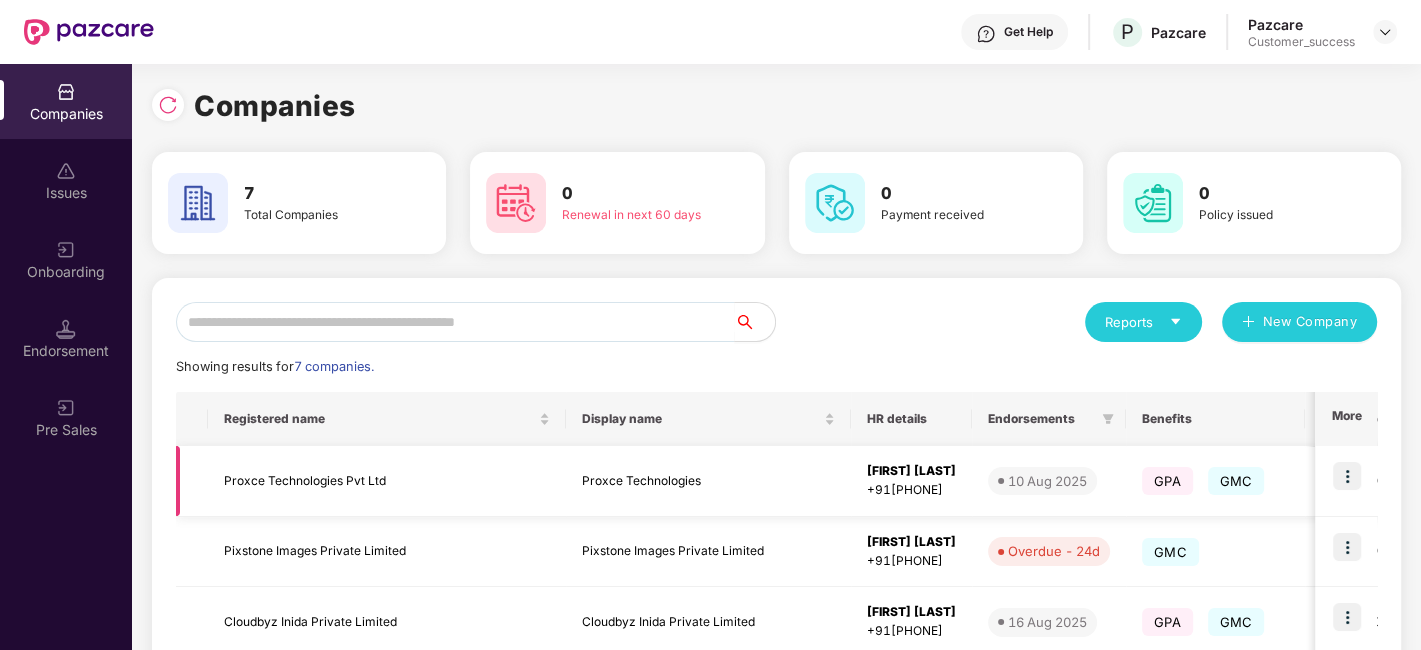 click at bounding box center [1347, 476] 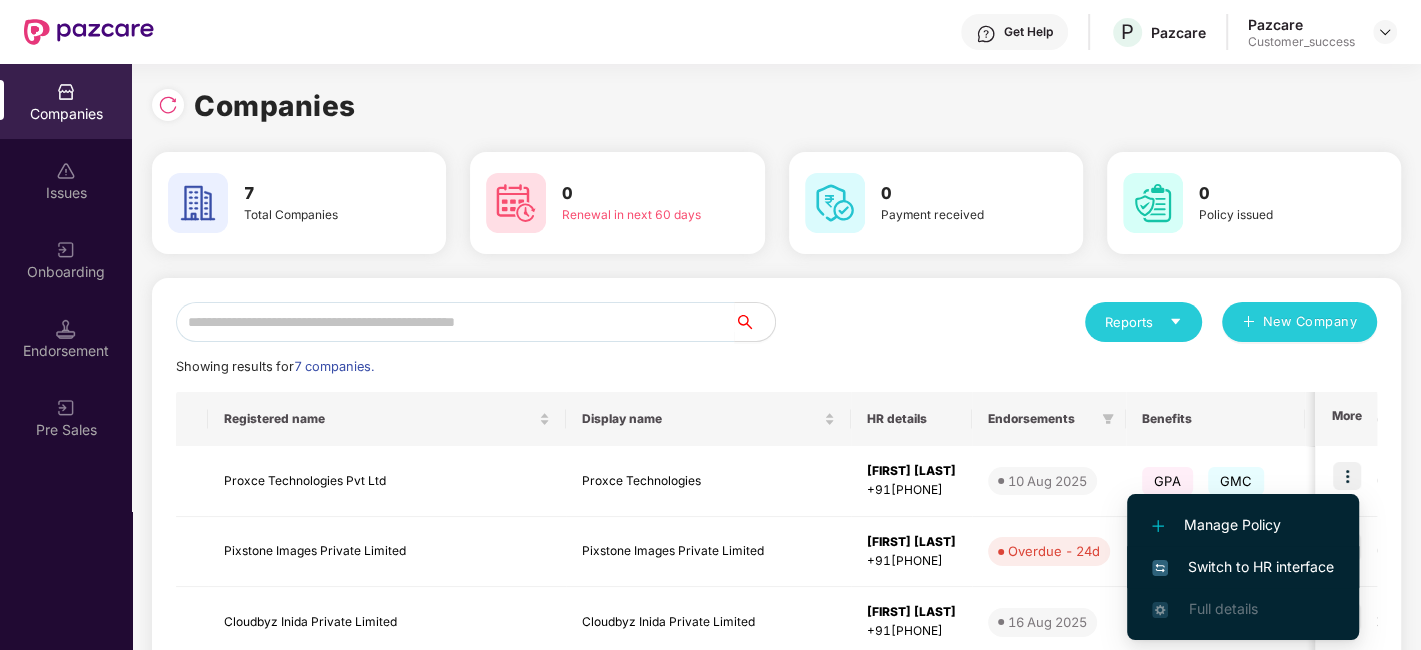 click on "Switch to HR interface" at bounding box center [1243, 567] 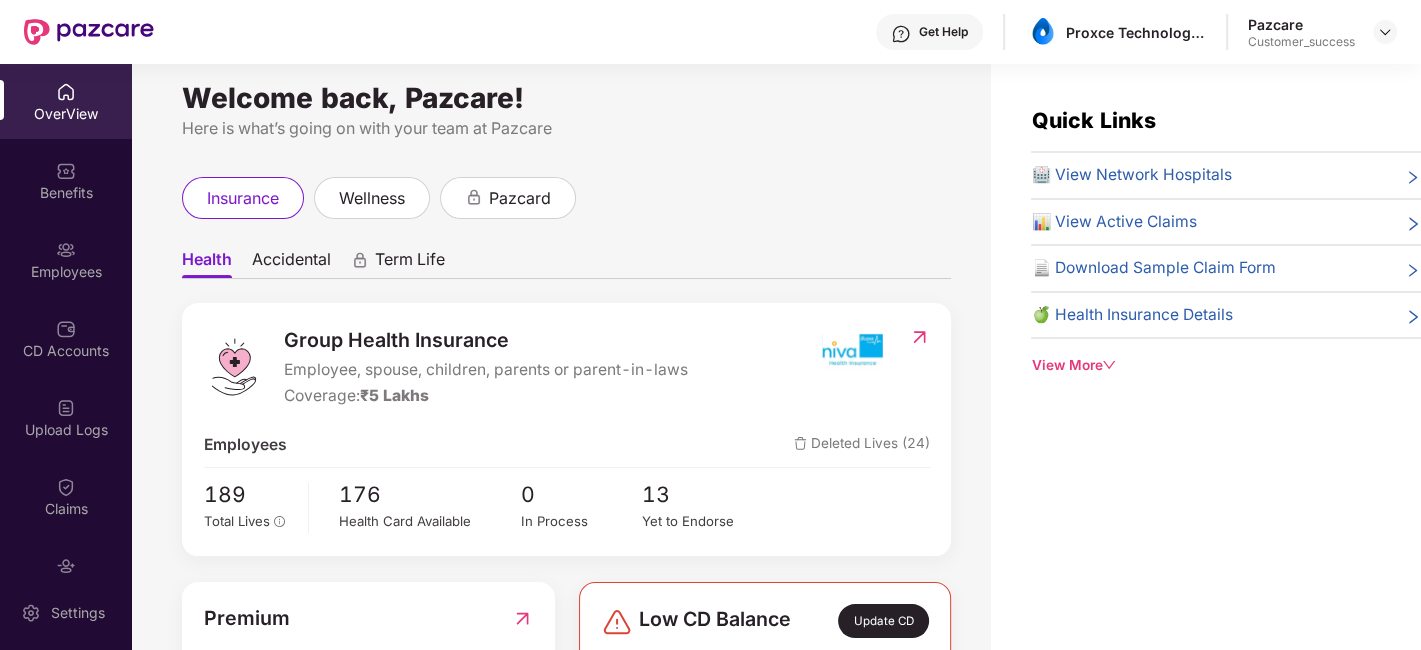 scroll, scrollTop: 9, scrollLeft: 0, axis: vertical 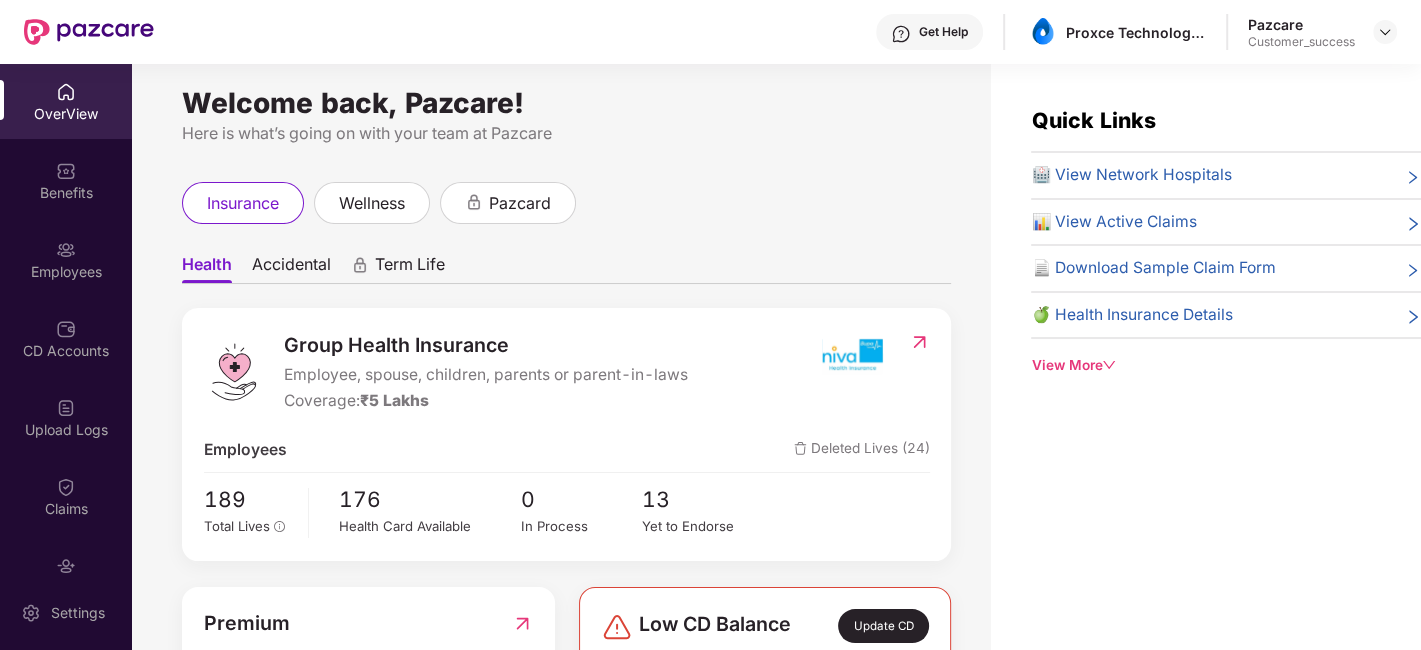 click on "Accidental" at bounding box center [291, 268] 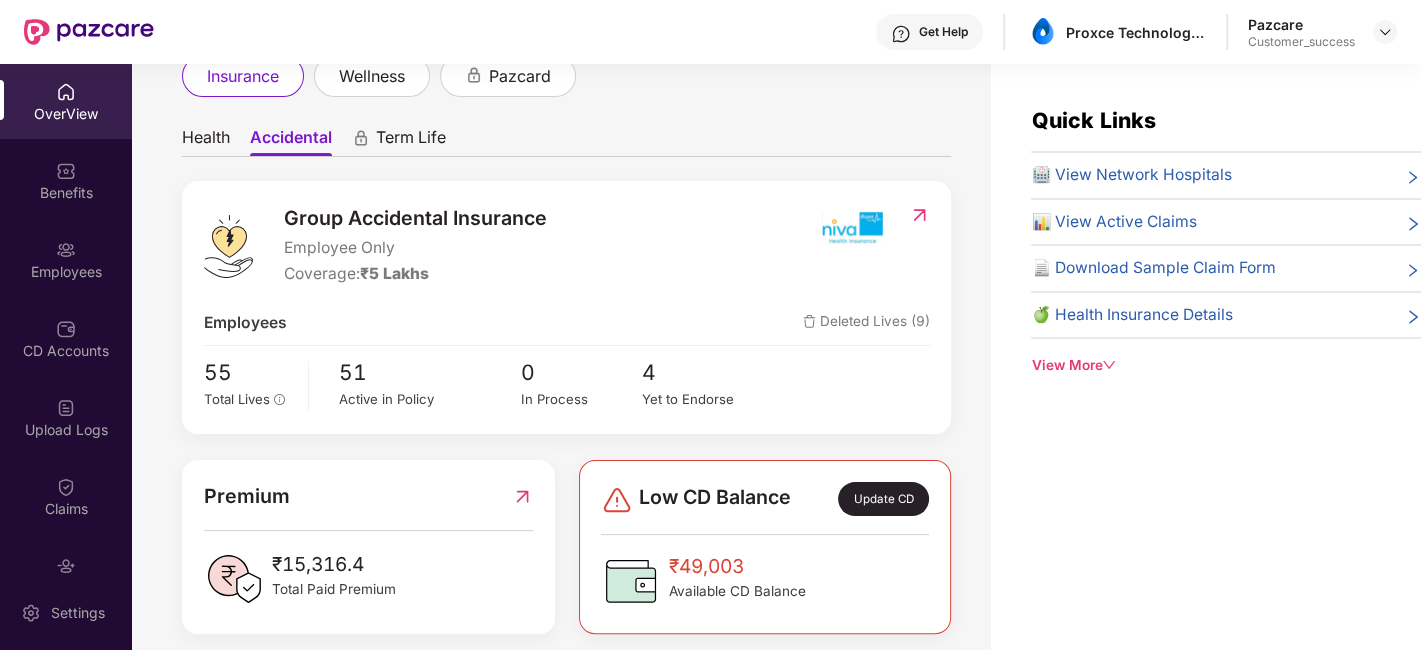 scroll, scrollTop: 0, scrollLeft: 0, axis: both 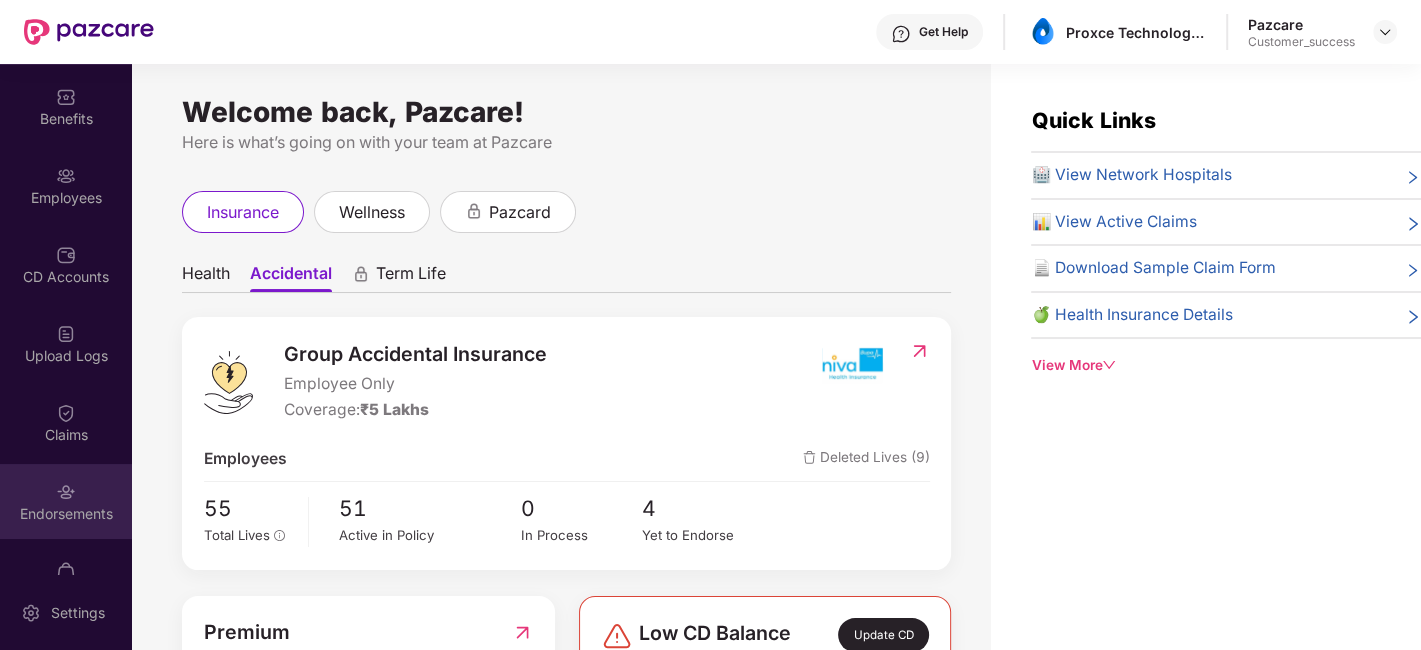 click on "Endorsements" at bounding box center (66, 501) 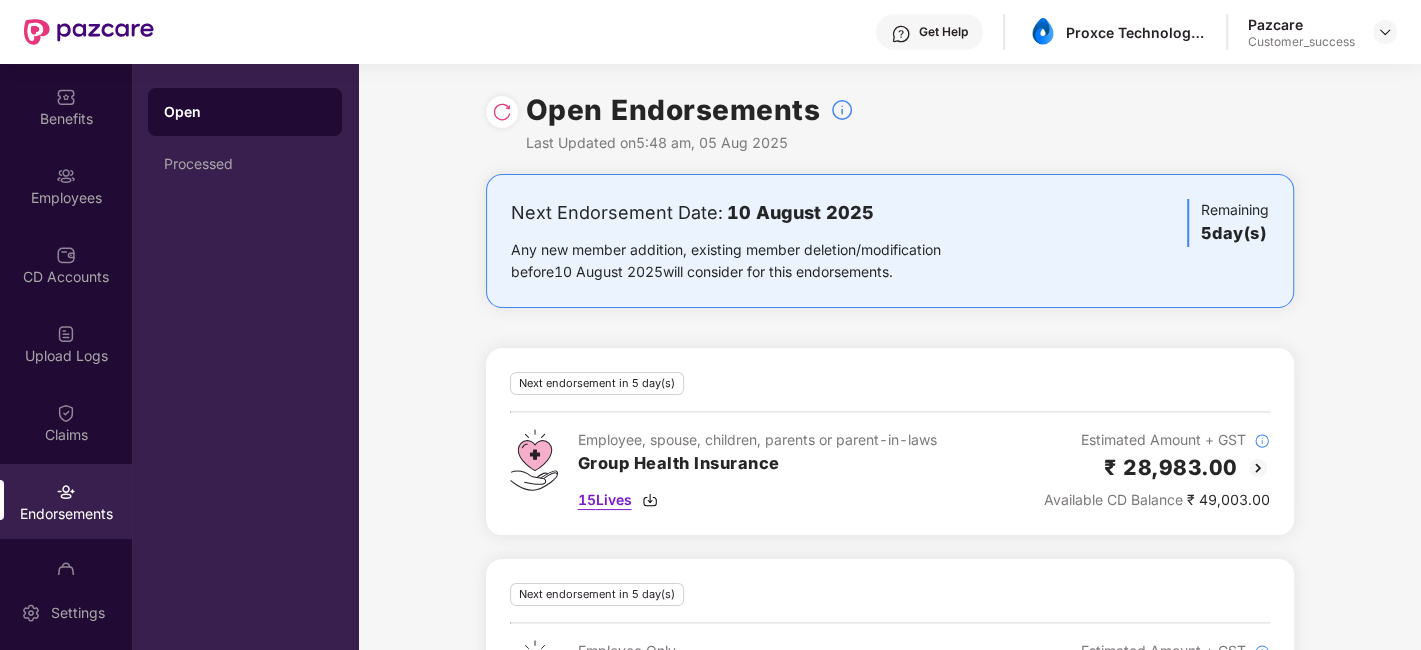 scroll, scrollTop: 117, scrollLeft: 0, axis: vertical 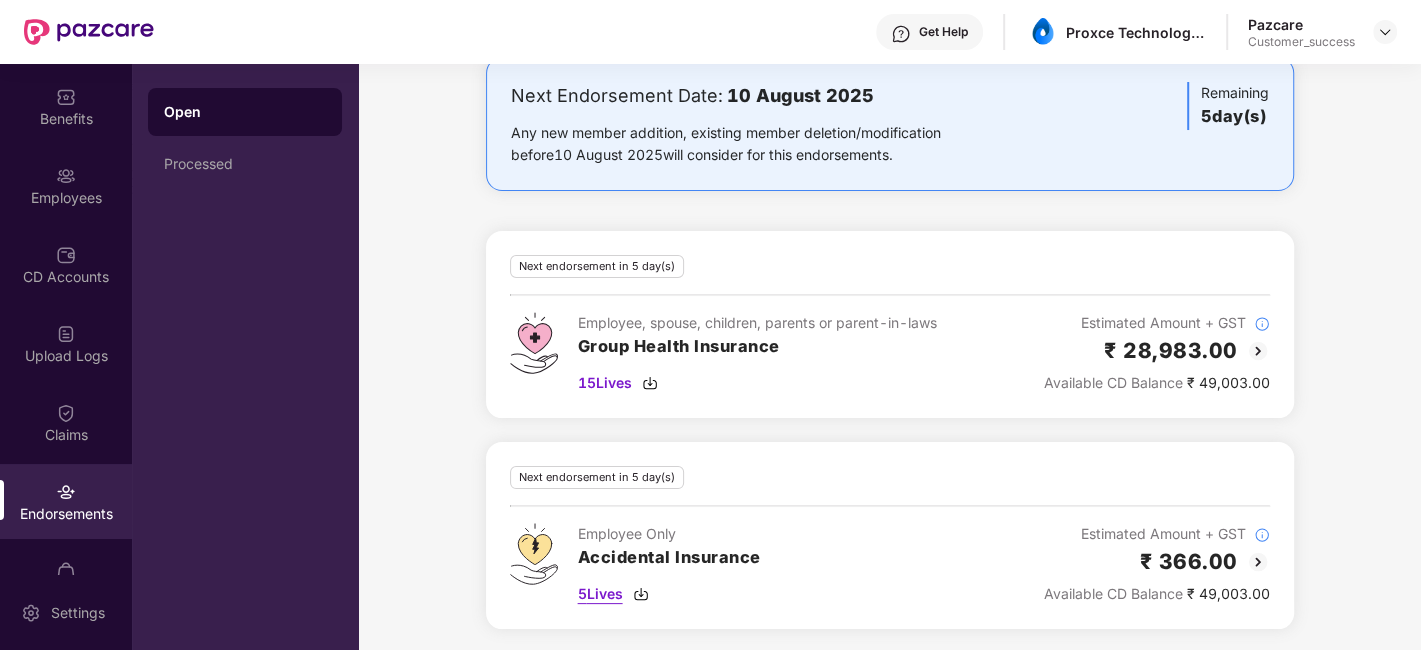 click on "5  Lives" at bounding box center [600, 594] 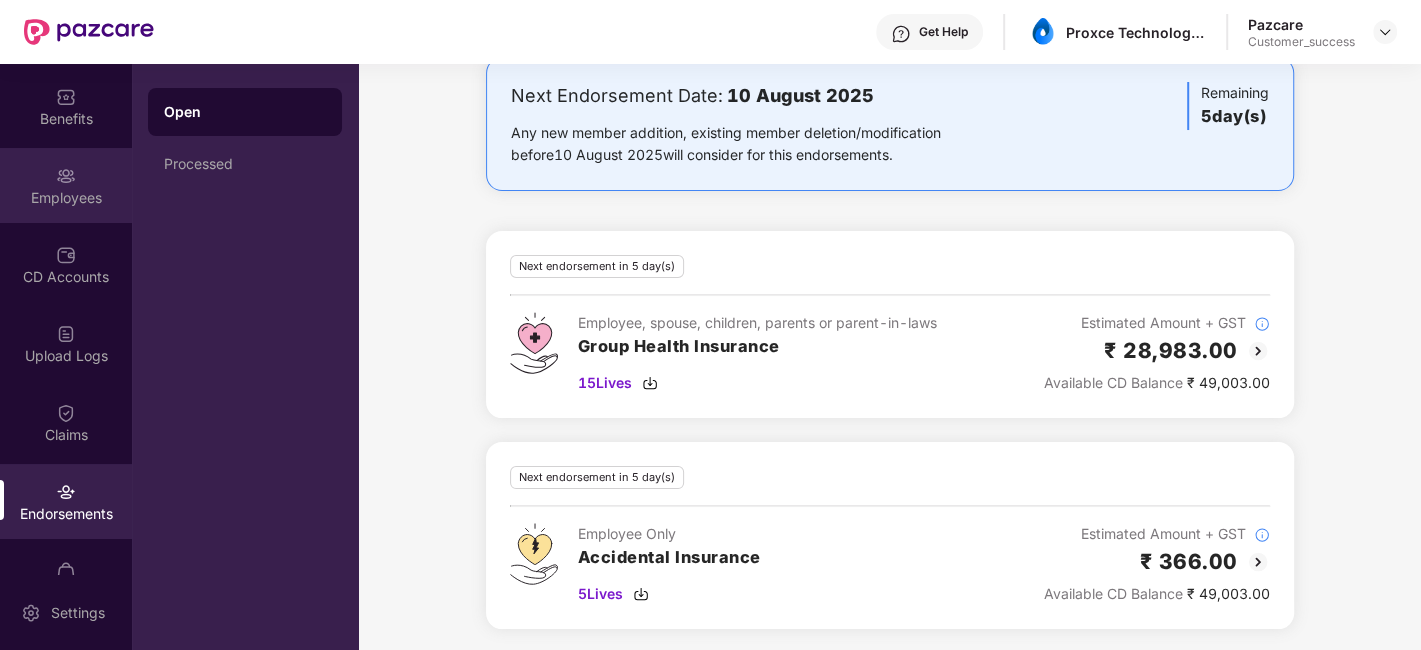 click on "Employees" at bounding box center (66, 198) 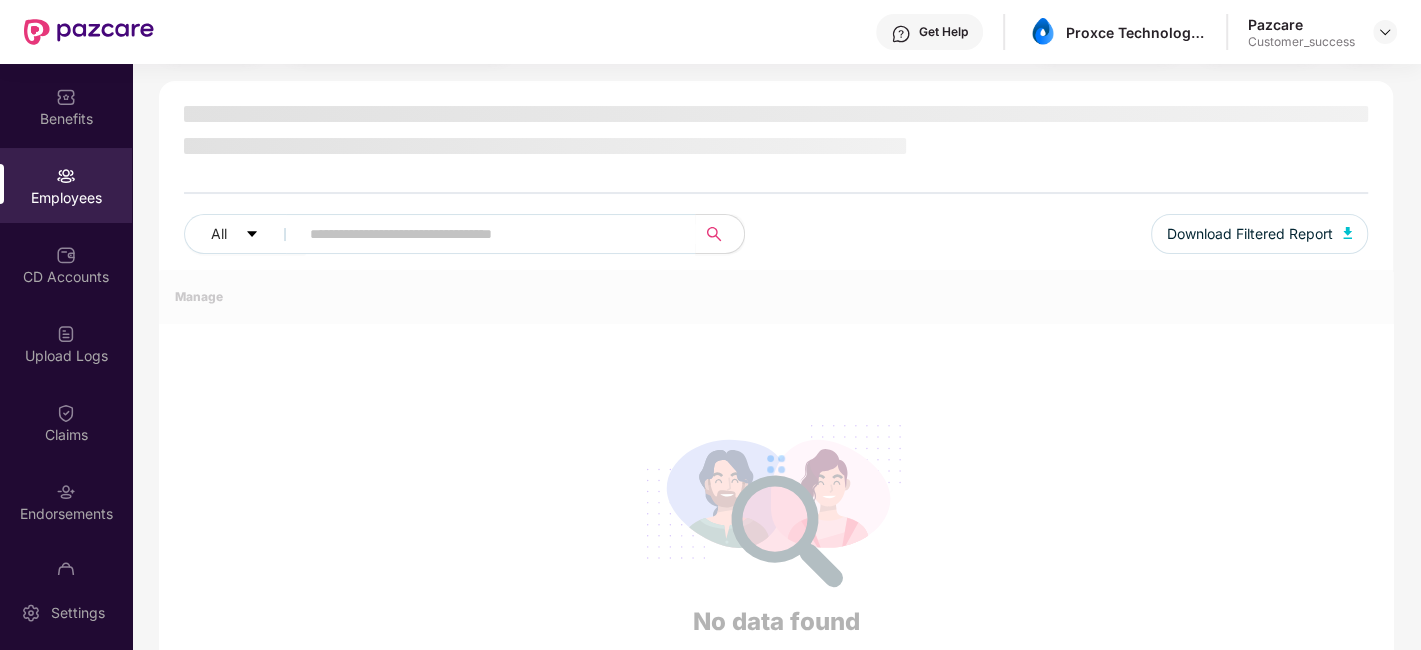 scroll, scrollTop: 117, scrollLeft: 0, axis: vertical 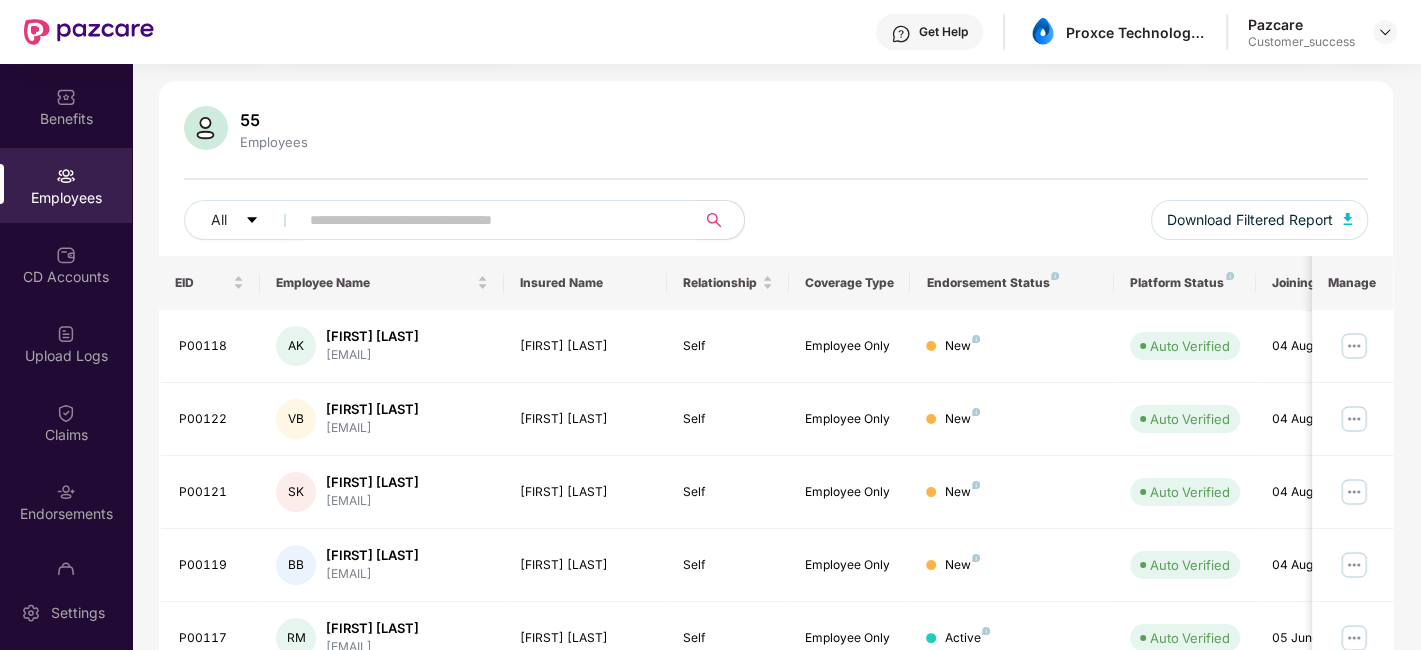 click at bounding box center [489, 220] 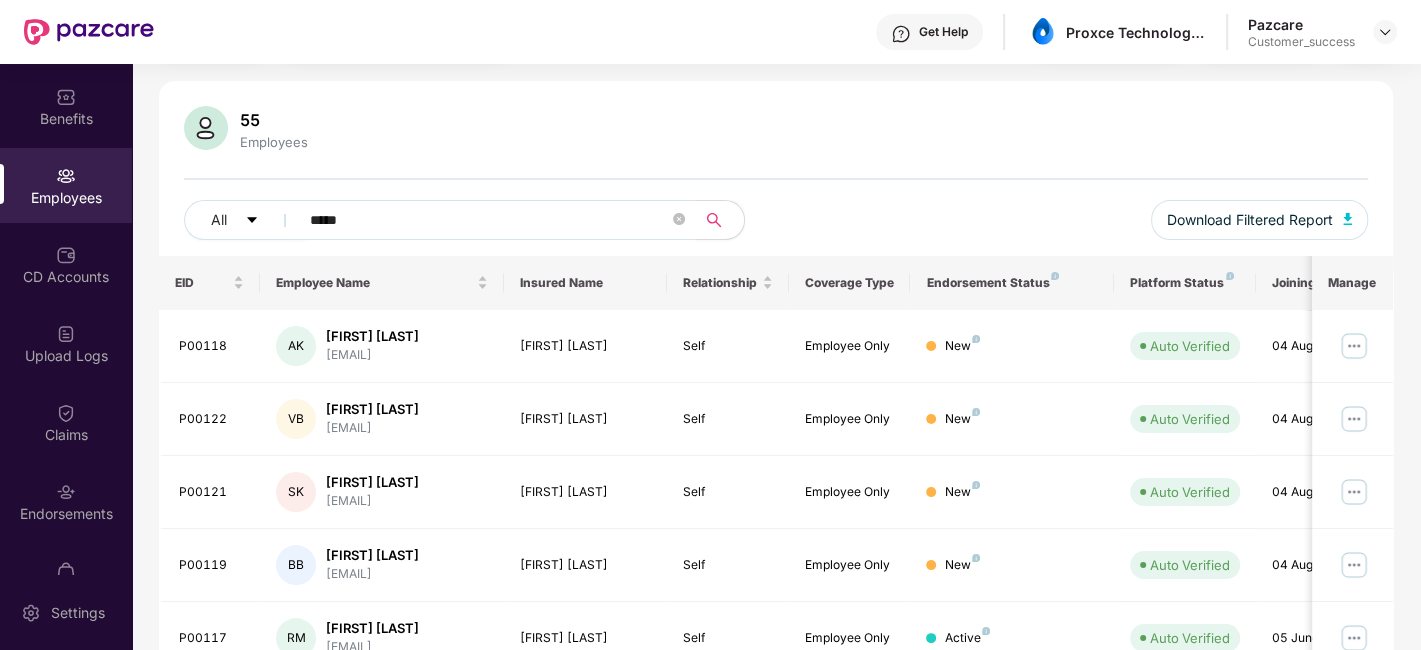 type on "******" 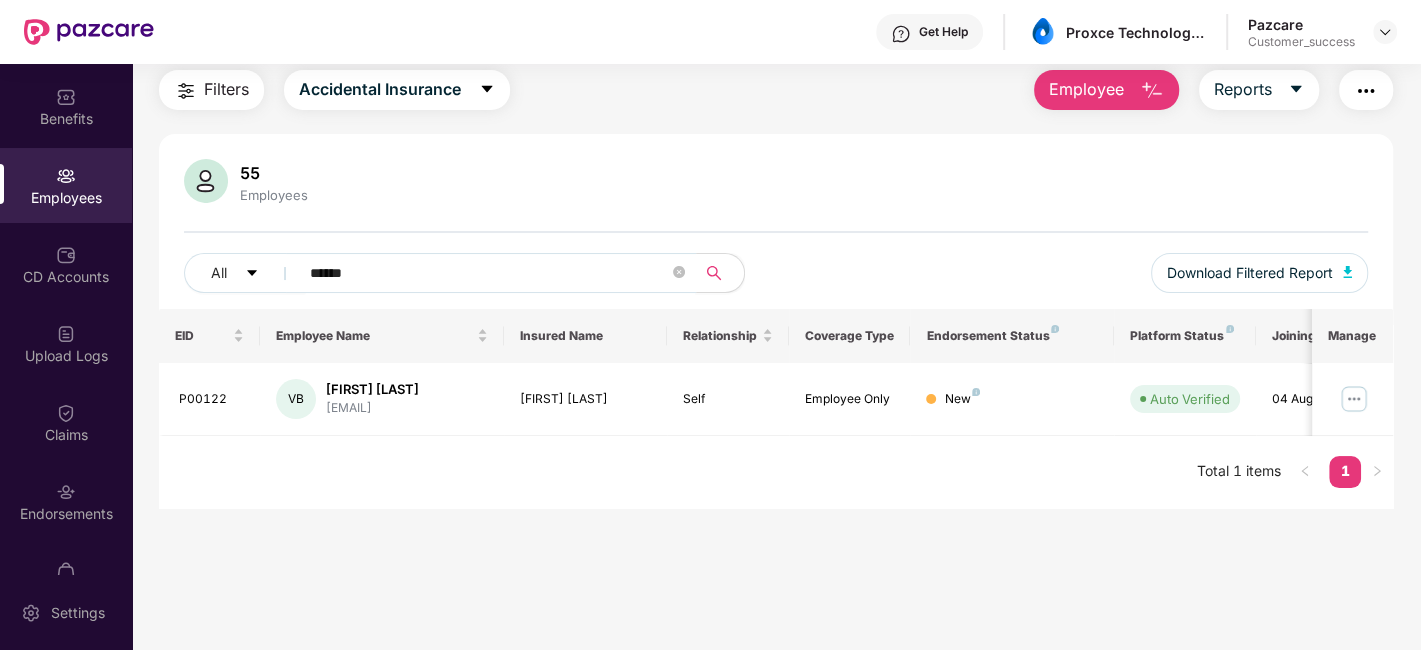 scroll, scrollTop: 63, scrollLeft: 0, axis: vertical 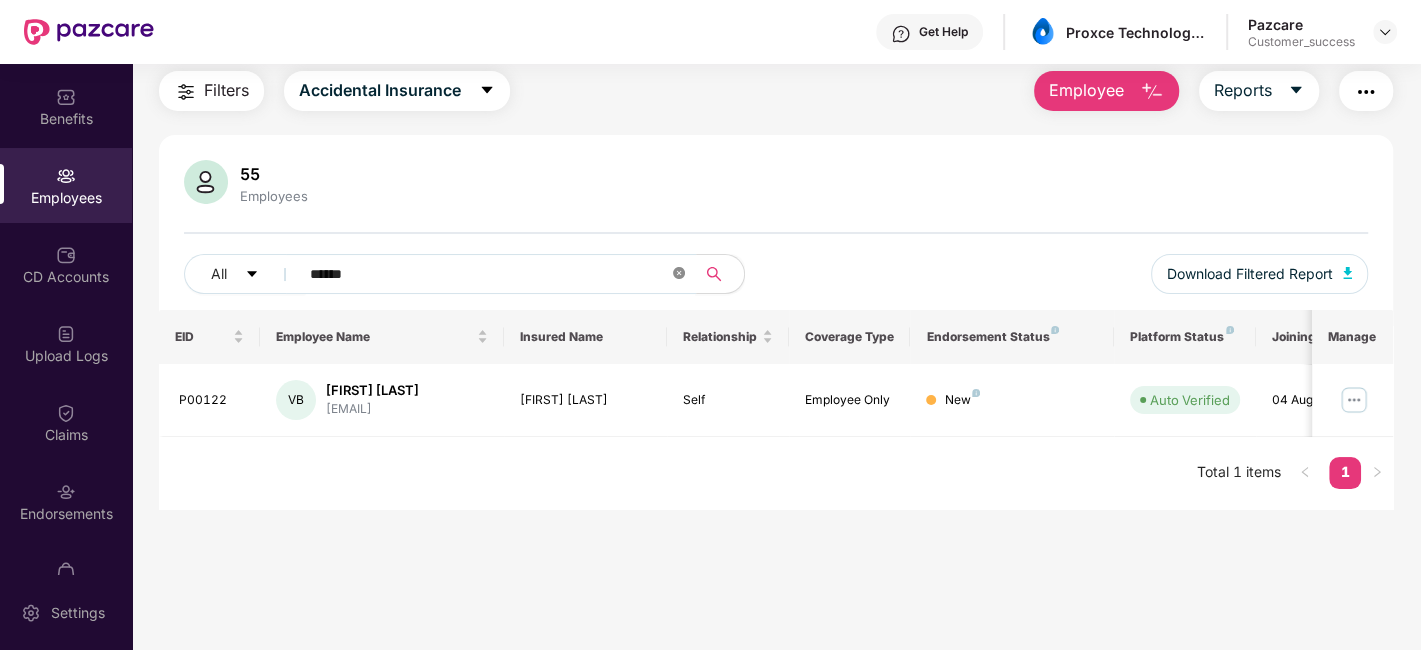 click 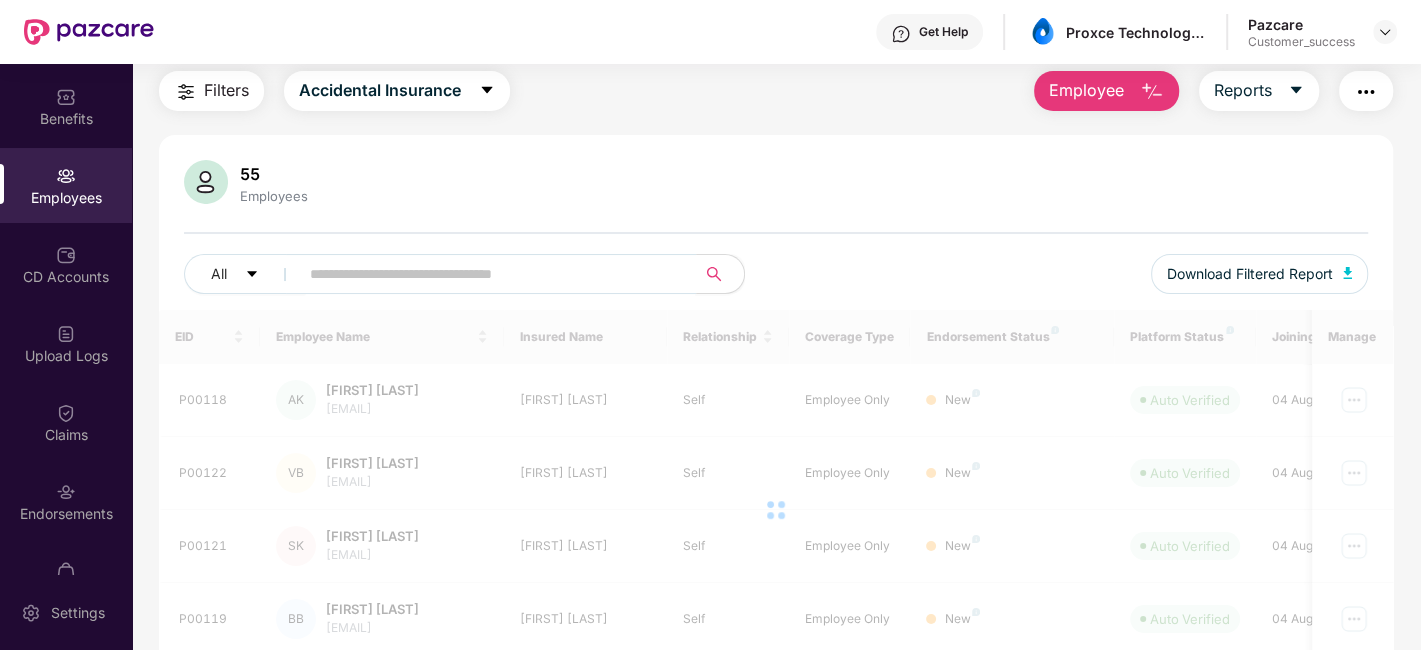 scroll, scrollTop: 117, scrollLeft: 0, axis: vertical 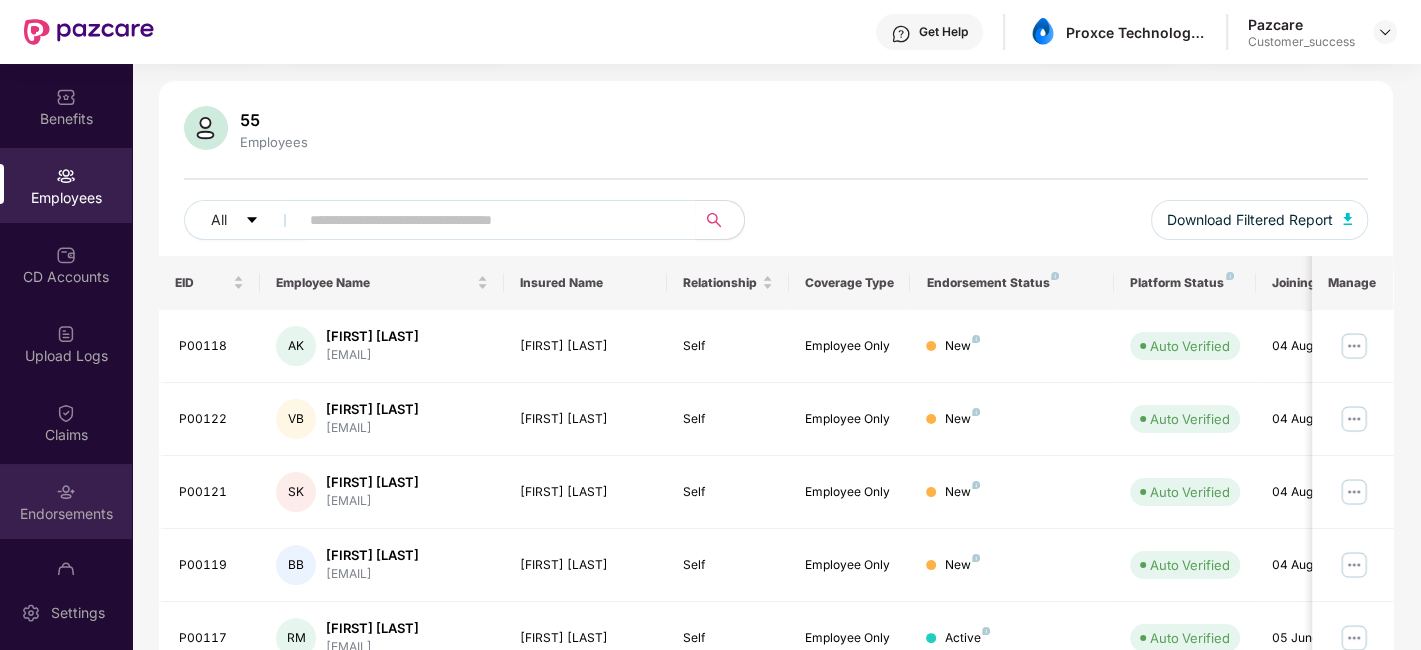 click on "Endorsements" at bounding box center (66, 501) 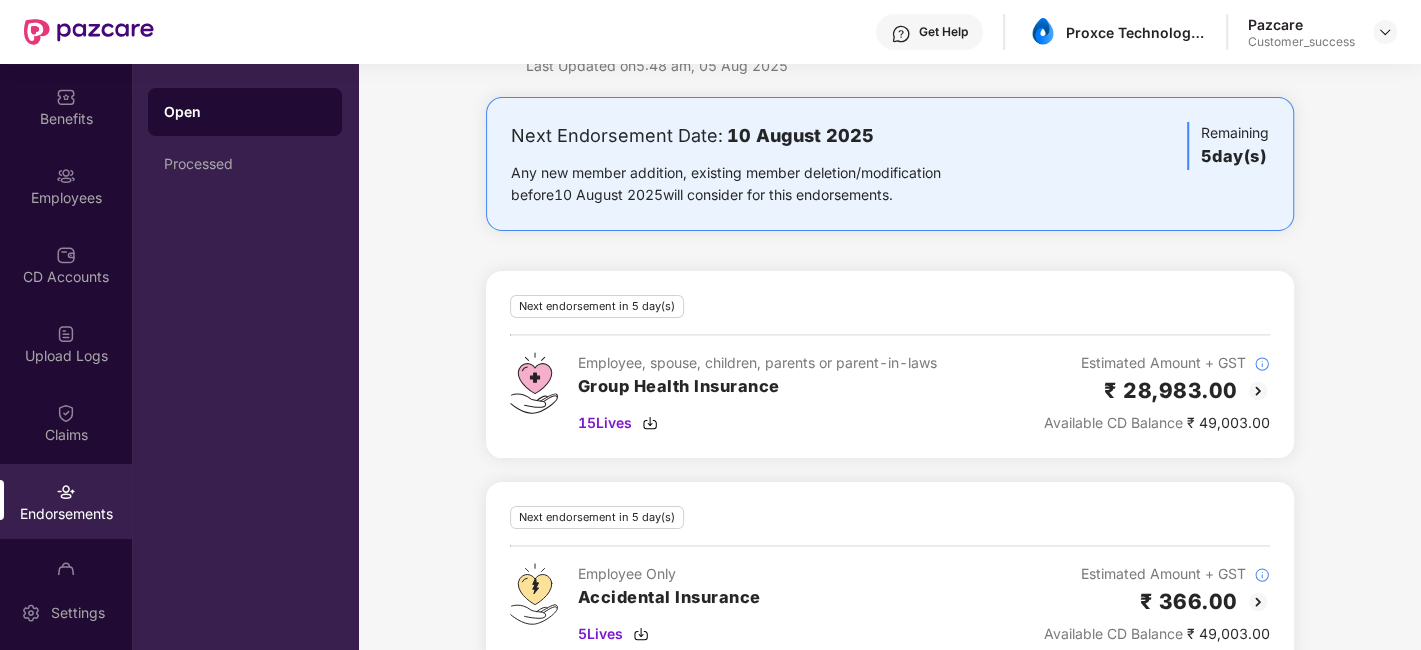 scroll, scrollTop: 117, scrollLeft: 0, axis: vertical 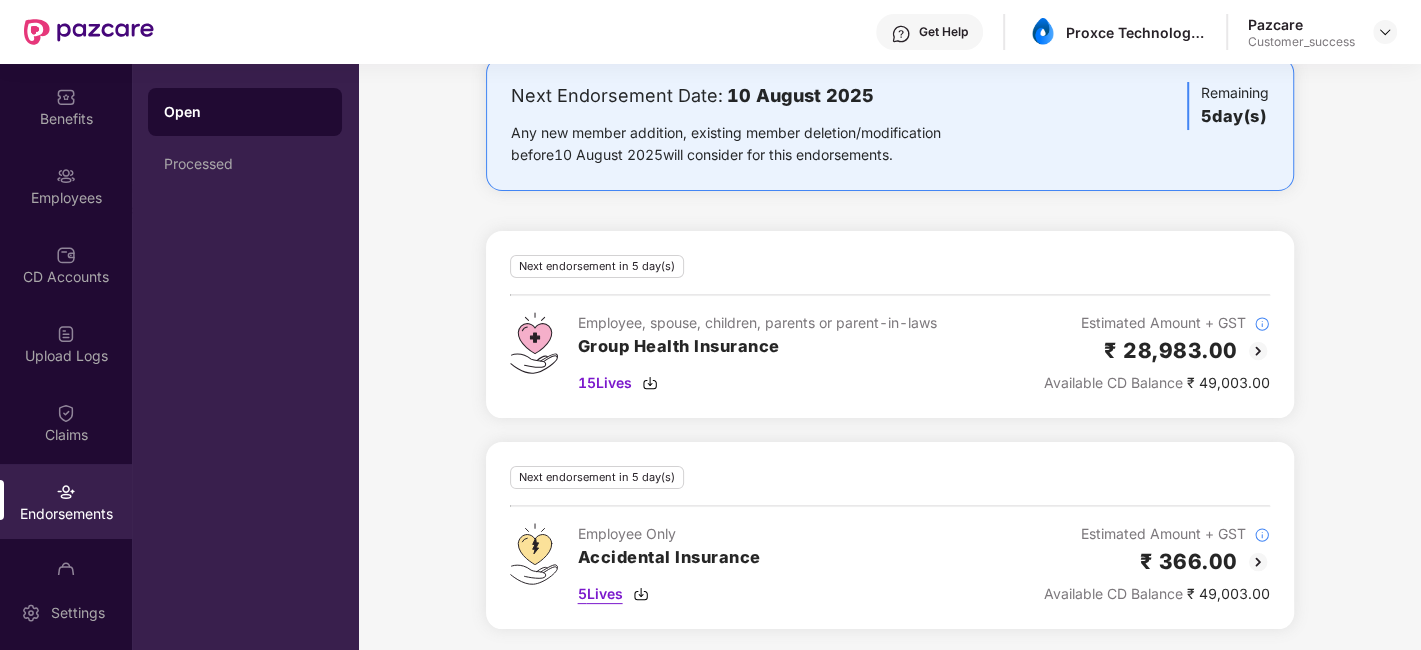 click on "5  Lives" at bounding box center [600, 594] 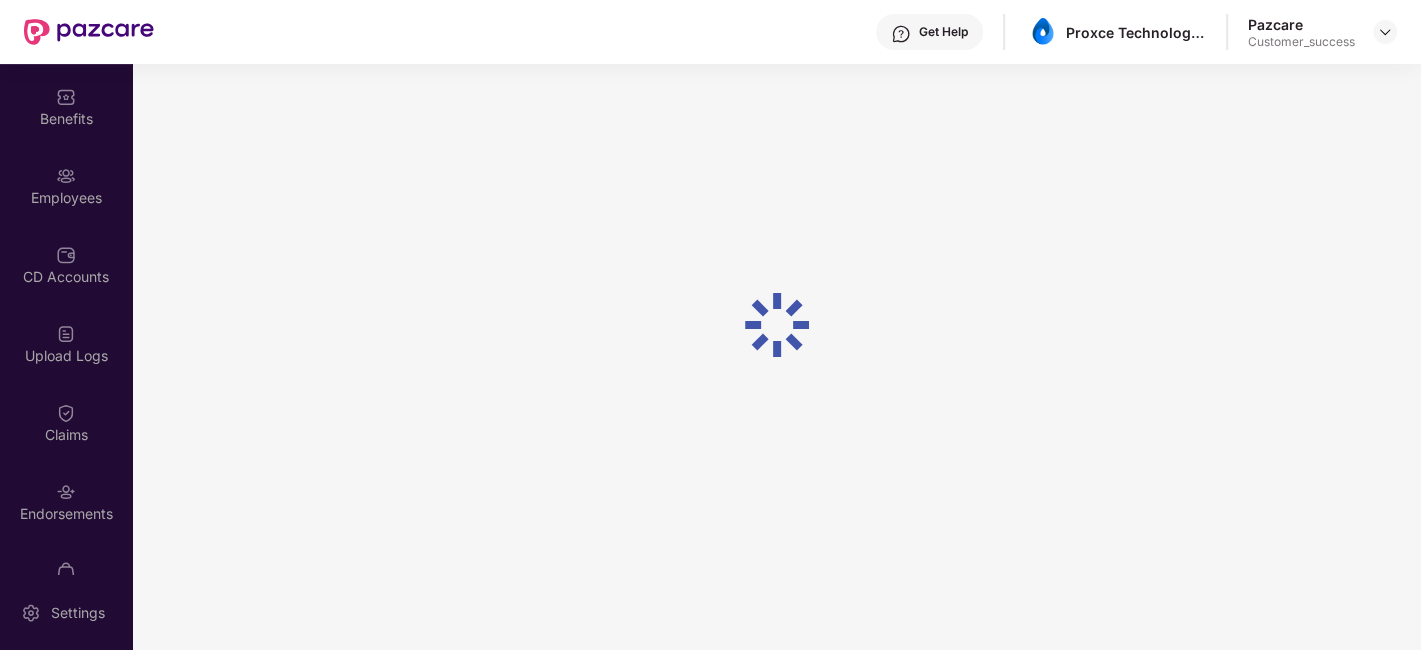 scroll, scrollTop: 63, scrollLeft: 0, axis: vertical 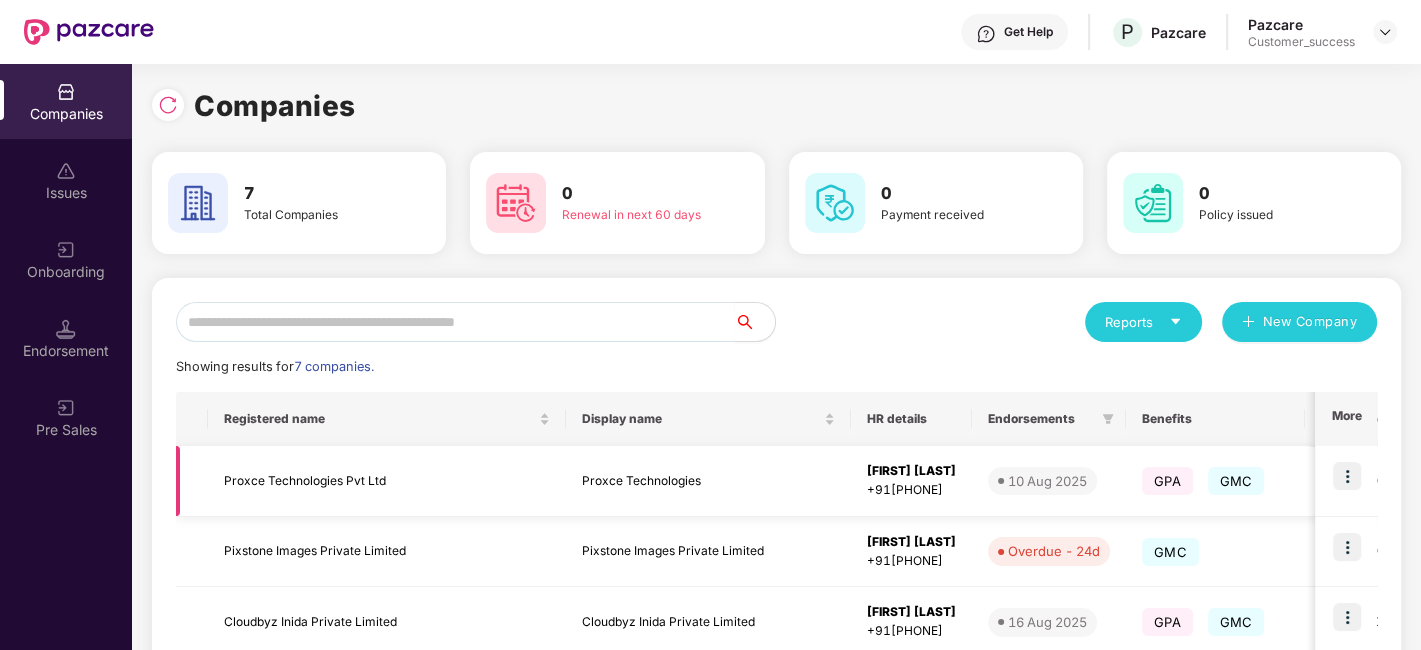 click on "Proxce Technologies Pvt Ltd" at bounding box center [387, 481] 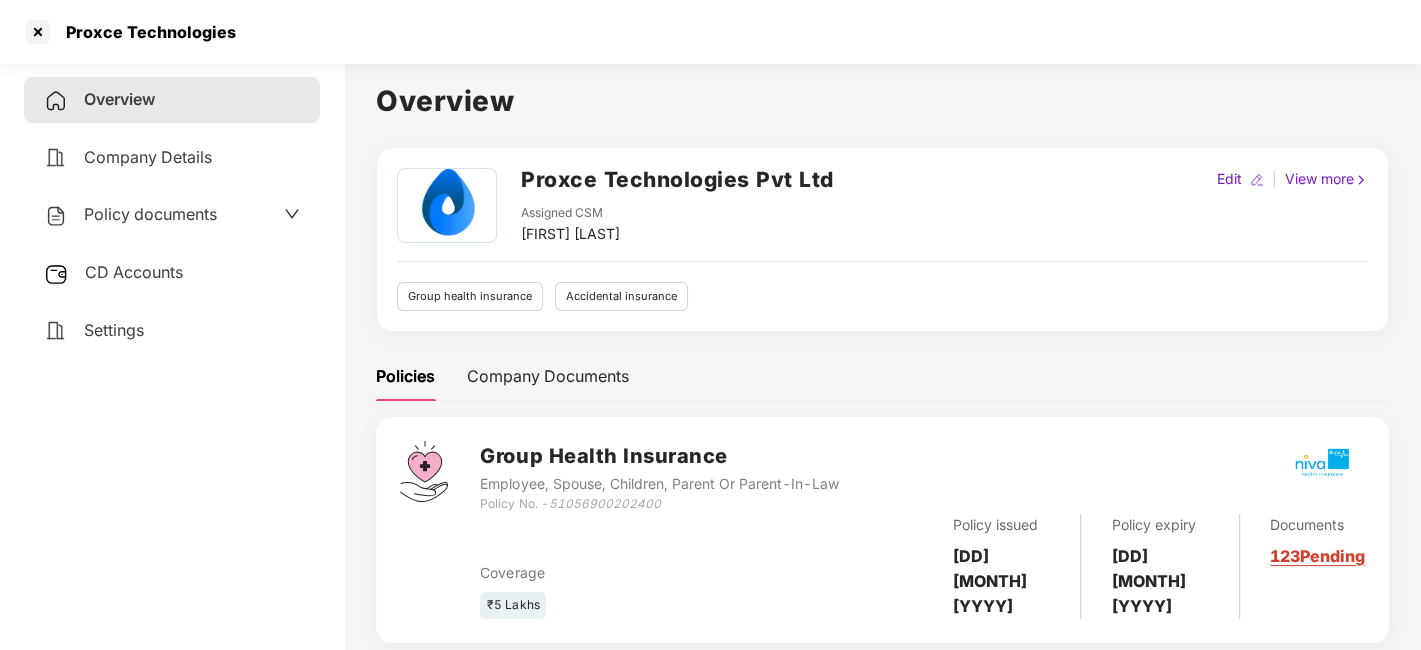 click on "CD Accounts" at bounding box center (134, 272) 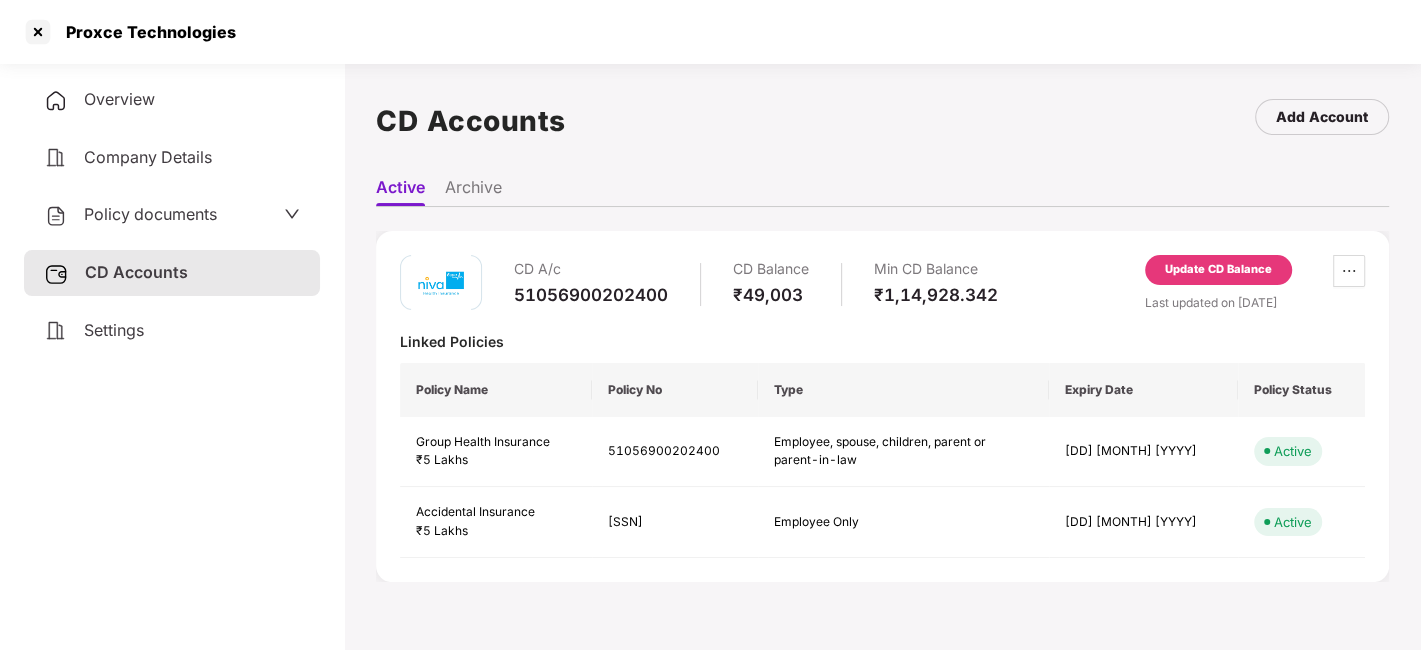 scroll, scrollTop: 54, scrollLeft: 0, axis: vertical 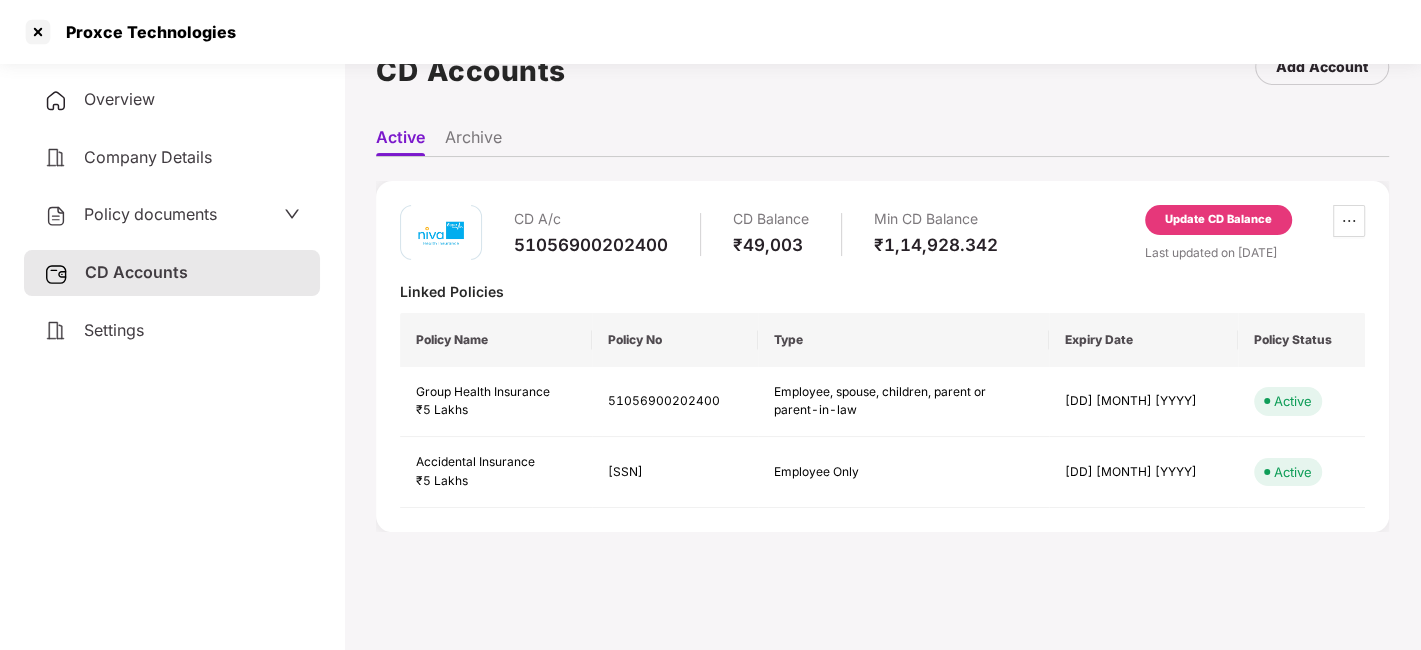 click on "Update CD Balance" at bounding box center [1218, 220] 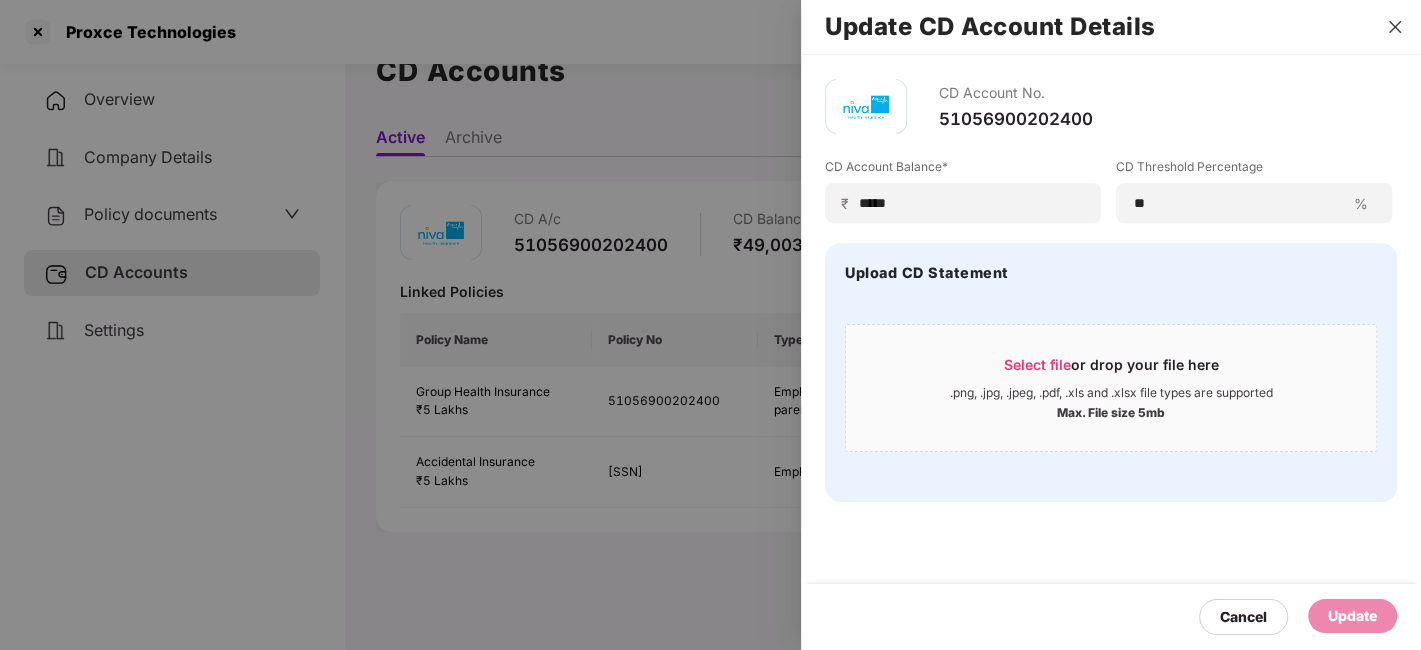 click 